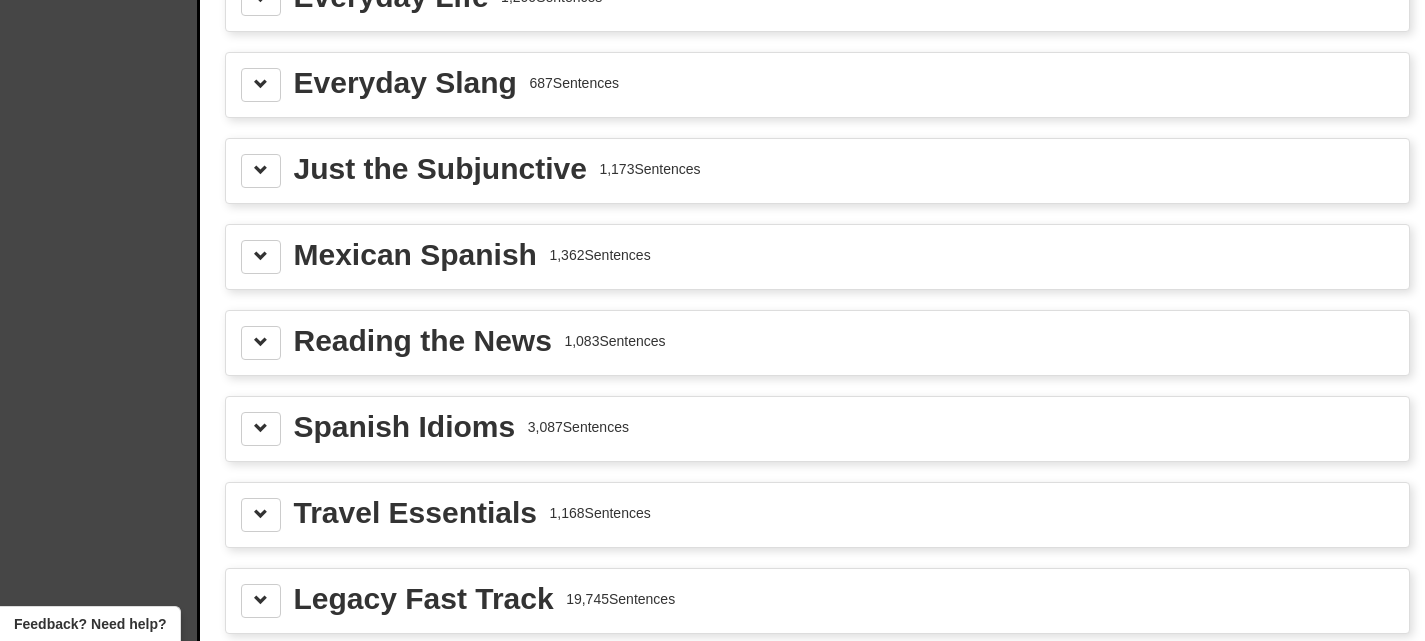 scroll, scrollTop: 2473, scrollLeft: 0, axis: vertical 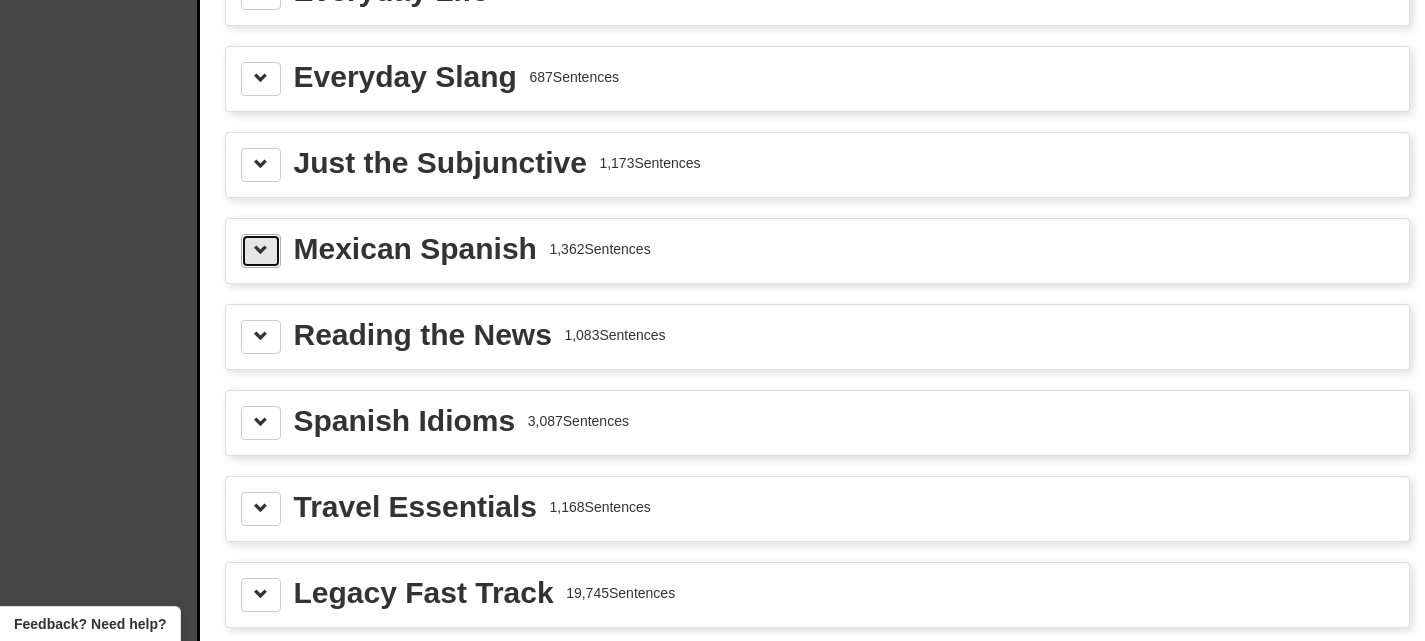 click at bounding box center (261, 251) 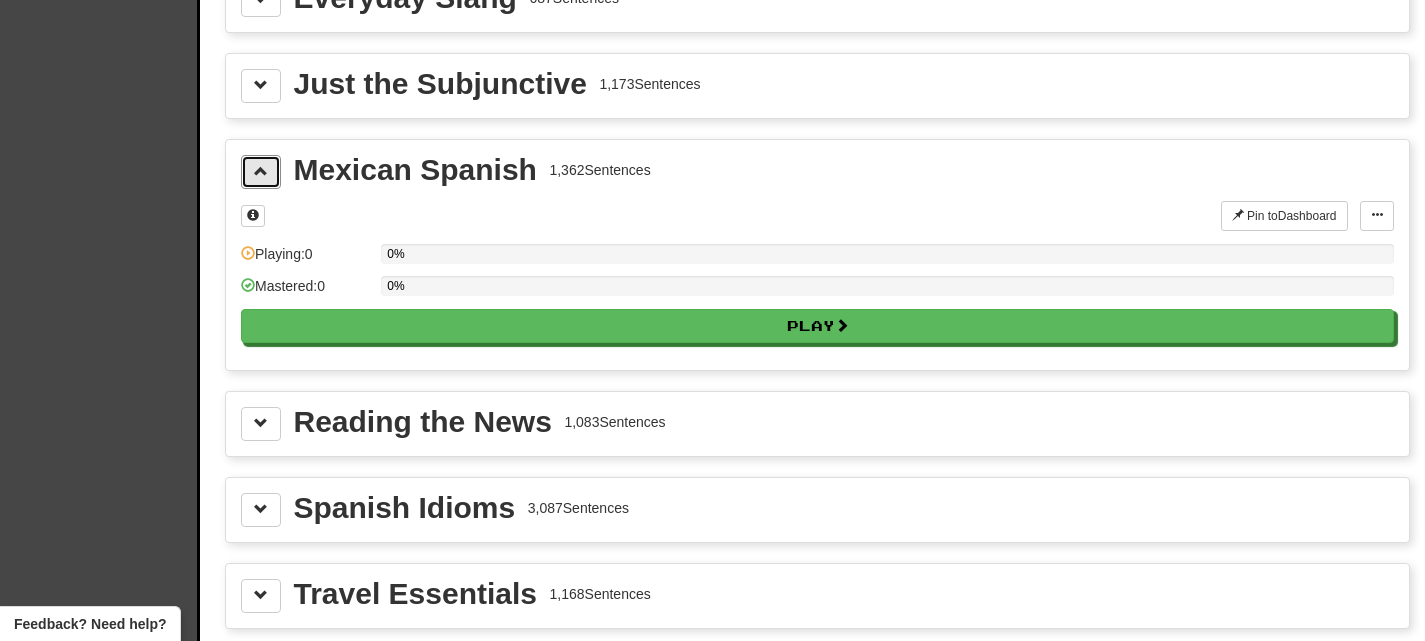scroll, scrollTop: 2553, scrollLeft: 0, axis: vertical 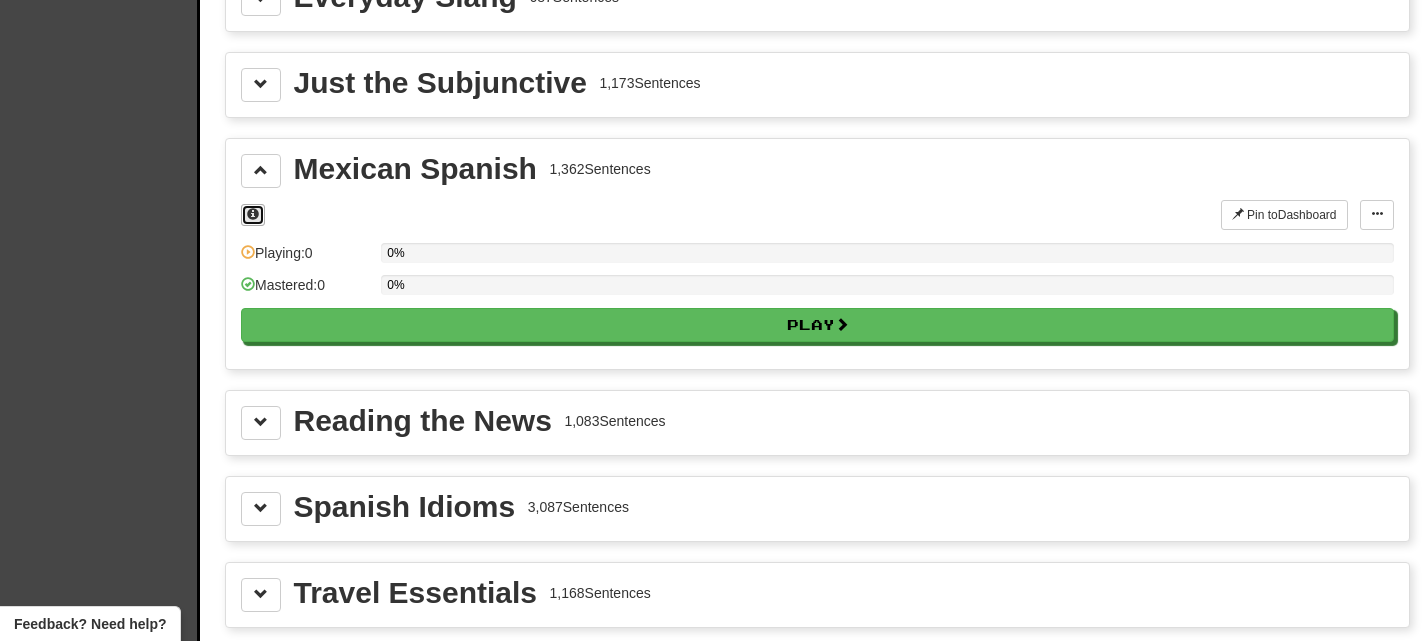 click at bounding box center (253, 214) 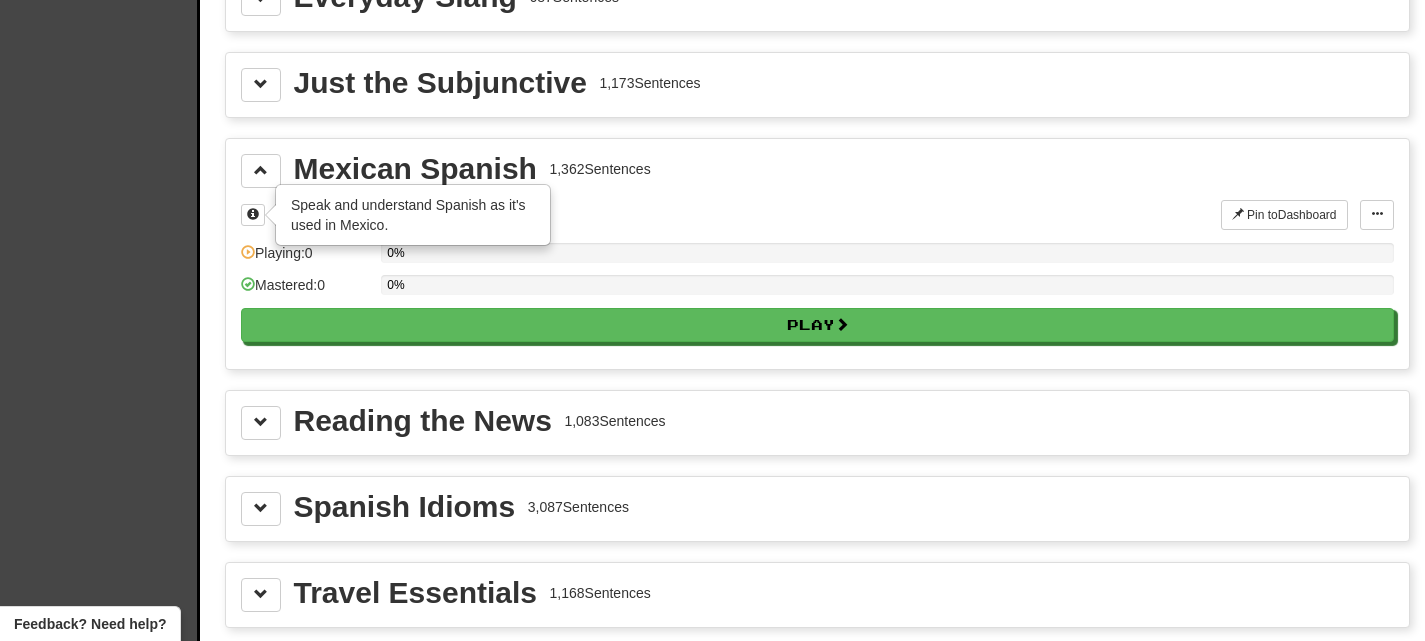 click on "Mexican Spanish 1,362  Sentences" at bounding box center [817, 171] 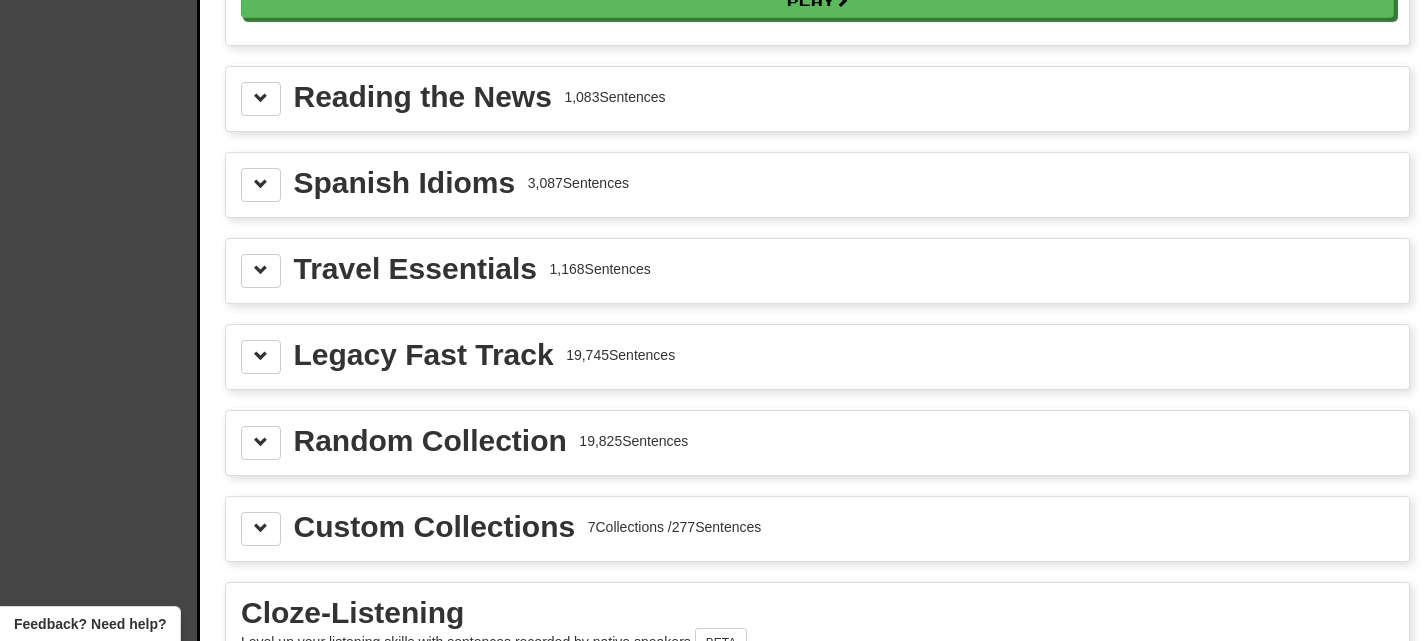 scroll, scrollTop: 2883, scrollLeft: 0, axis: vertical 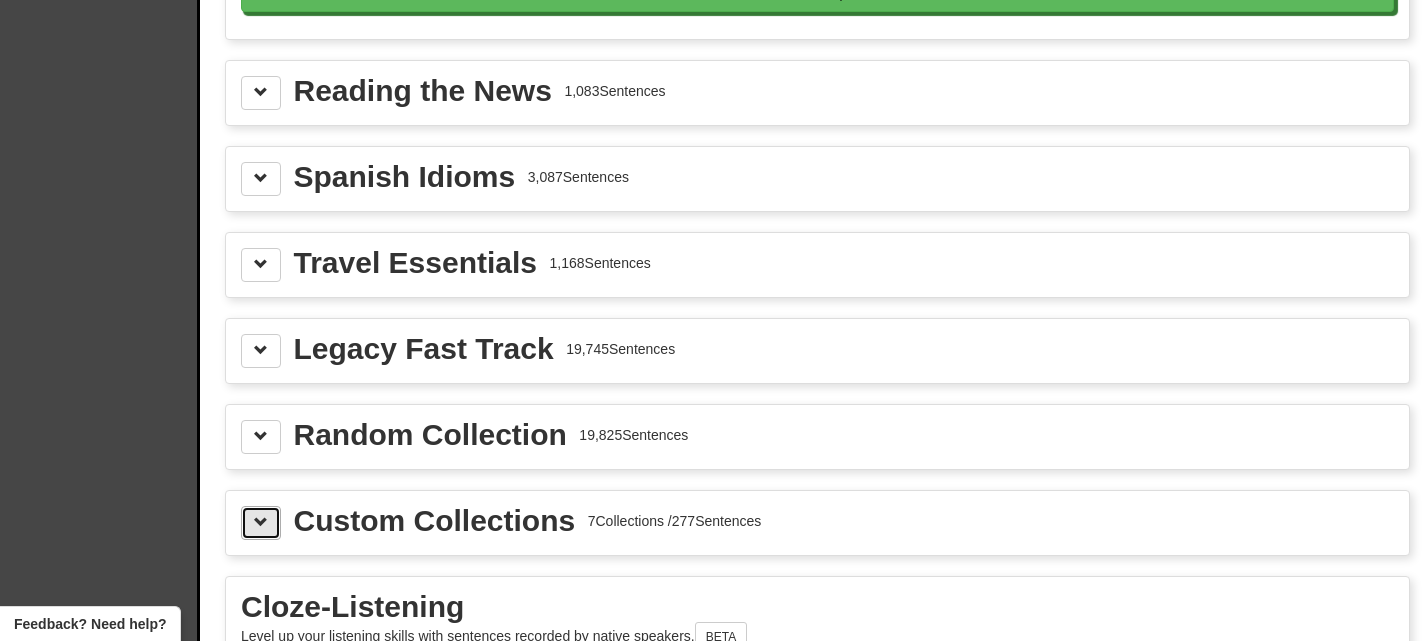 click at bounding box center (261, 523) 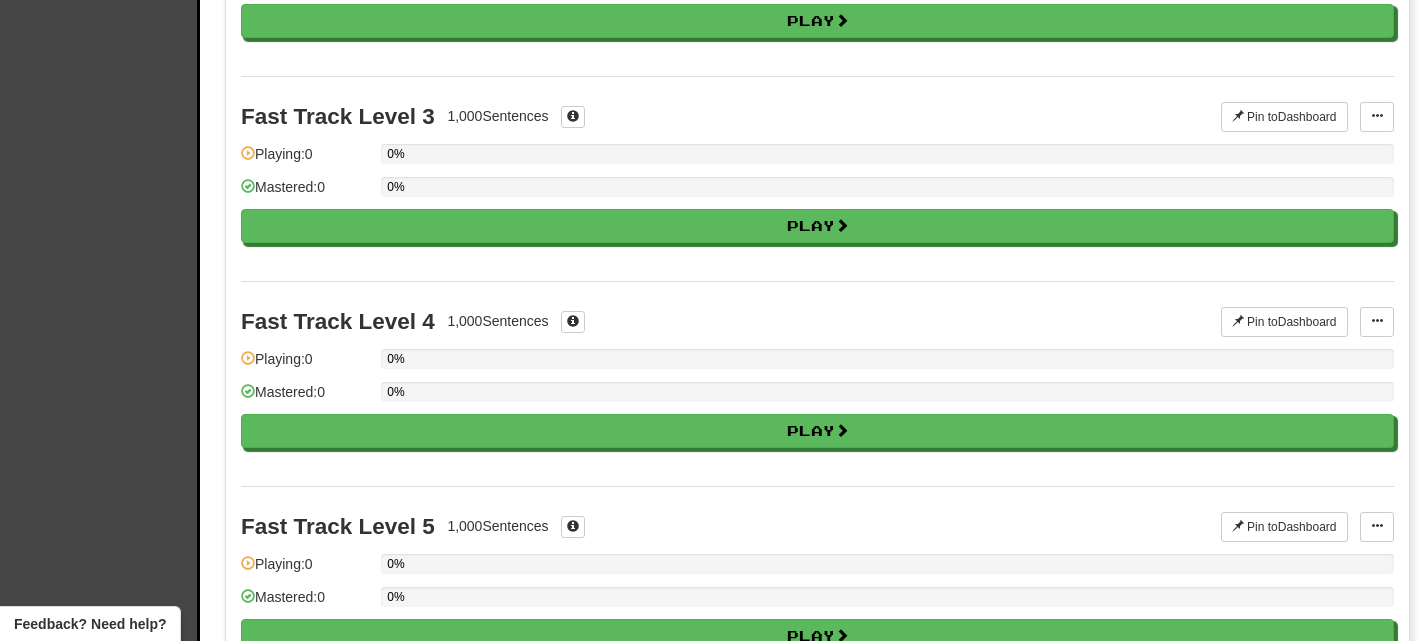 scroll, scrollTop: 0, scrollLeft: 0, axis: both 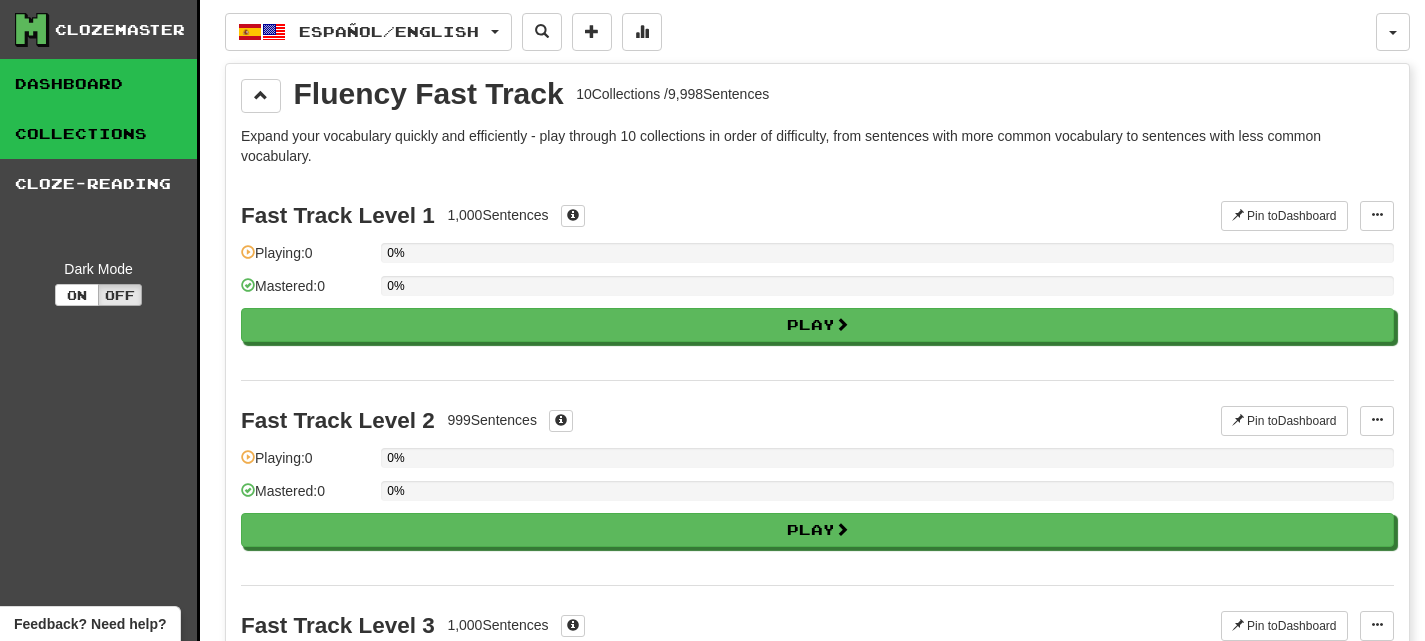 click on "Dashboard" at bounding box center [98, 84] 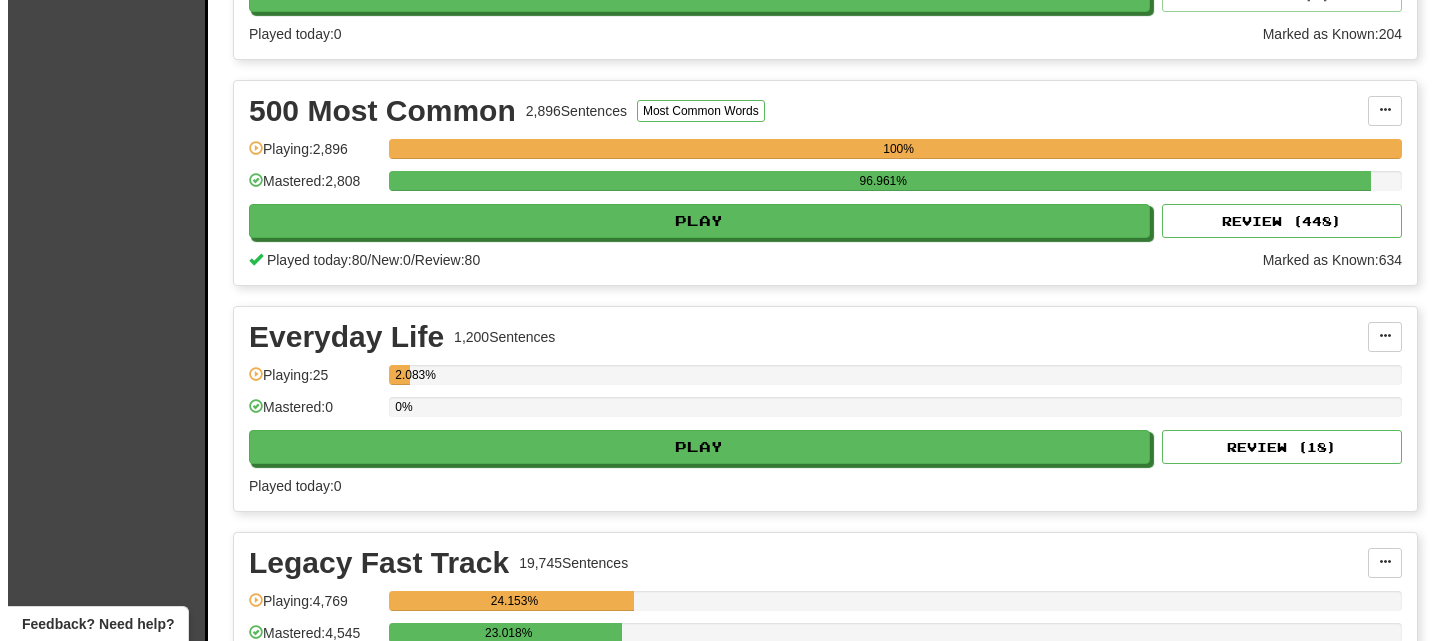 scroll, scrollTop: 608, scrollLeft: 0, axis: vertical 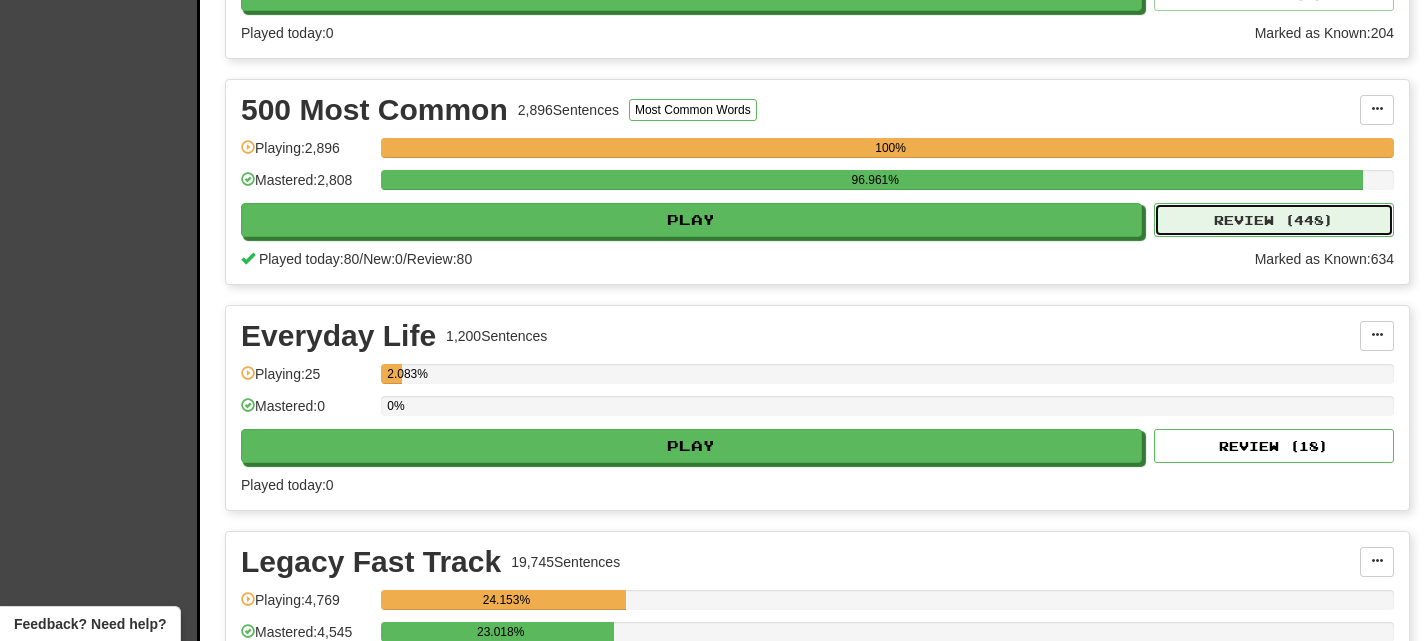 click on "Review ( 448 )" at bounding box center [1274, 220] 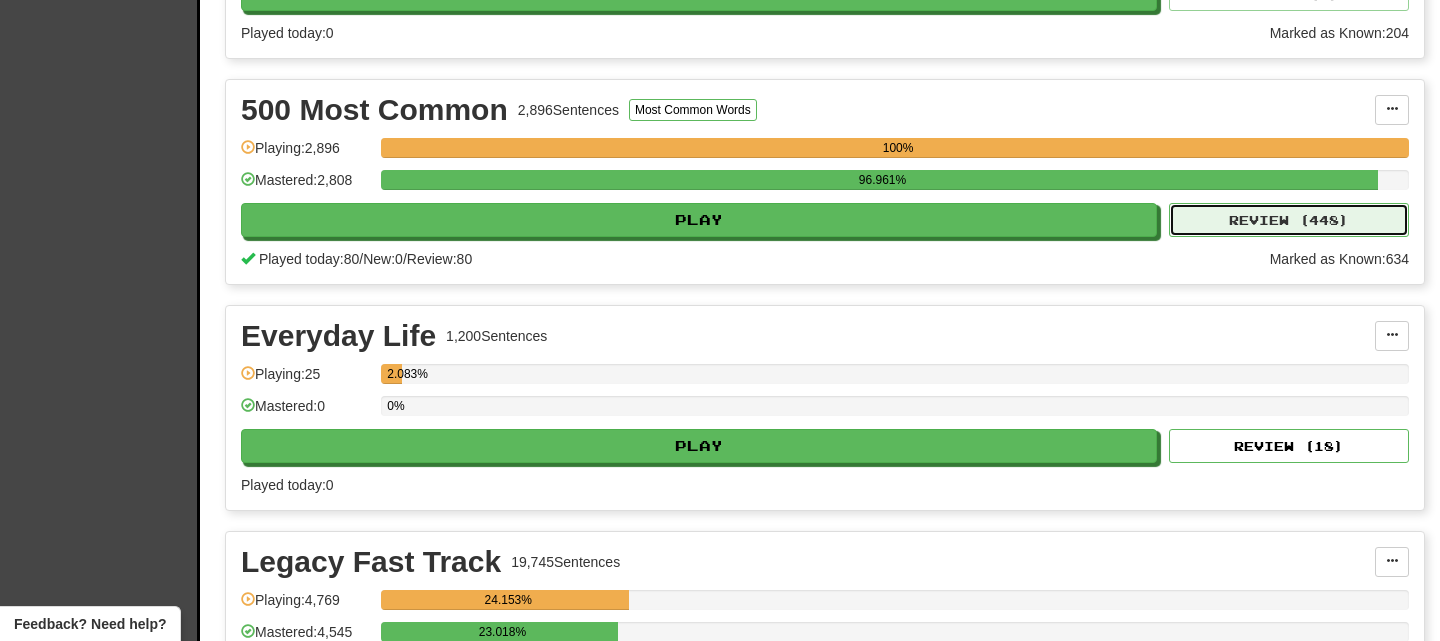 select on "**" 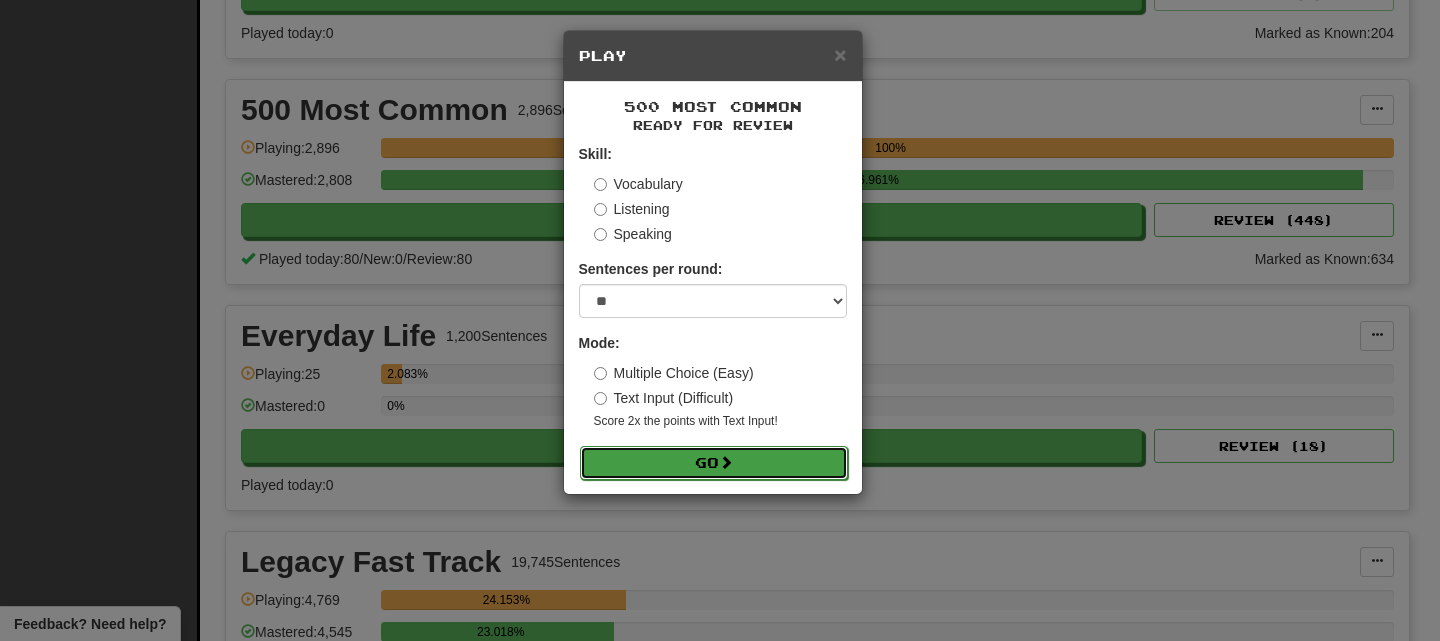 click on "Go" at bounding box center (714, 463) 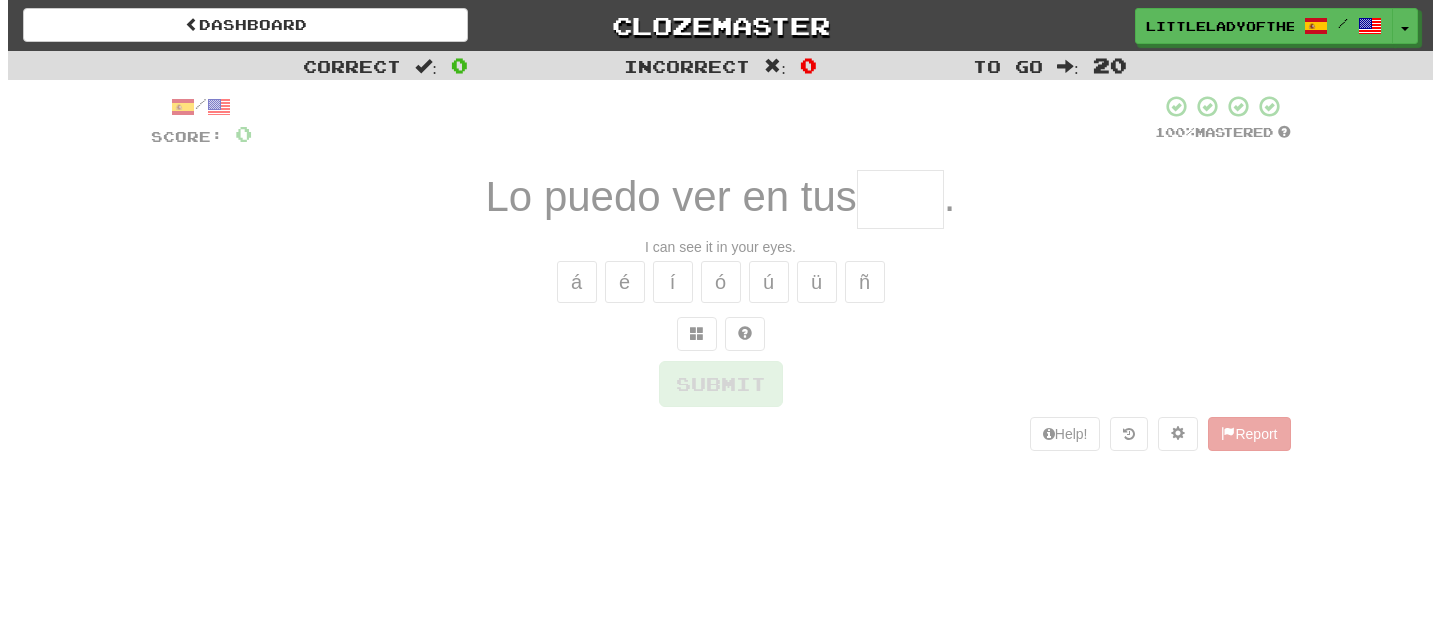 scroll, scrollTop: 0, scrollLeft: 0, axis: both 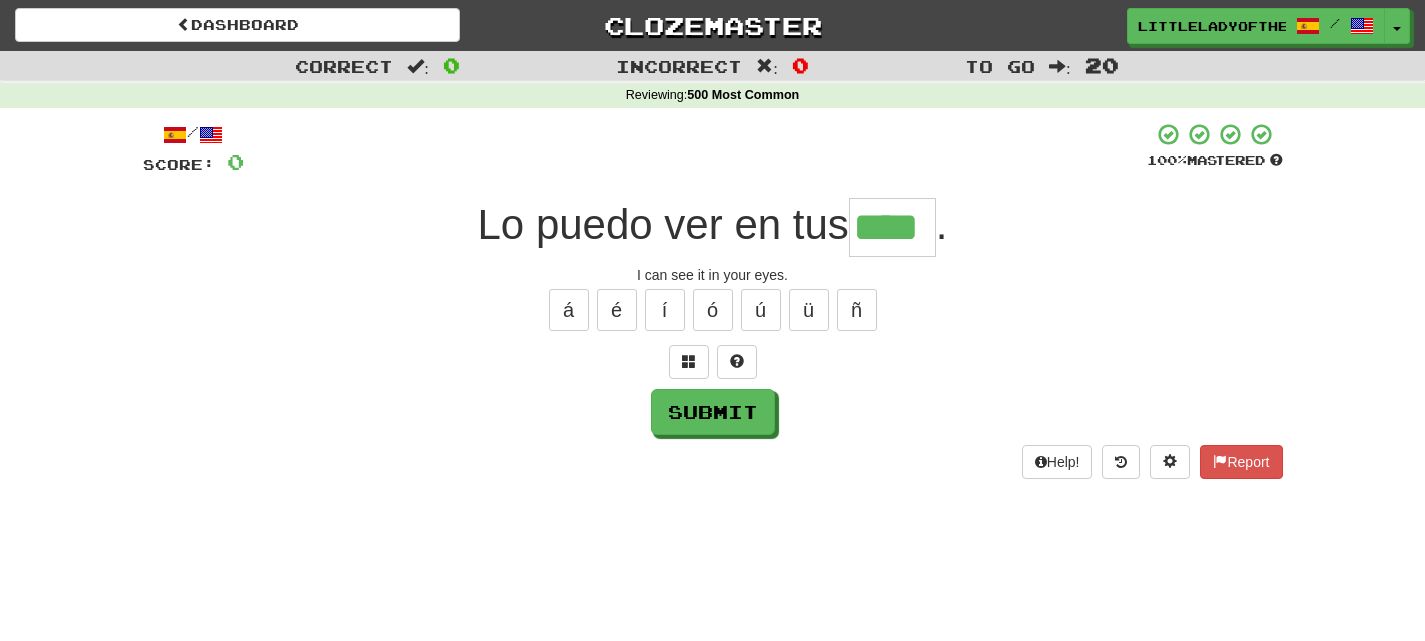 type on "****" 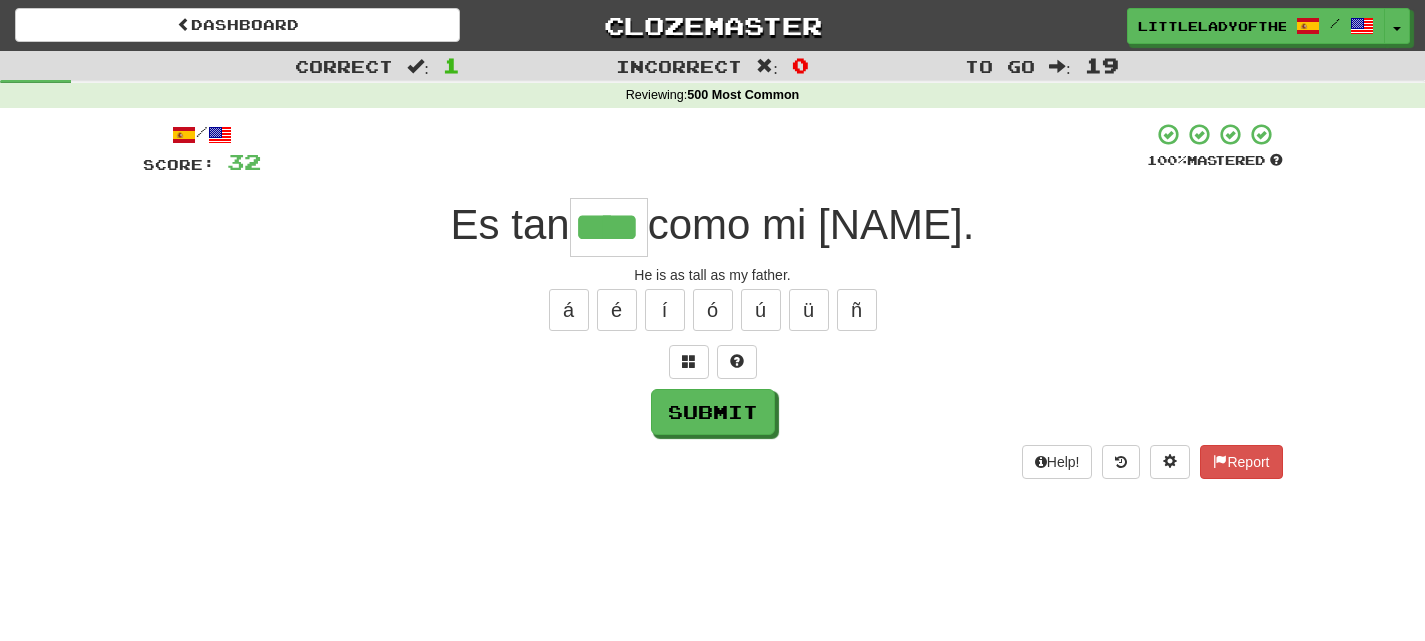 type on "****" 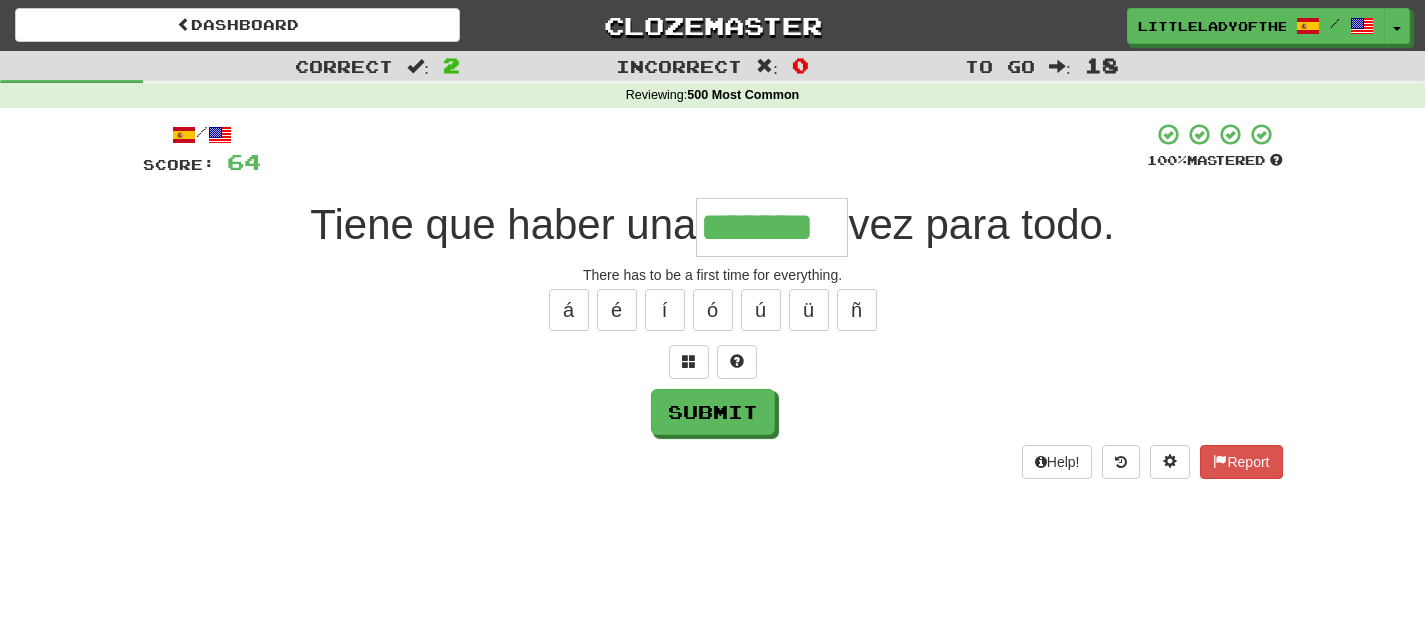 type on "*******" 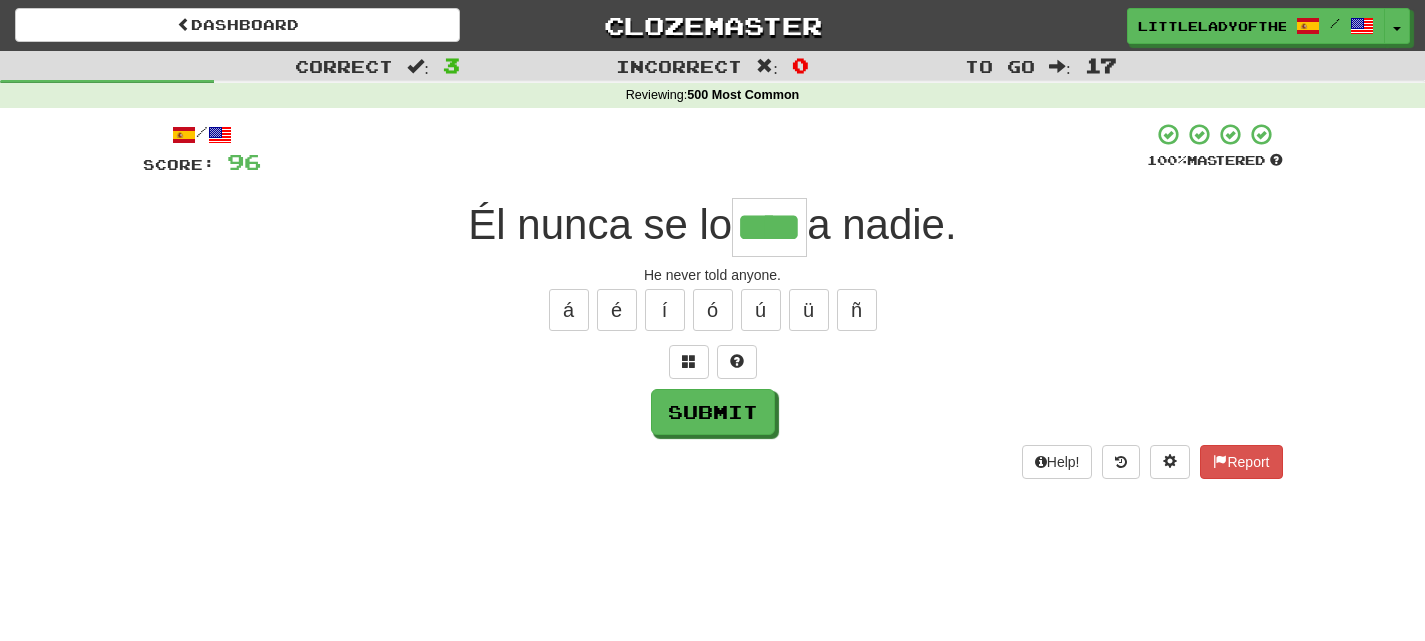 type on "****" 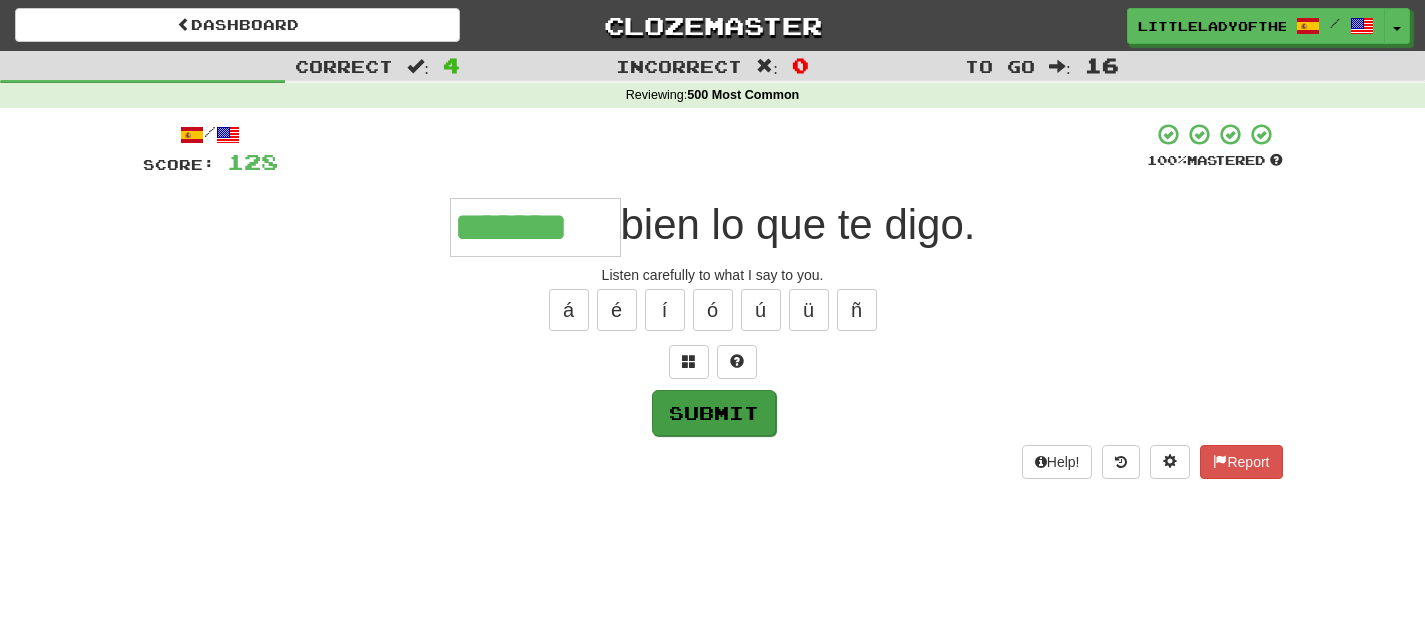 type on "*******" 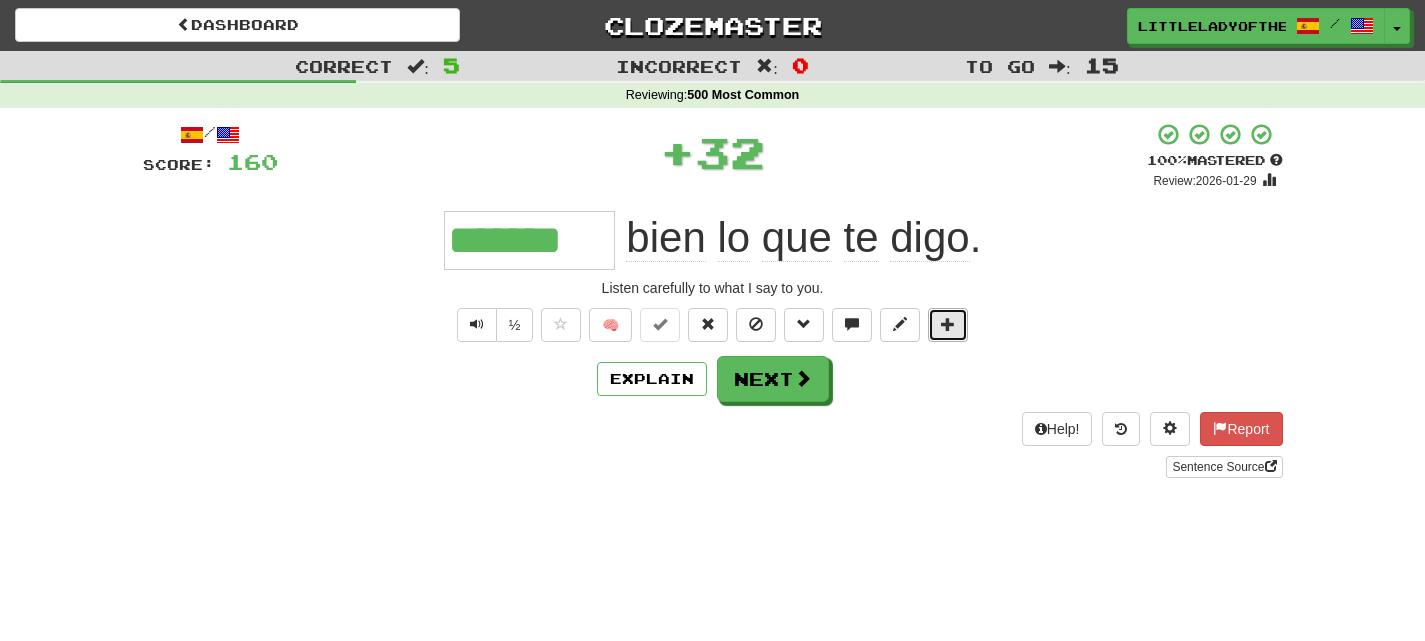 click at bounding box center (948, 324) 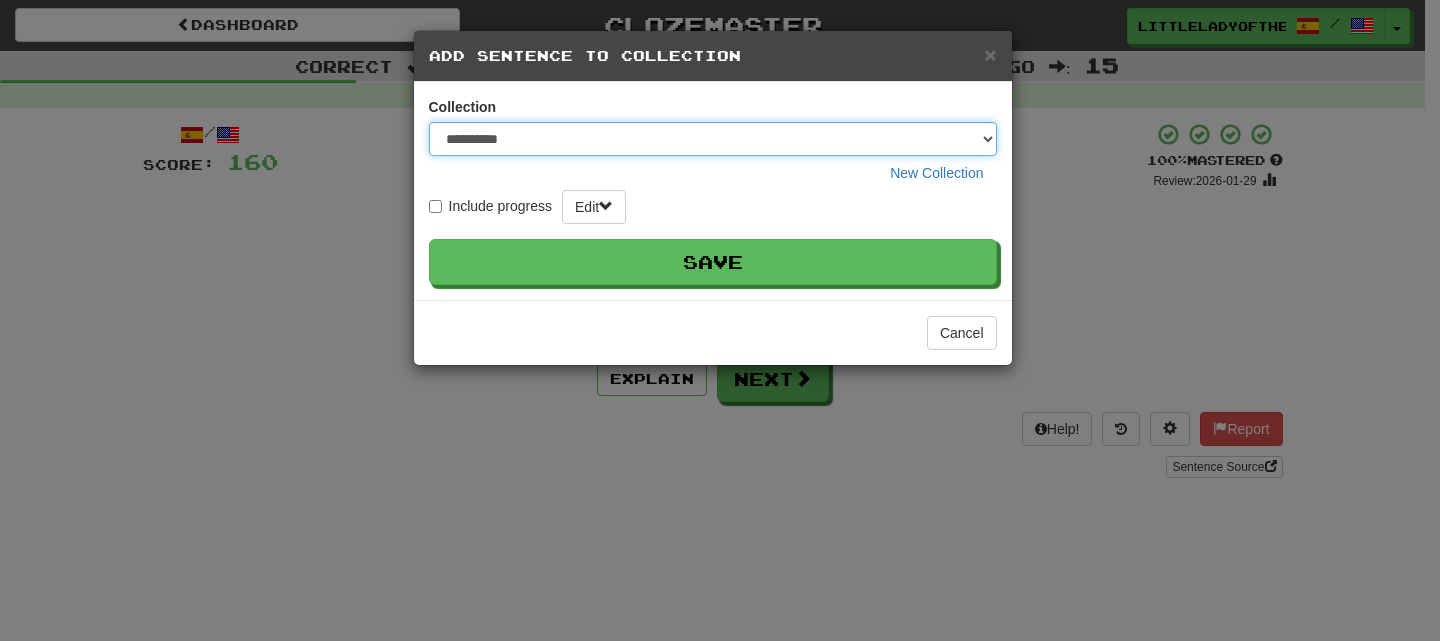 click on "**********" at bounding box center [713, 139] 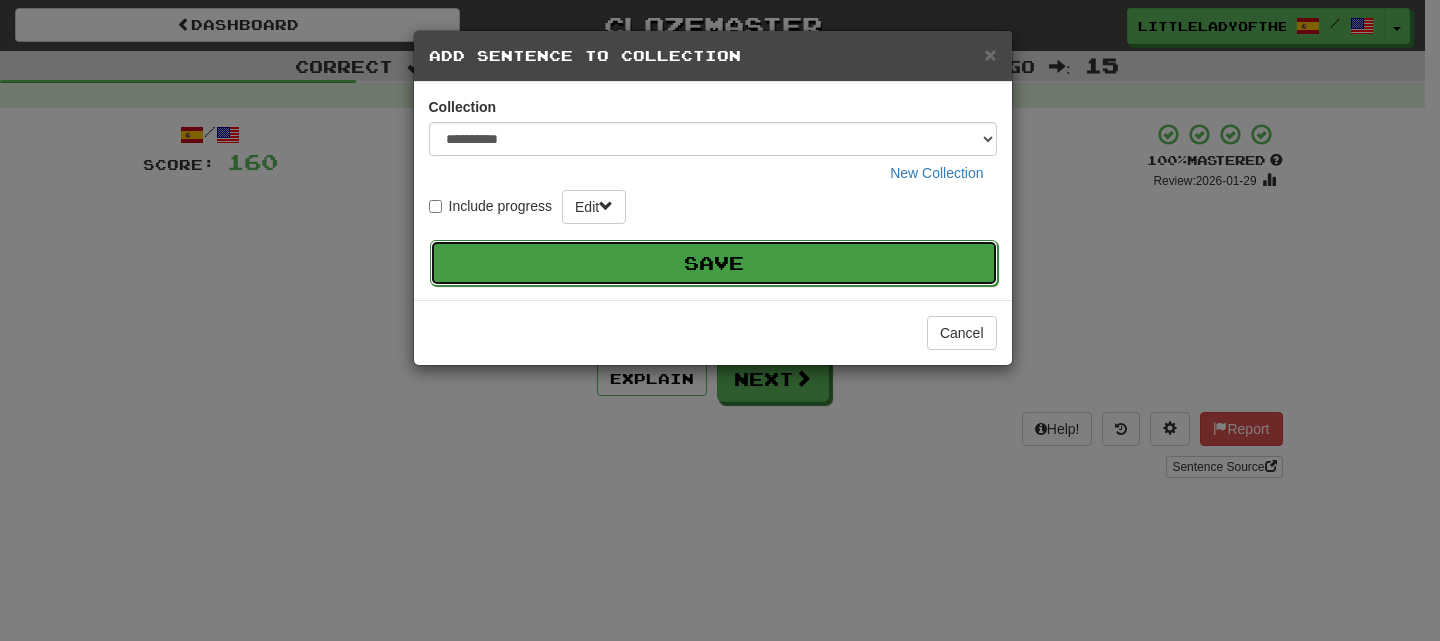 click on "Save" at bounding box center [714, 263] 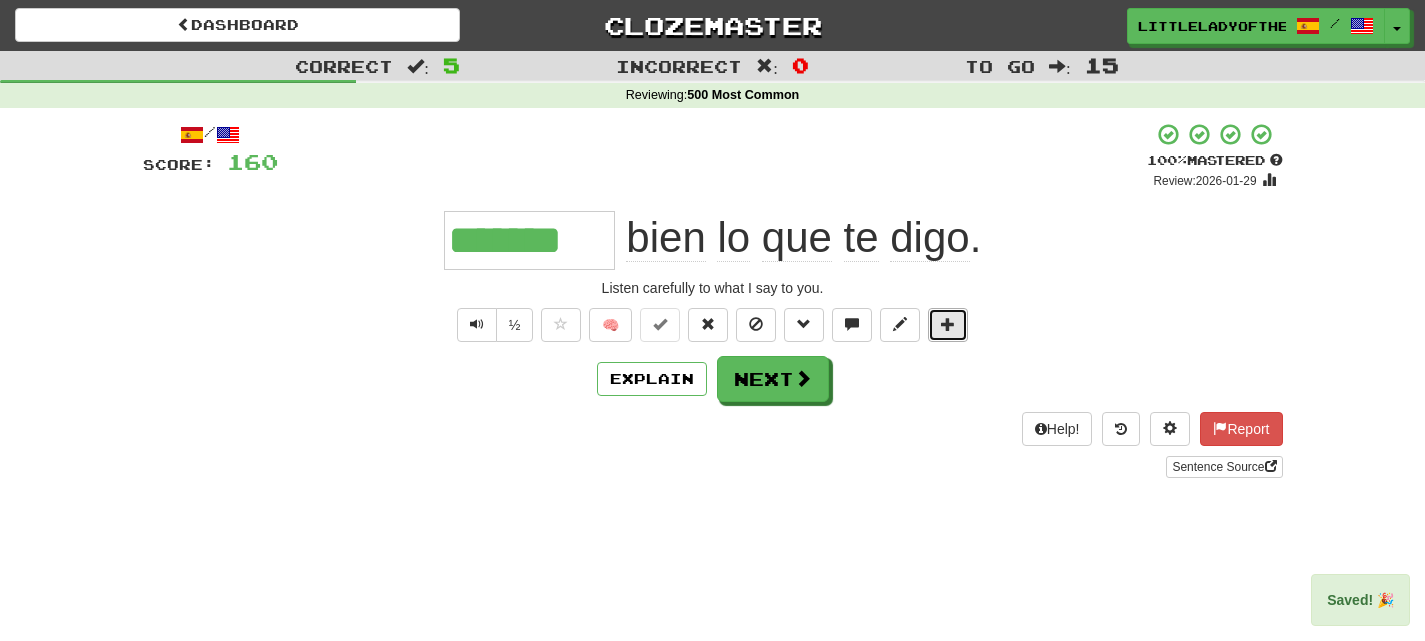 click at bounding box center (948, 325) 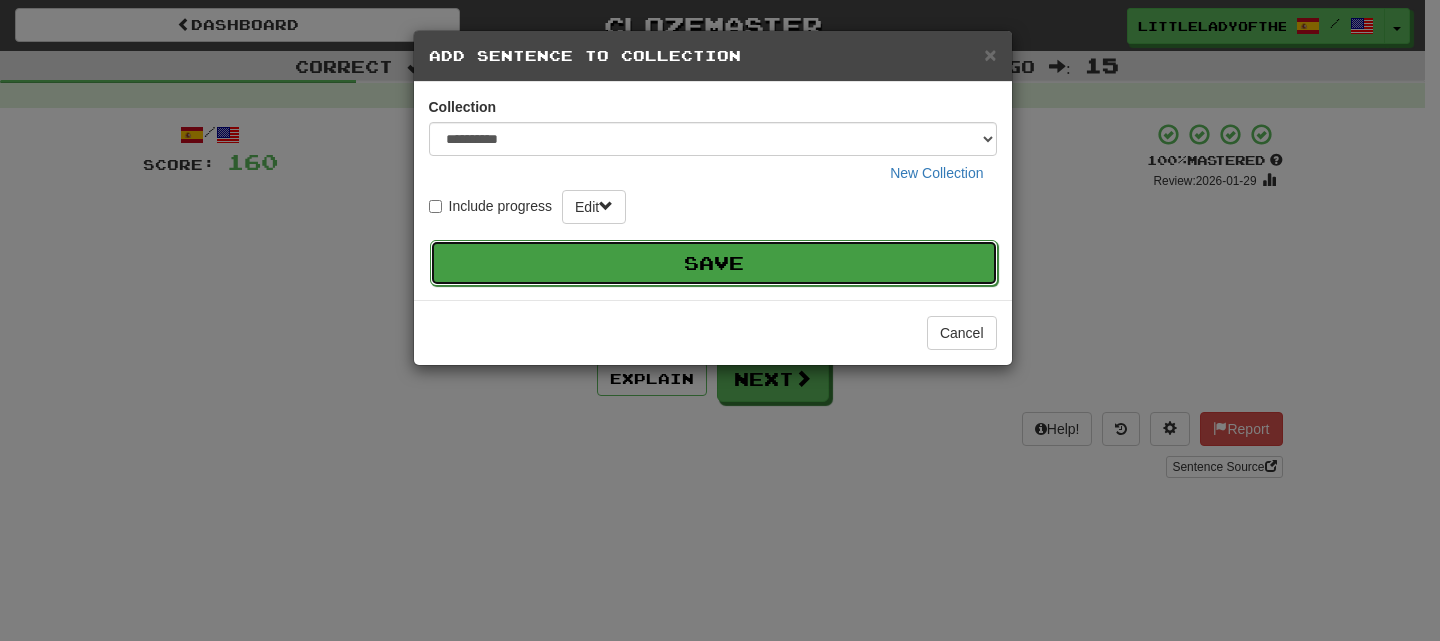 click on "Save" at bounding box center [714, 263] 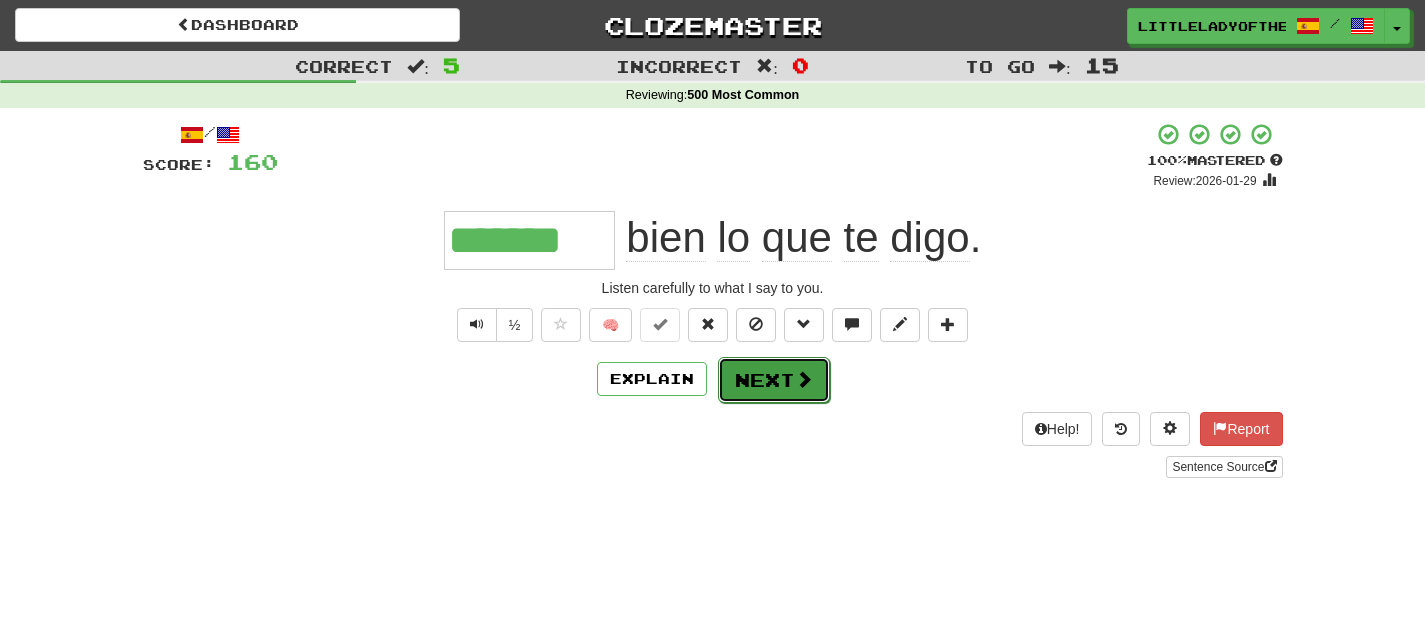 click on "Next" at bounding box center [774, 380] 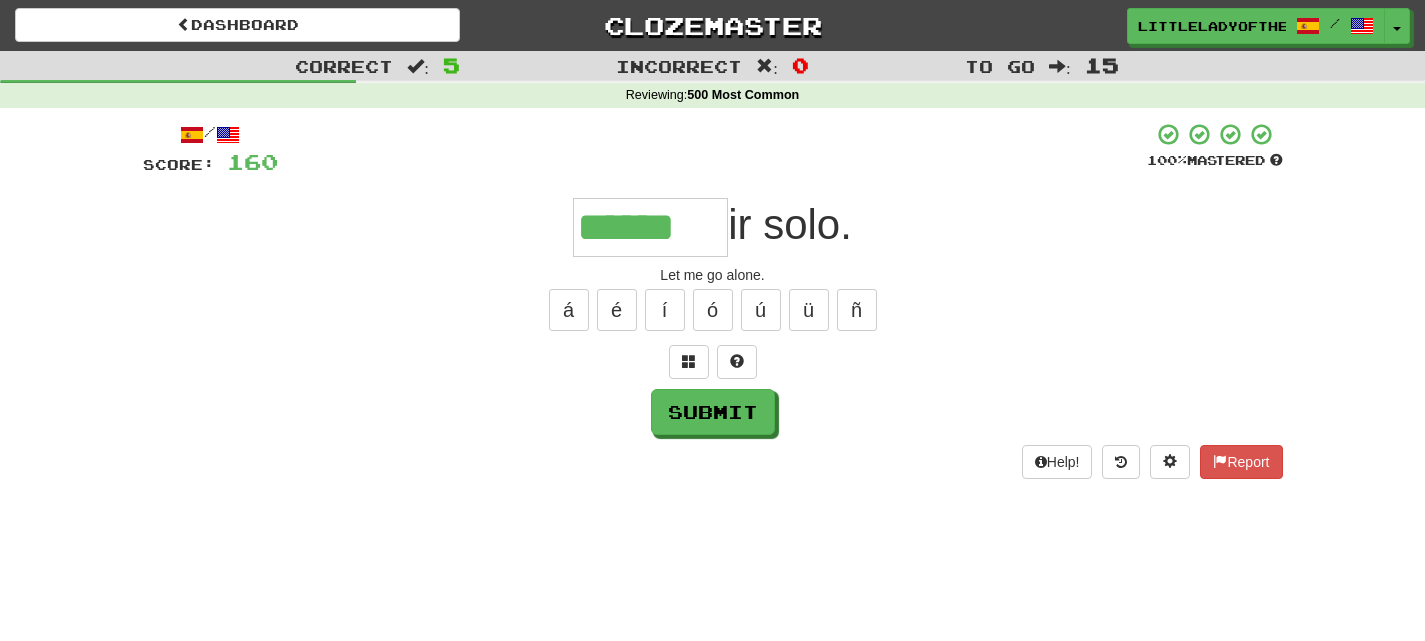 type on "******" 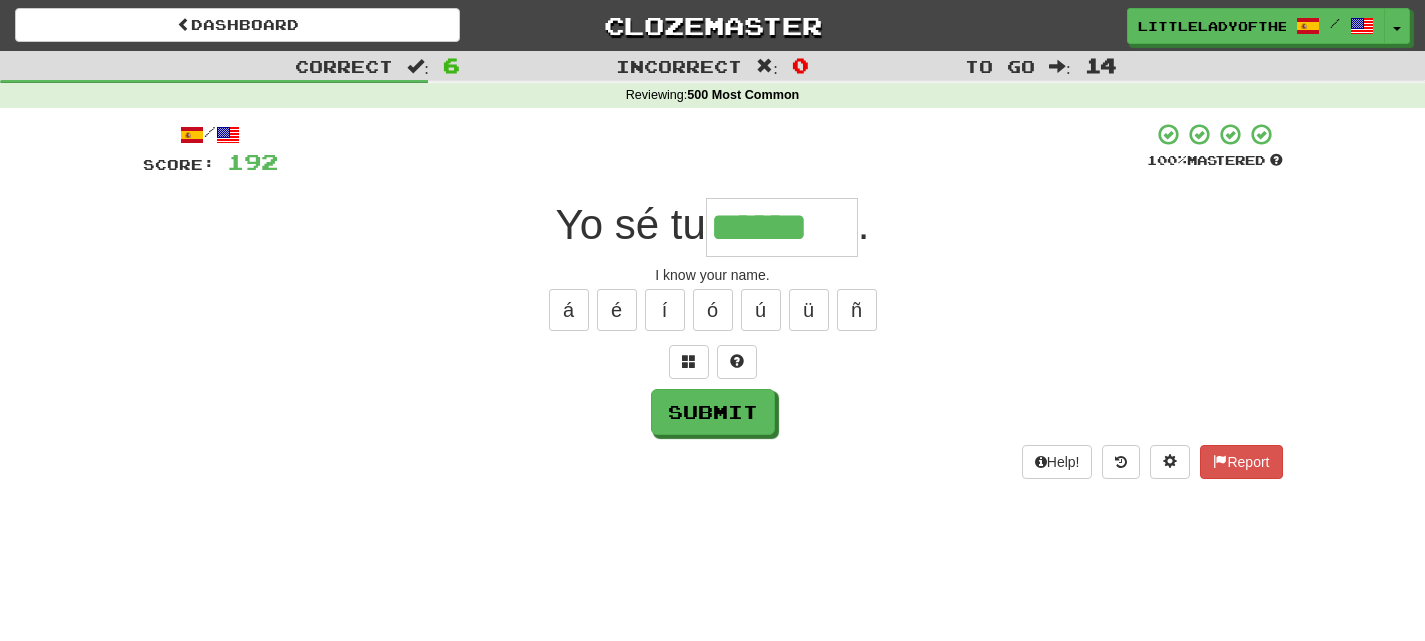 type on "******" 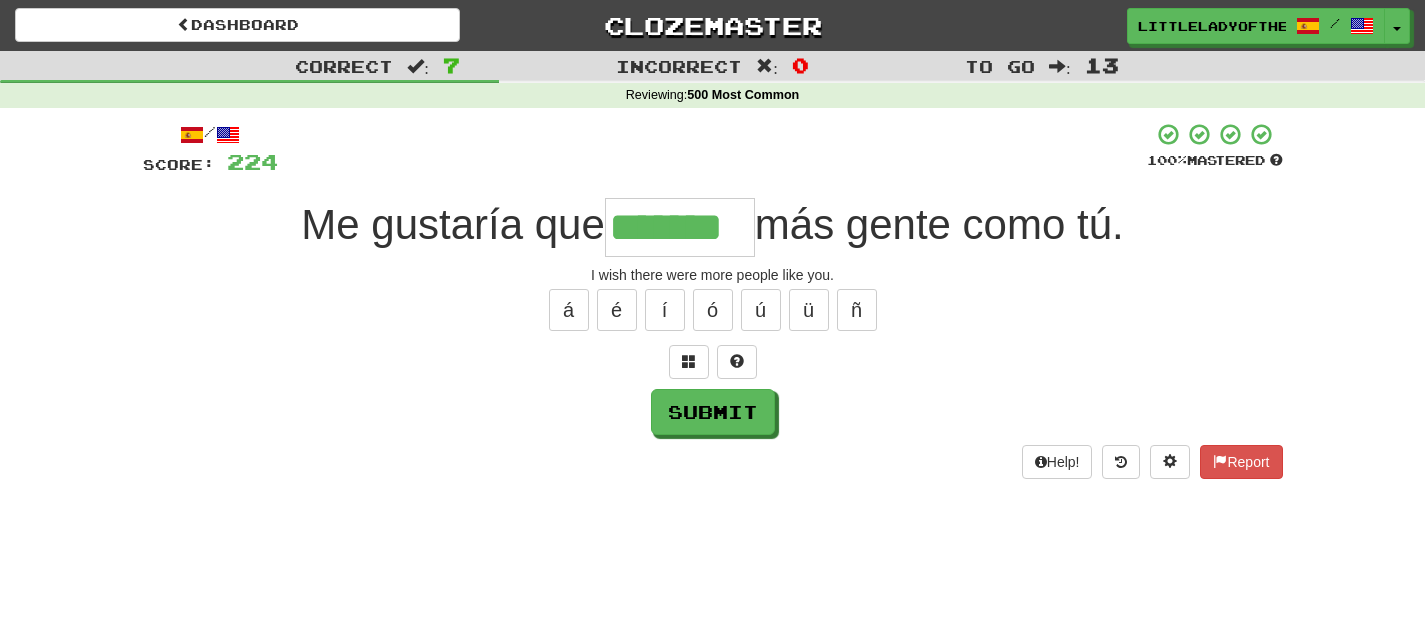 type on "*******" 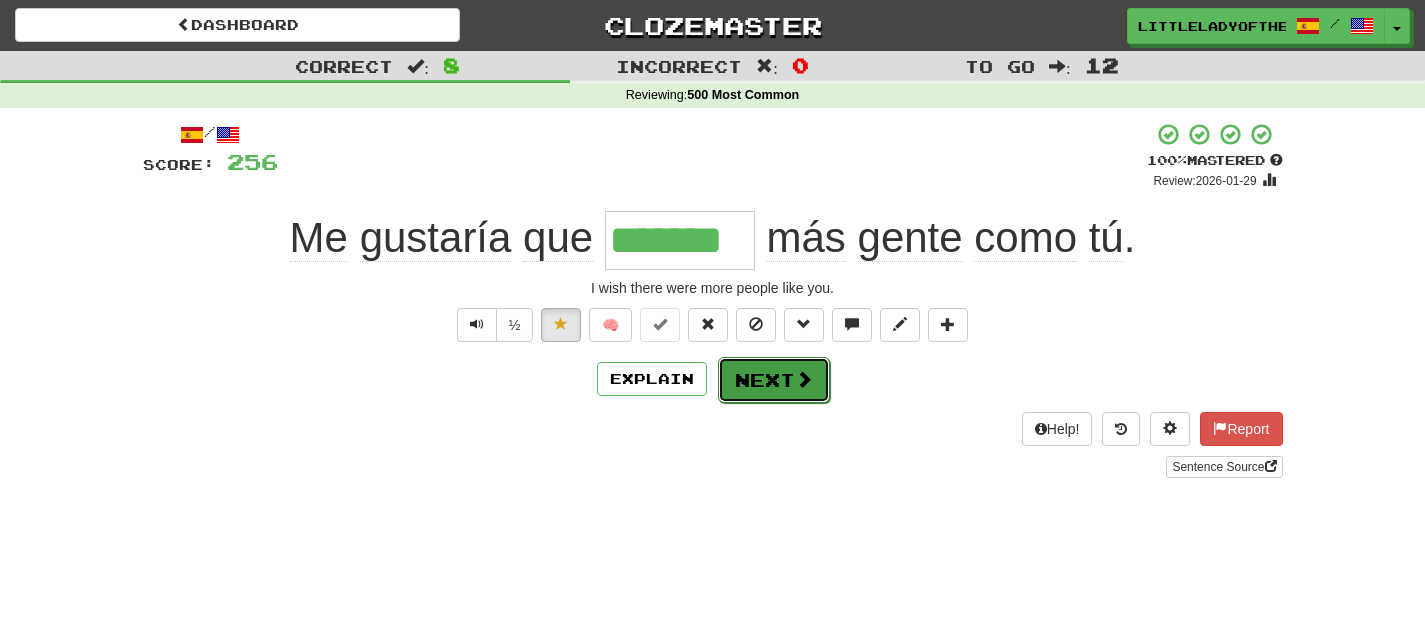 click on "Next" at bounding box center (774, 380) 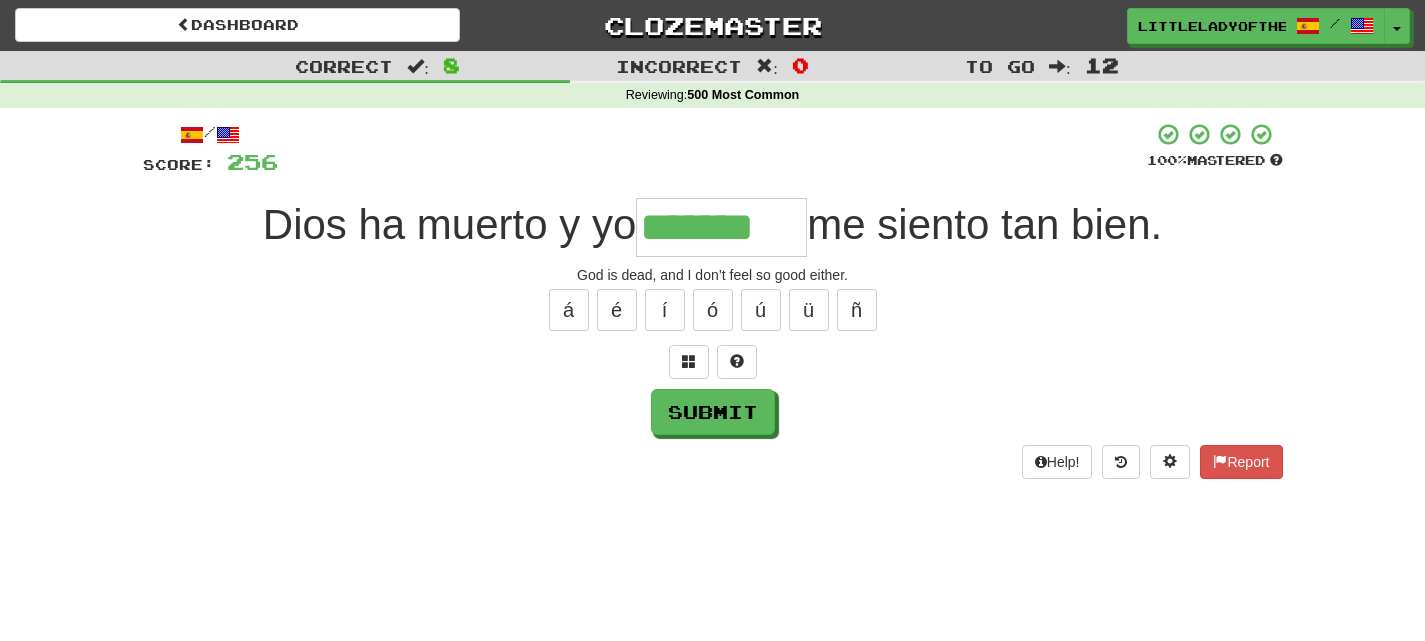 type on "*******" 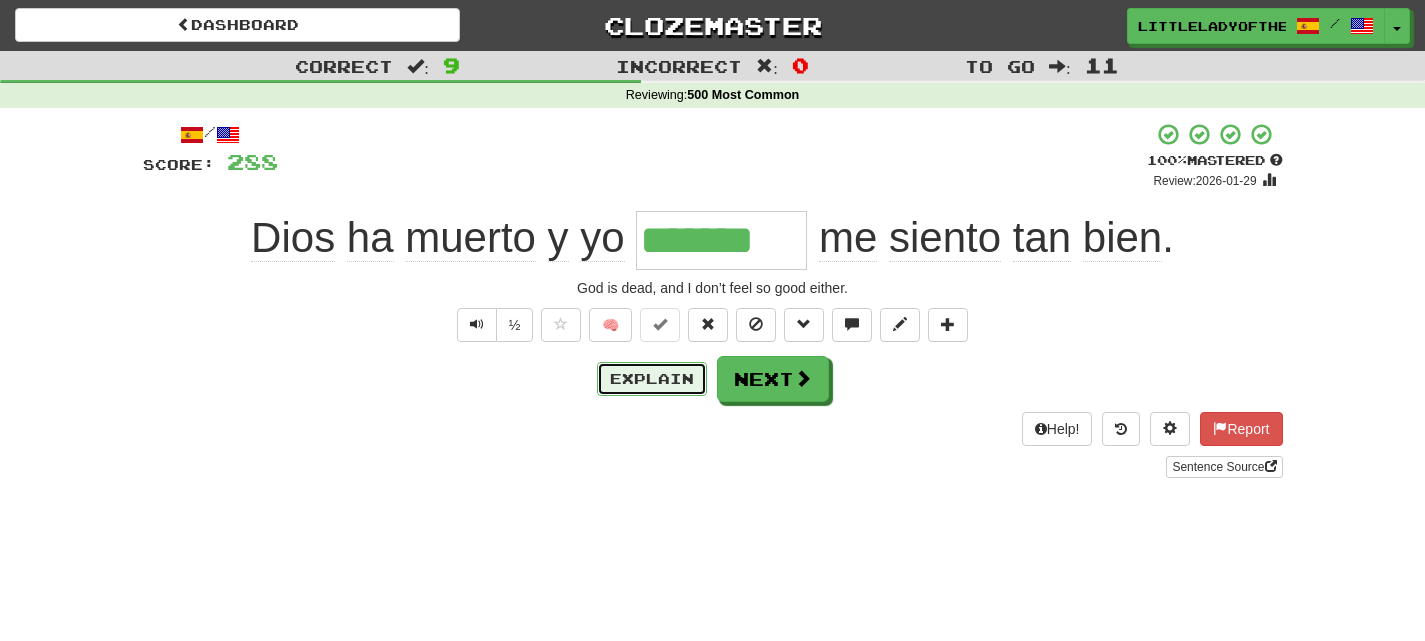 click on "Explain" at bounding box center [652, 379] 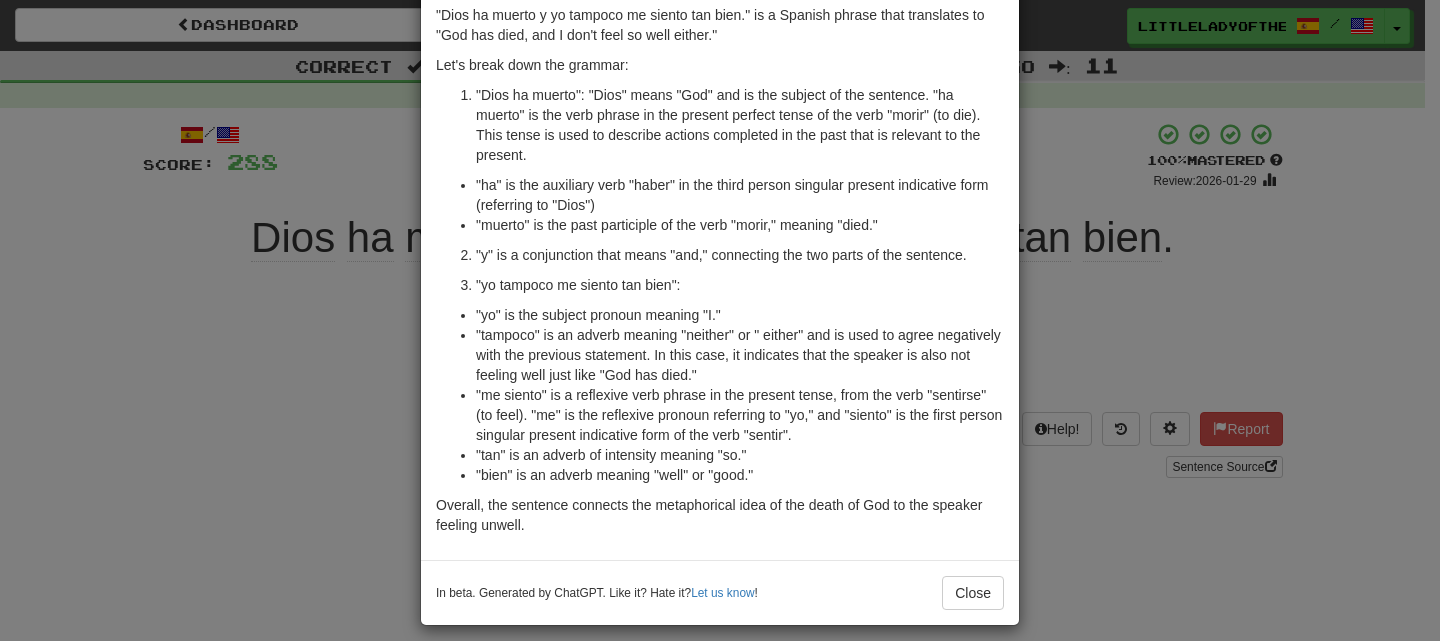 scroll, scrollTop: 95, scrollLeft: 0, axis: vertical 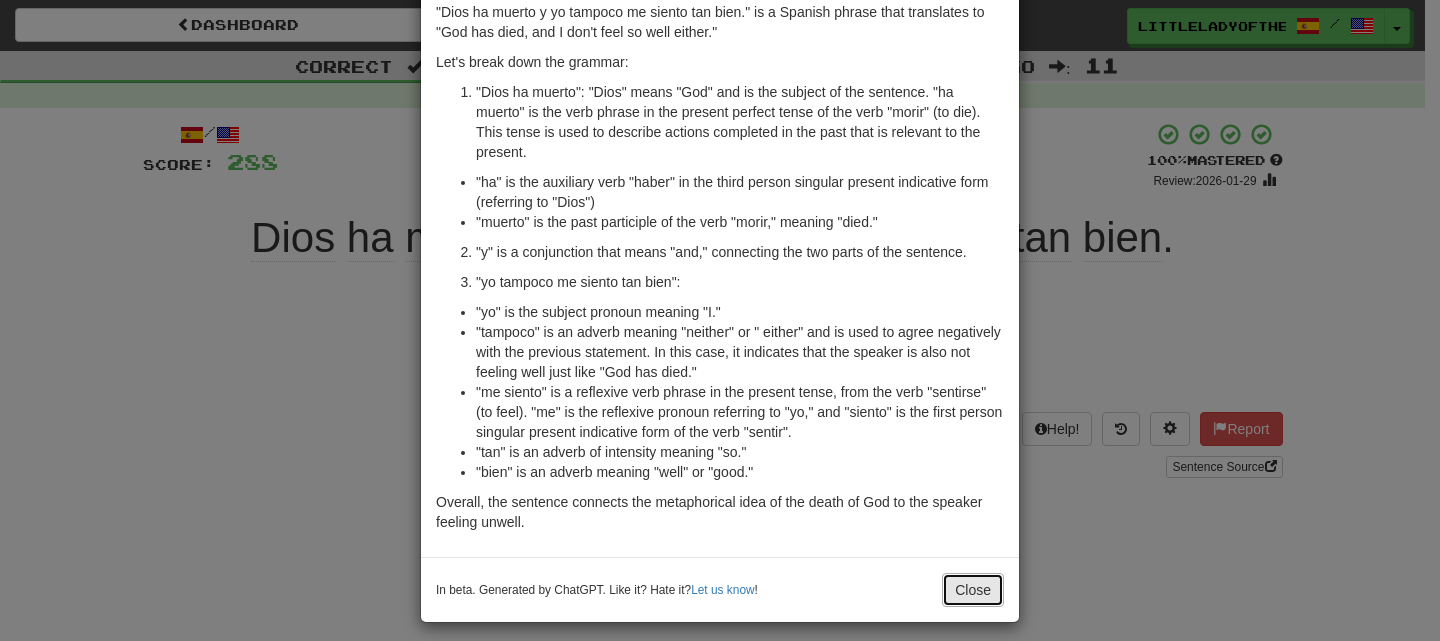 click on "Close" at bounding box center (973, 590) 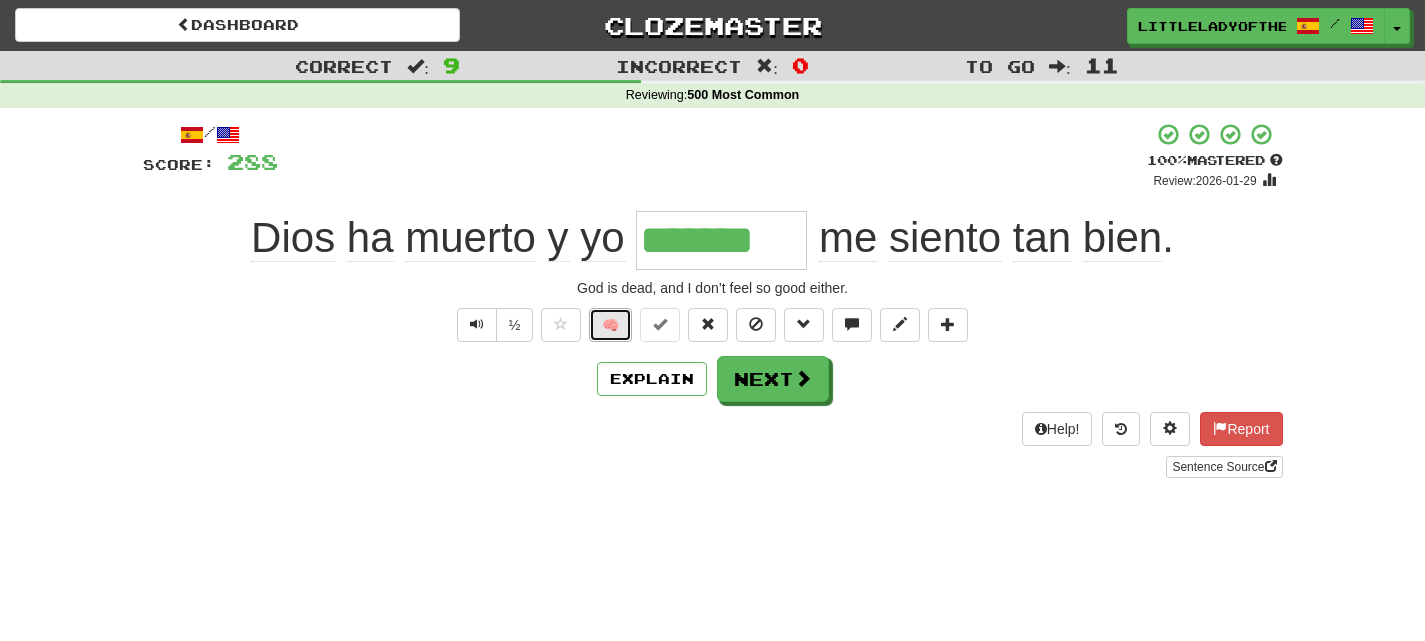 click on "🧠" at bounding box center [610, 325] 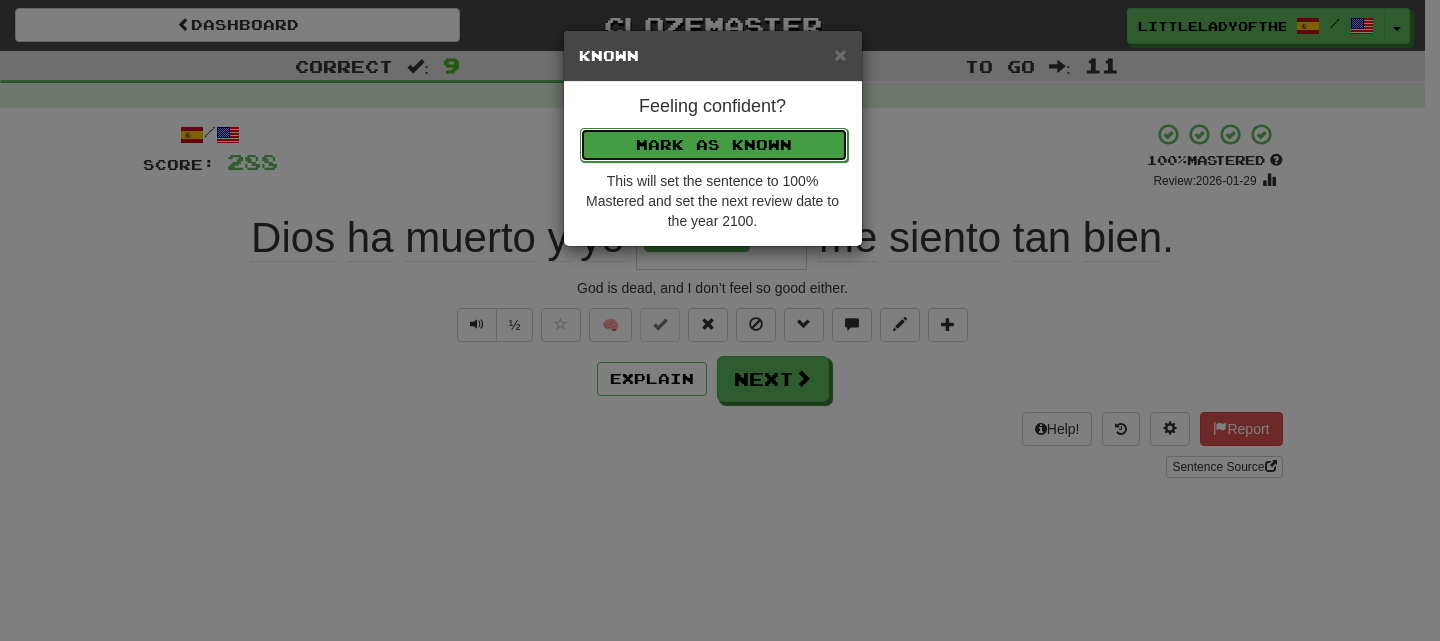 click on "Mark as Known" at bounding box center [714, 145] 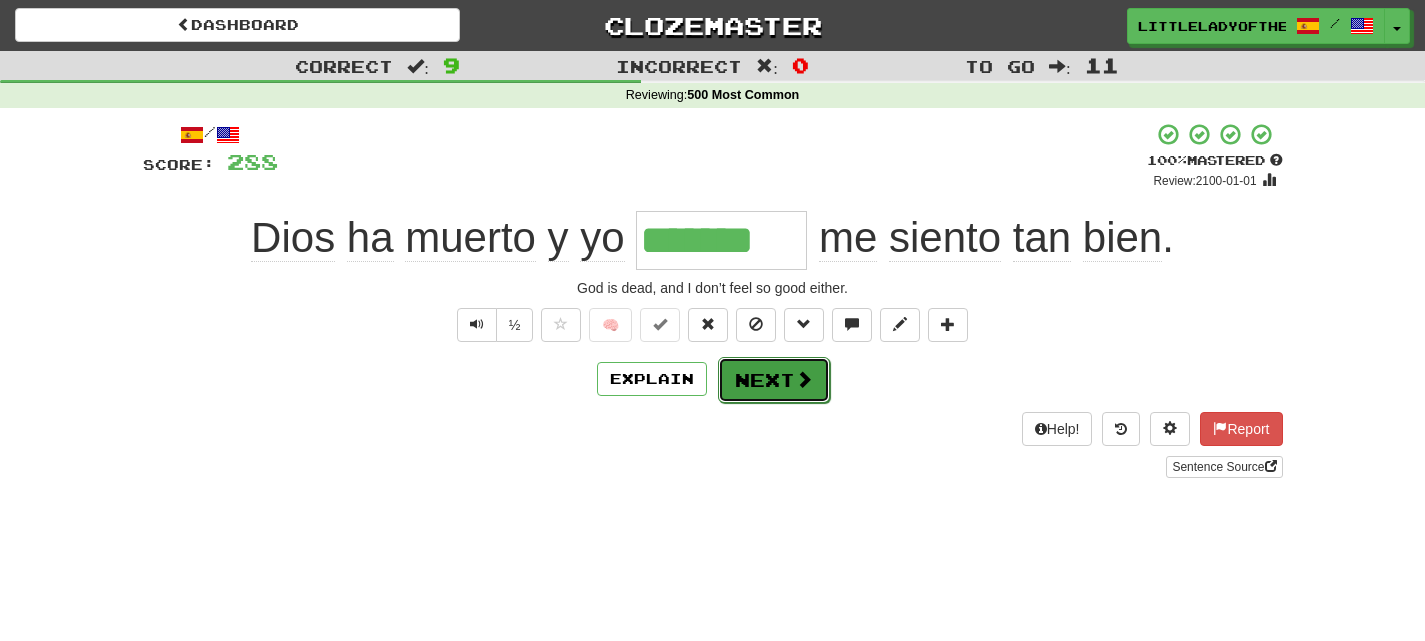 click on "Next" at bounding box center (774, 380) 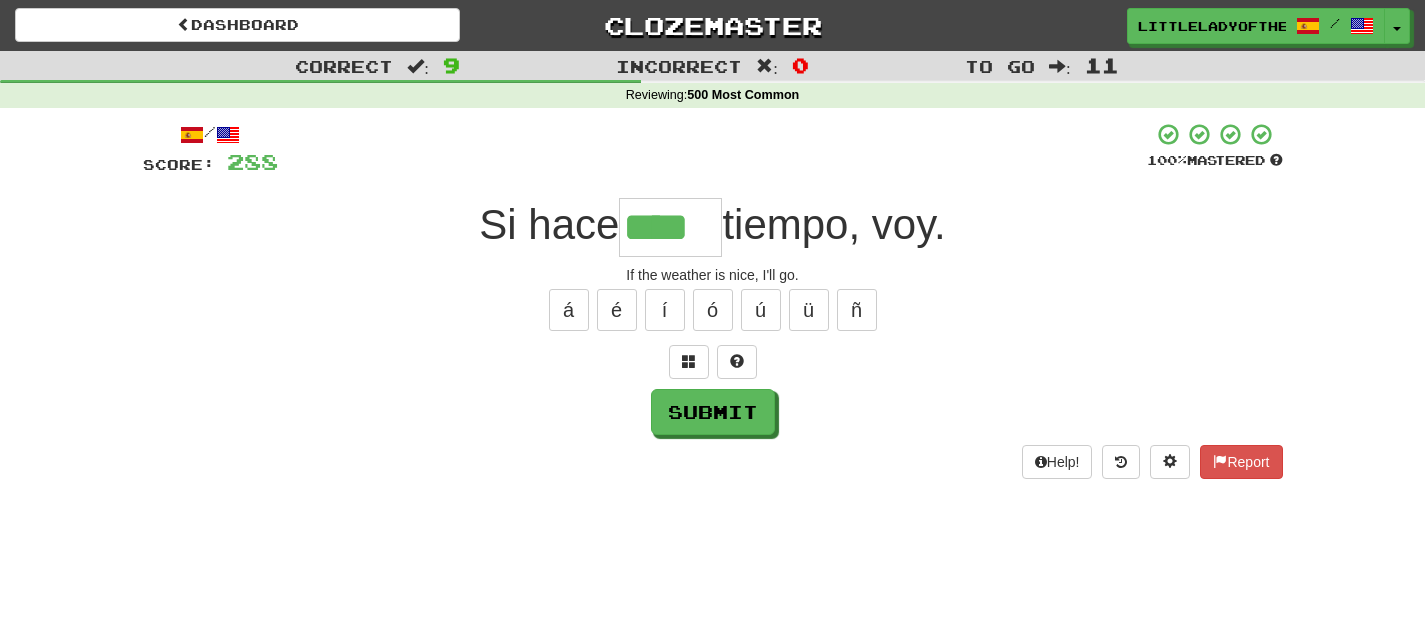 type on "****" 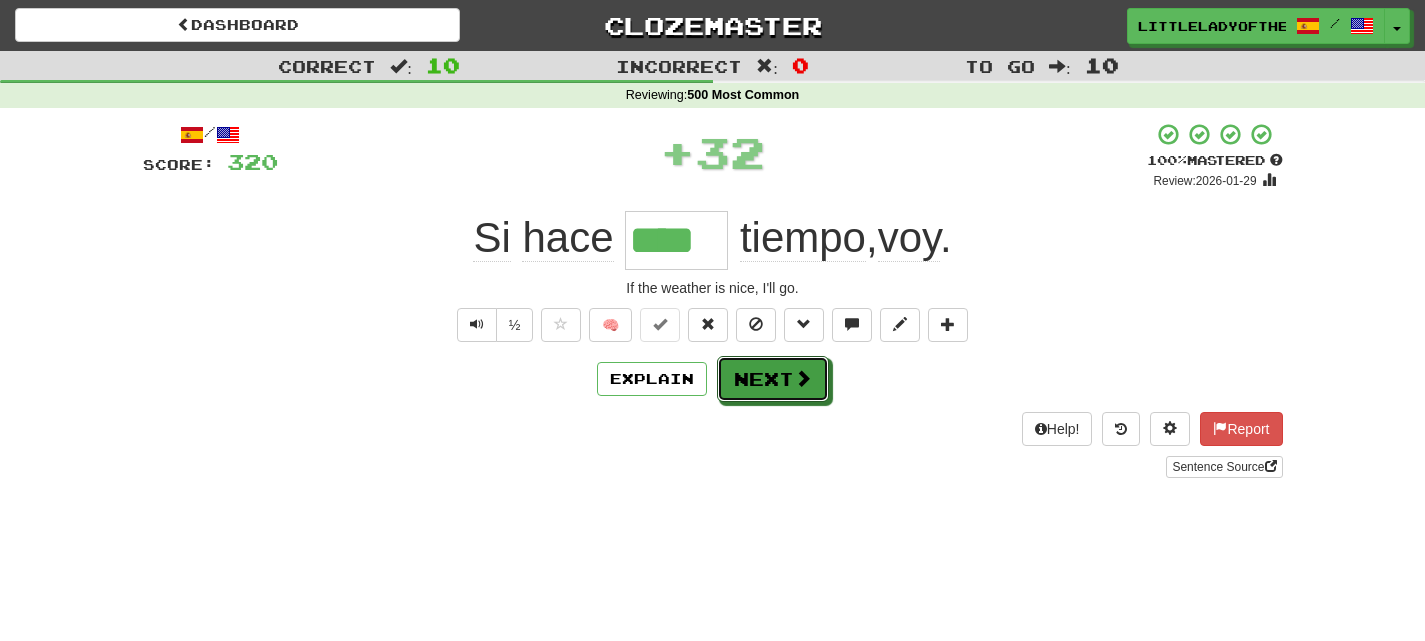 click on "Next" at bounding box center (773, 379) 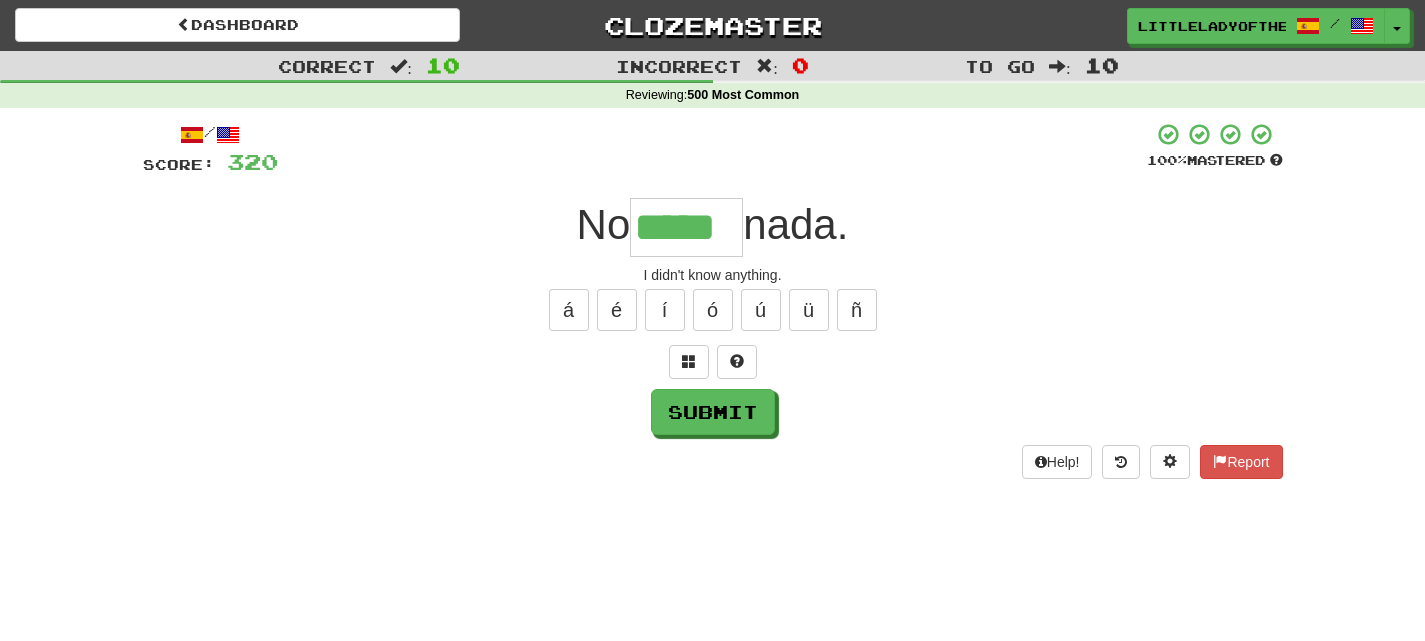 type on "*****" 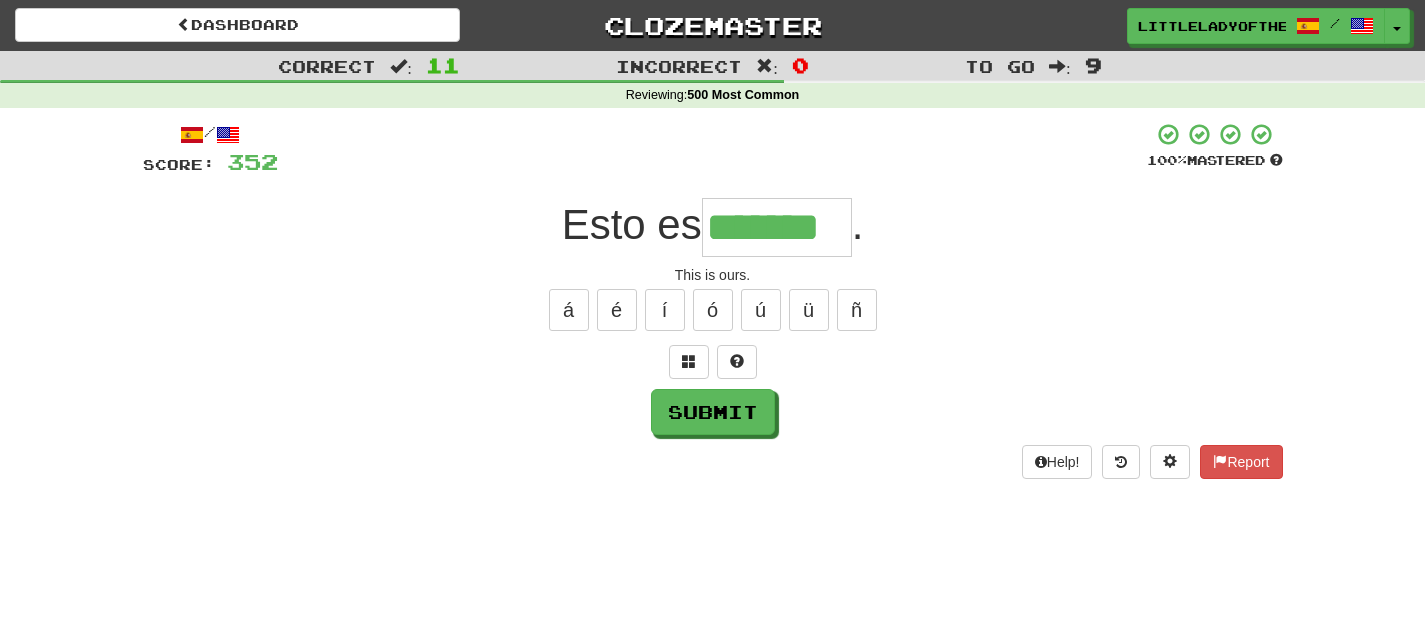 type on "*******" 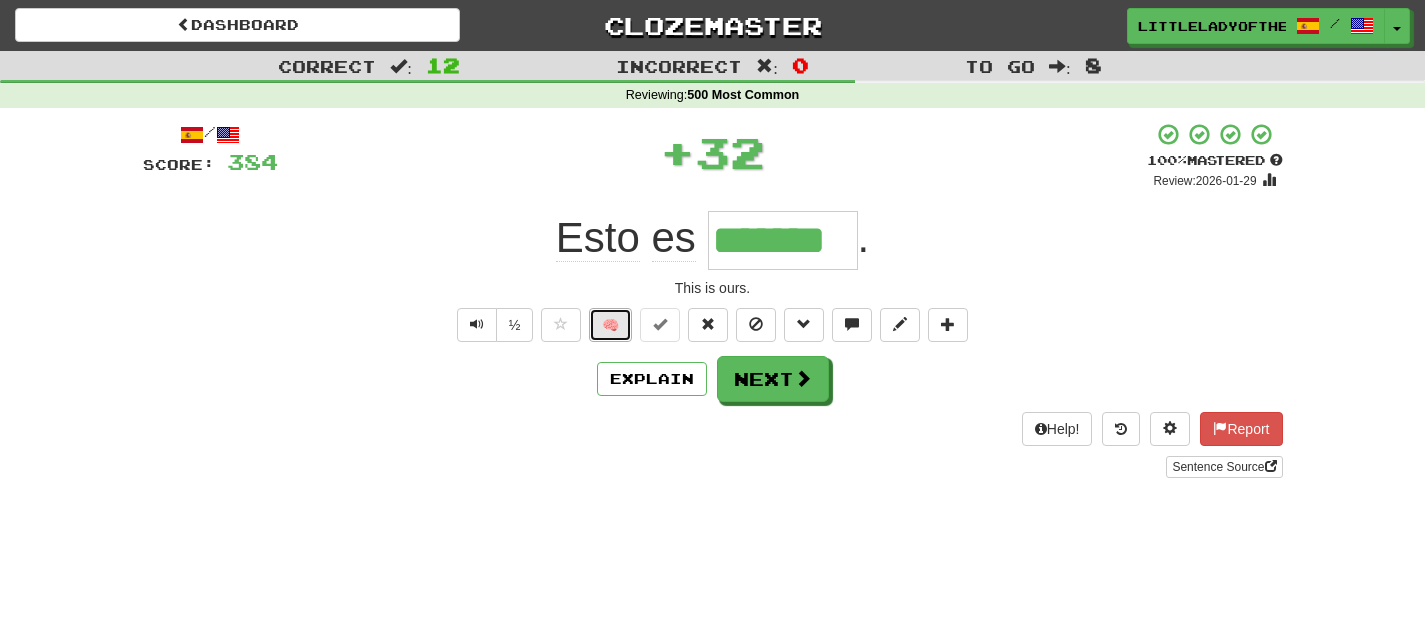 click on "🧠" at bounding box center [610, 325] 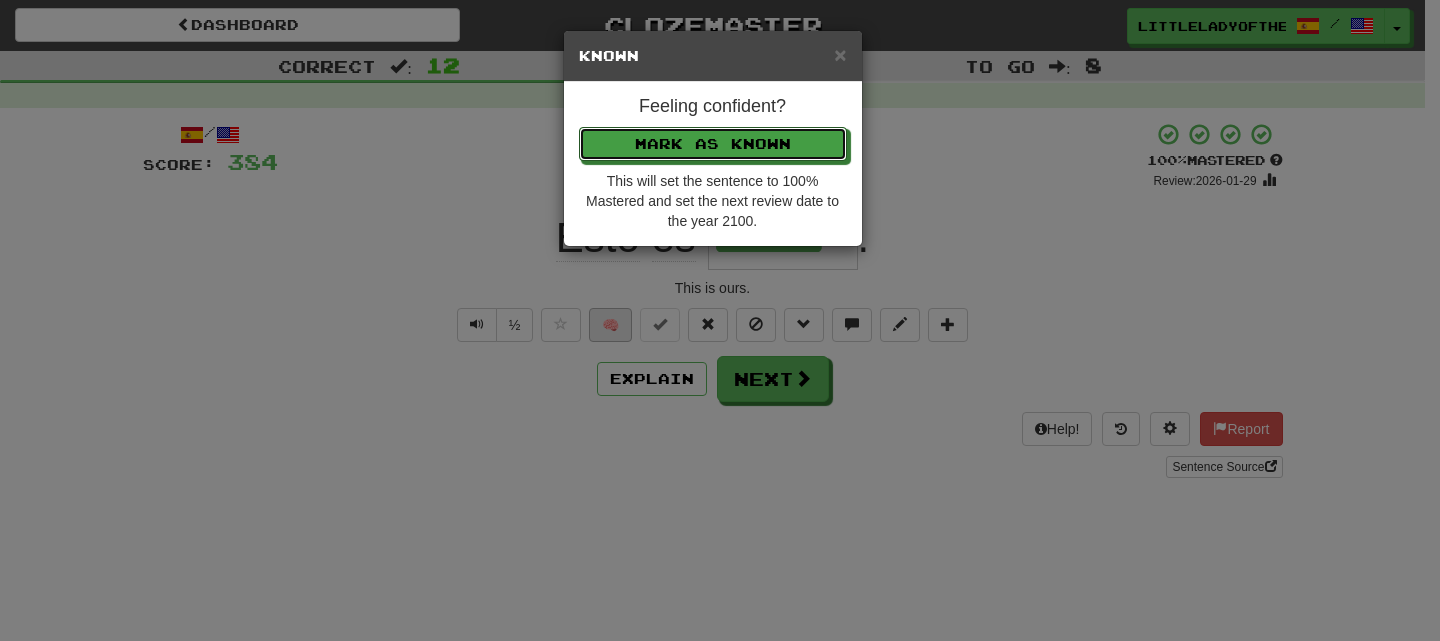 type 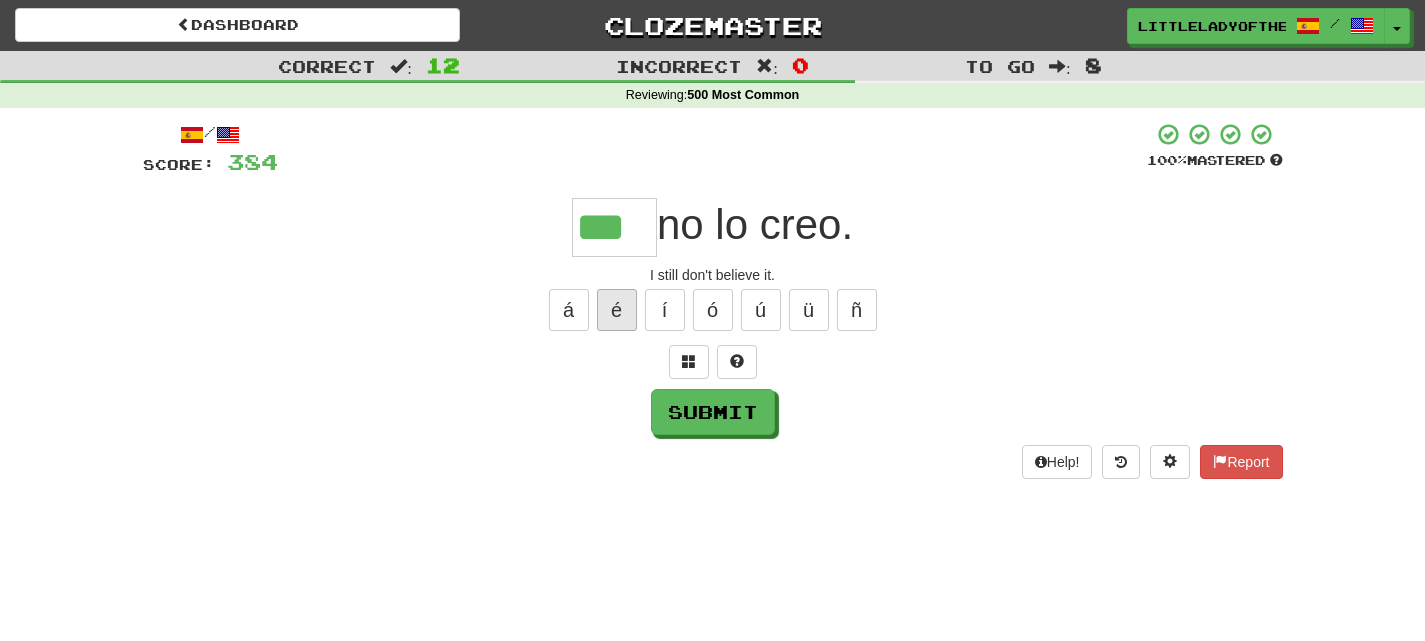 type on "***" 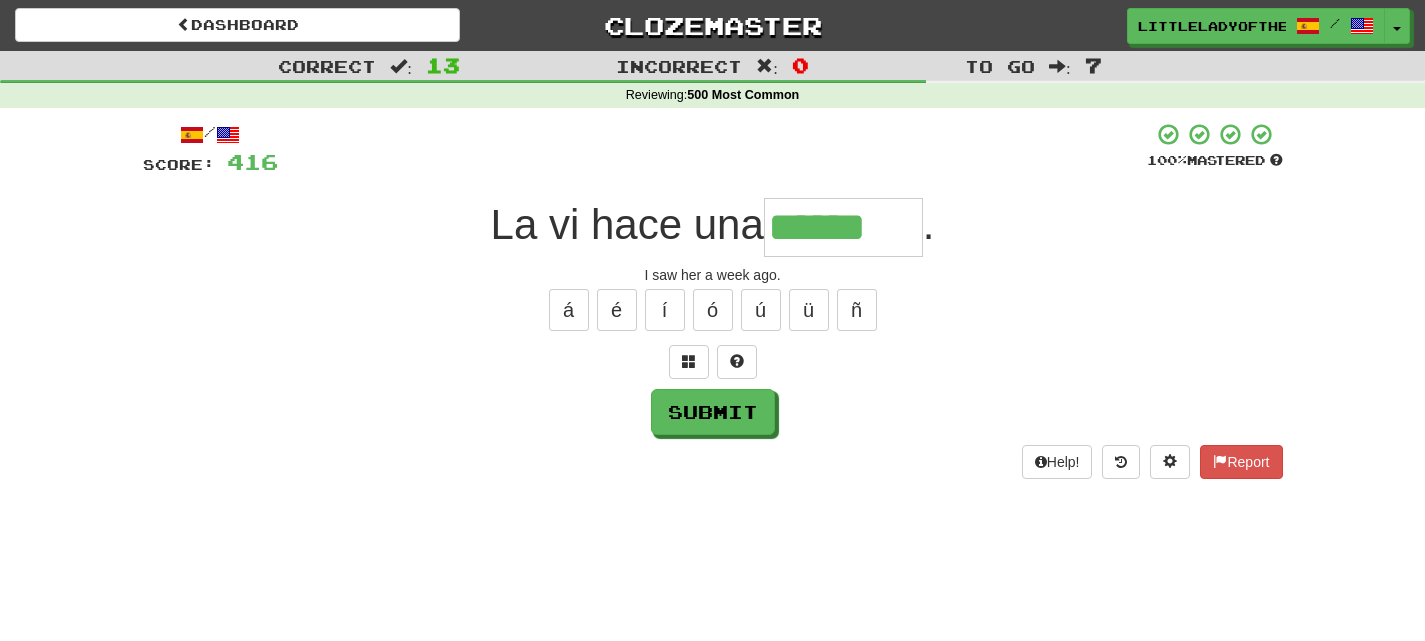 type on "******" 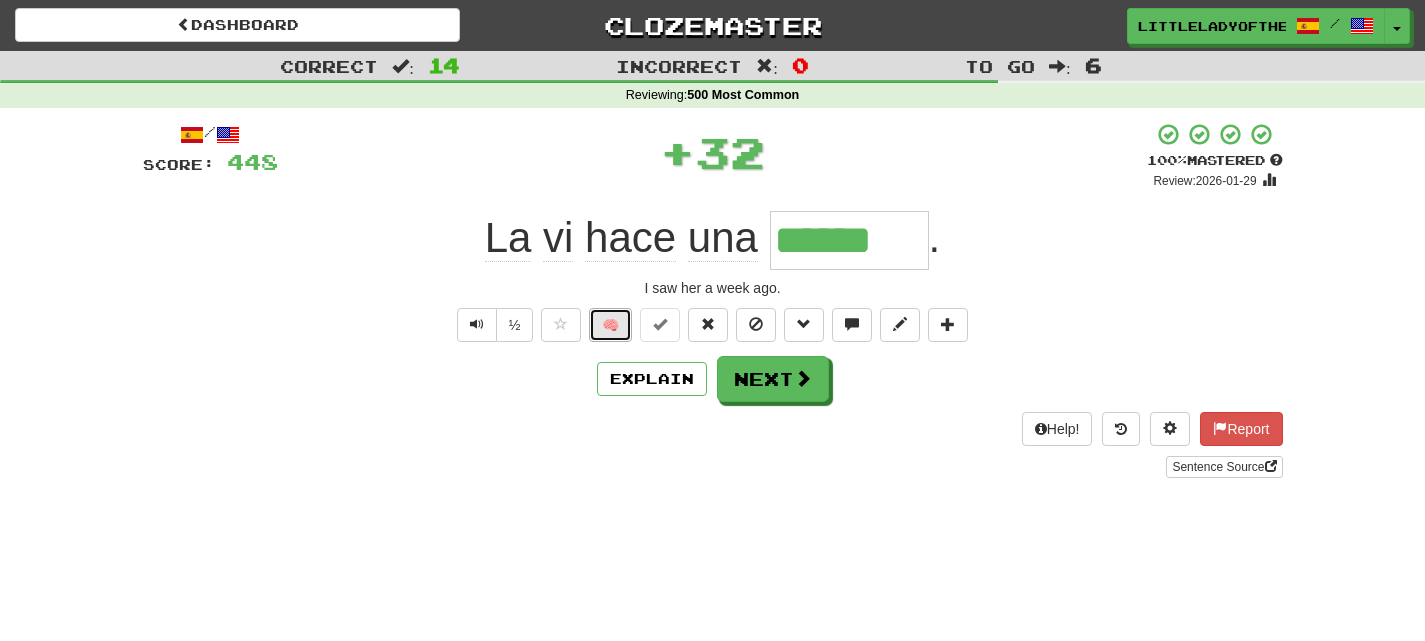 click on "🧠" at bounding box center (610, 325) 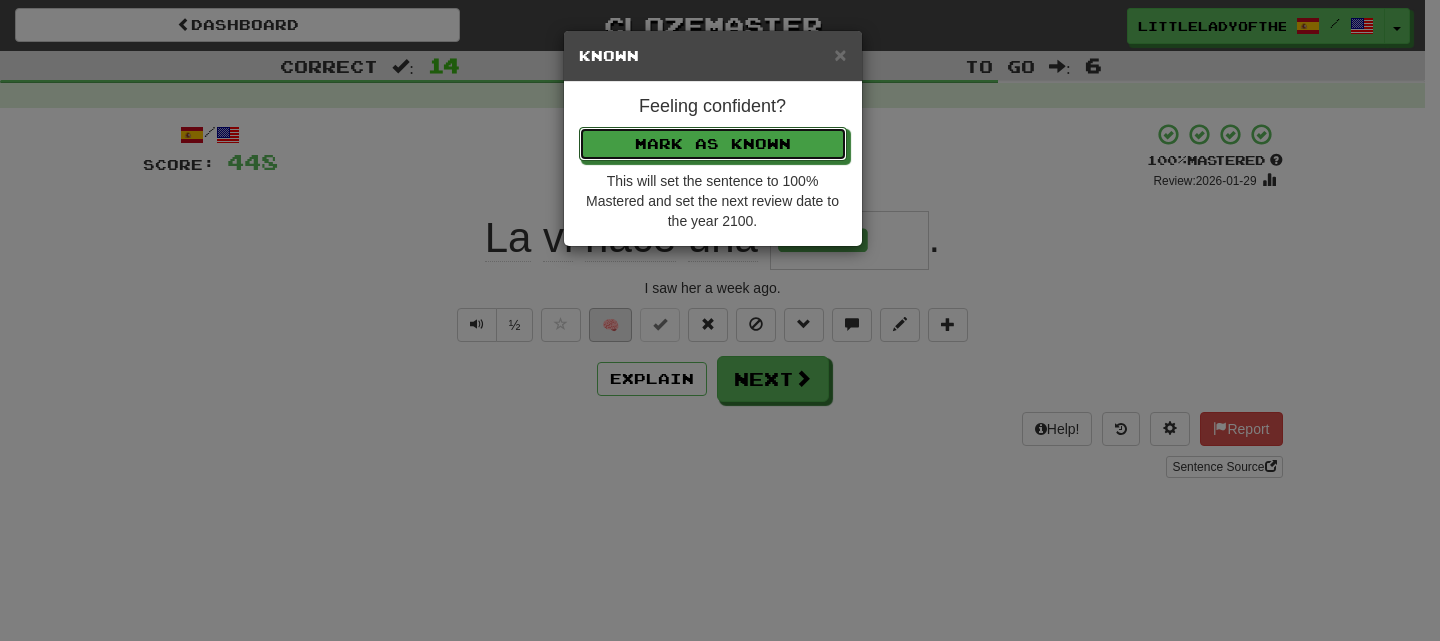 click on "Mark as Known" at bounding box center [713, 144] 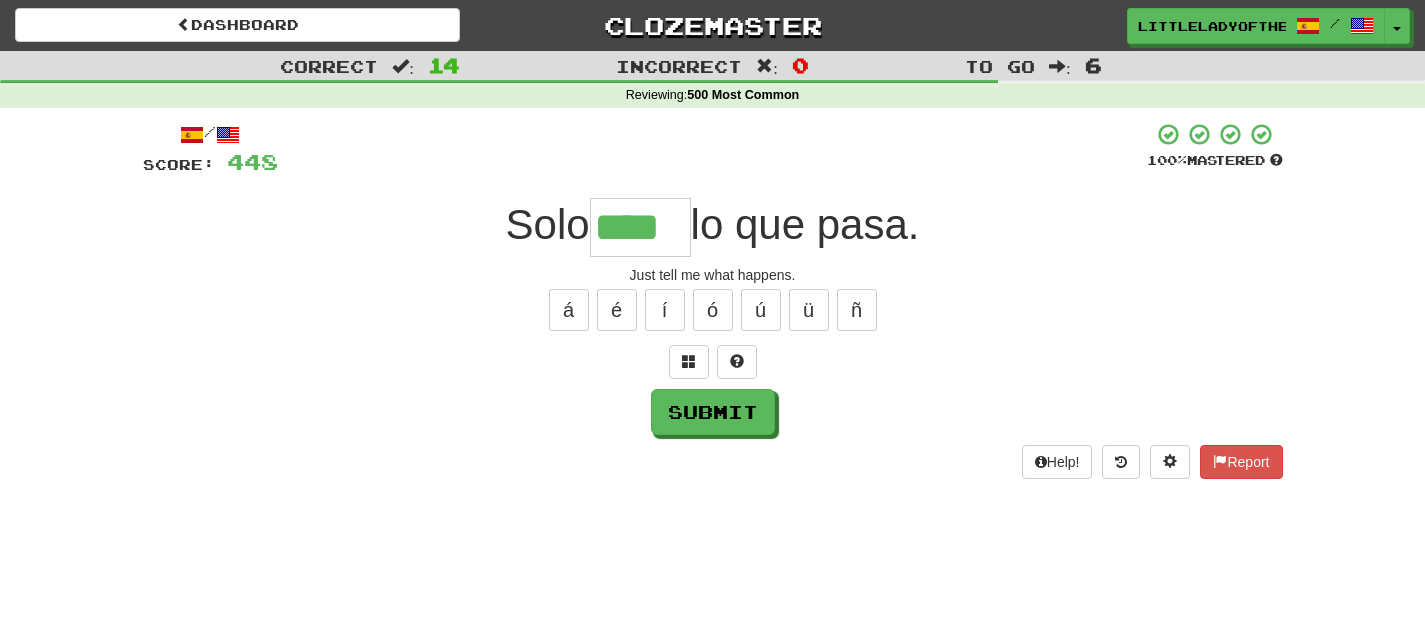 type on "****" 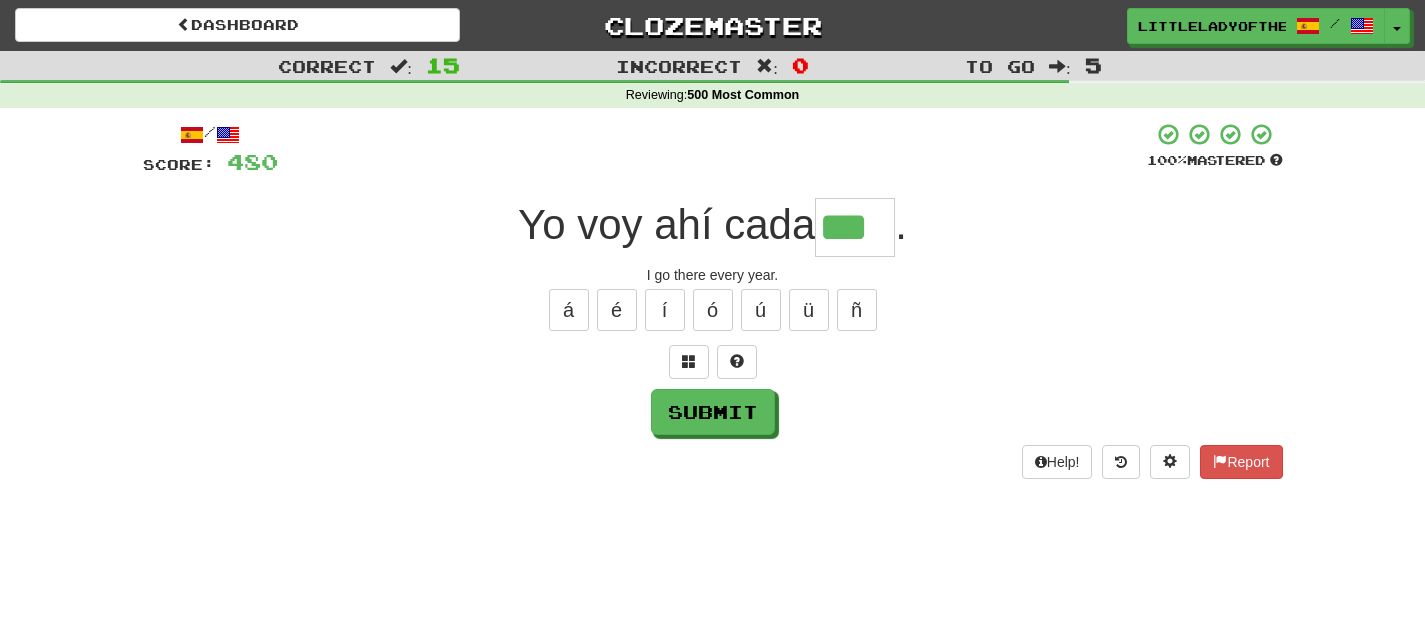 type on "***" 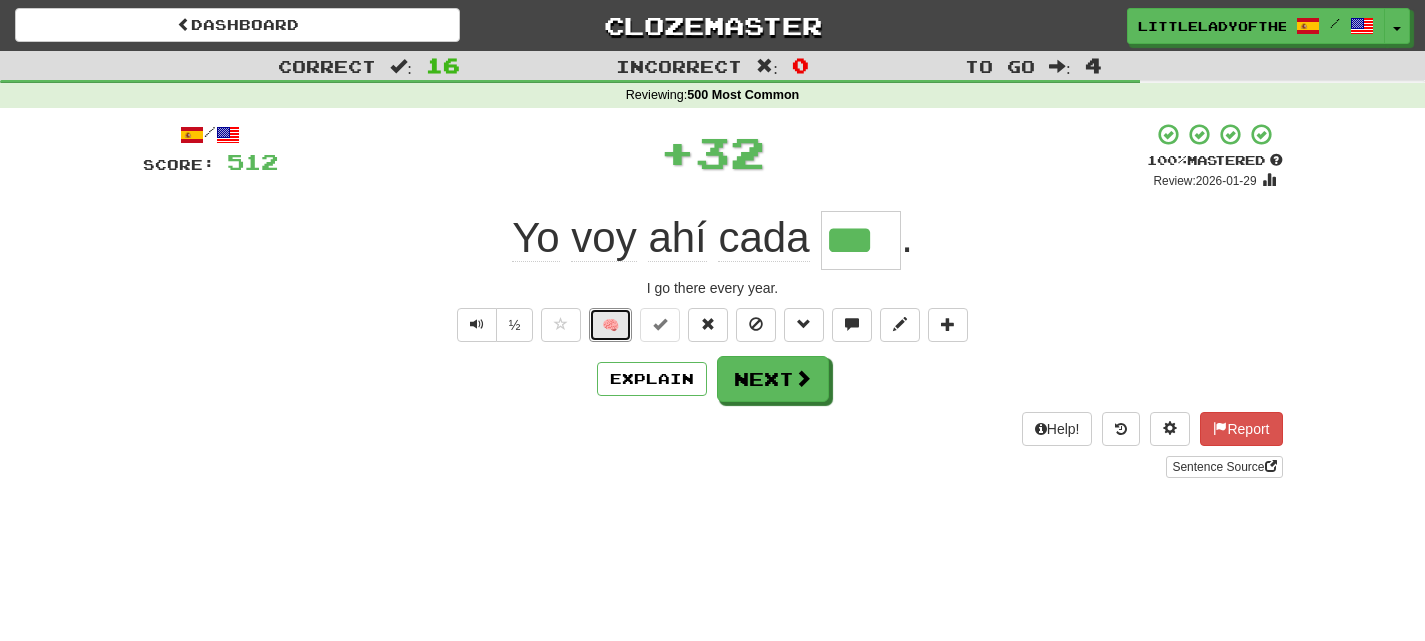 click on "🧠" at bounding box center [610, 325] 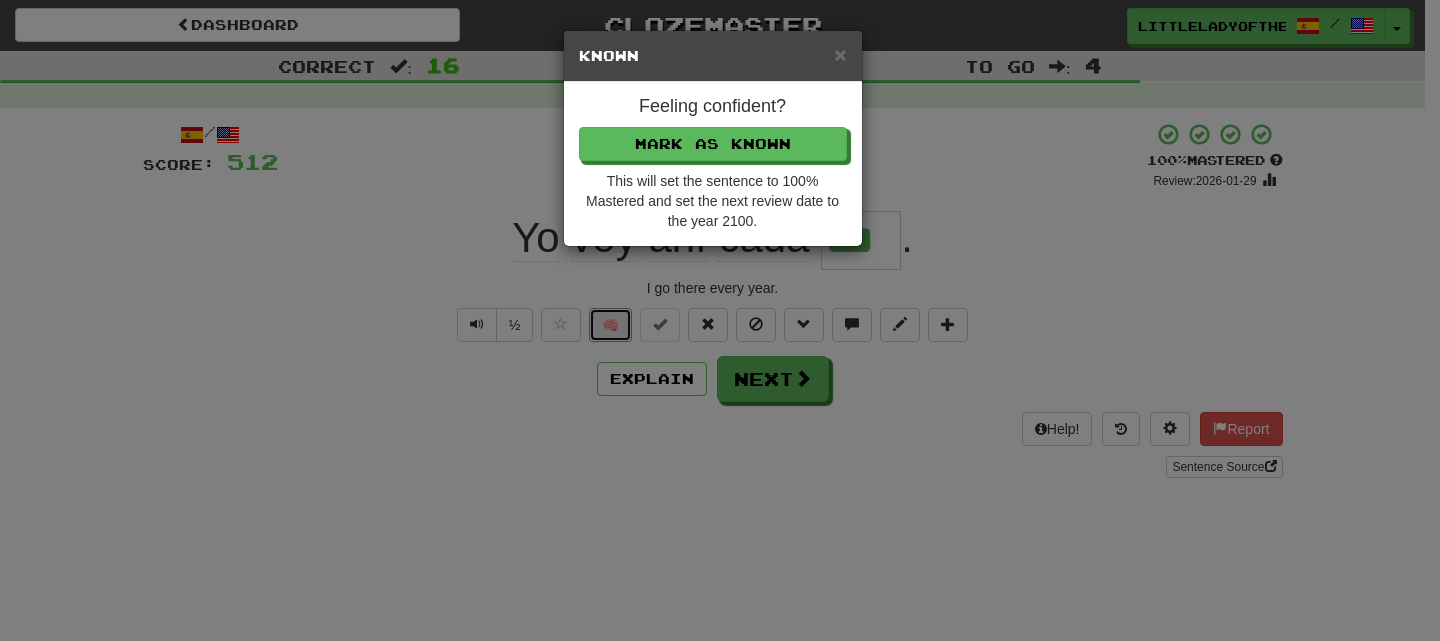 type 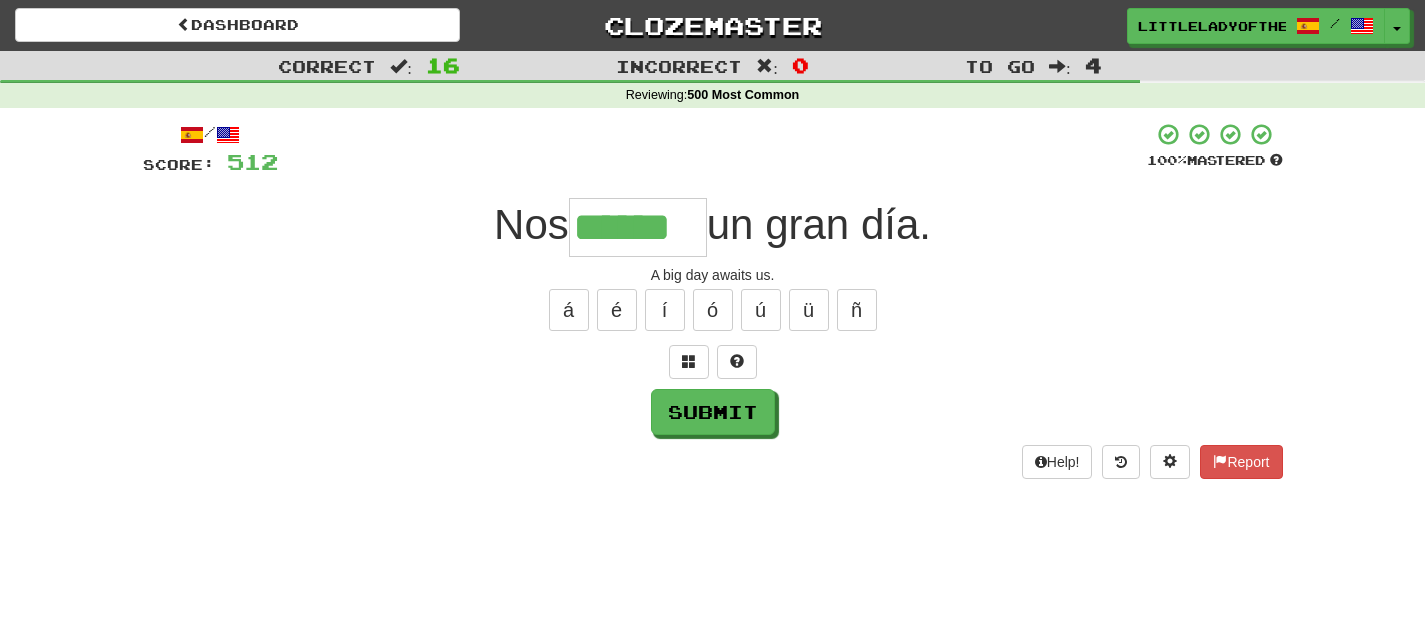 type on "******" 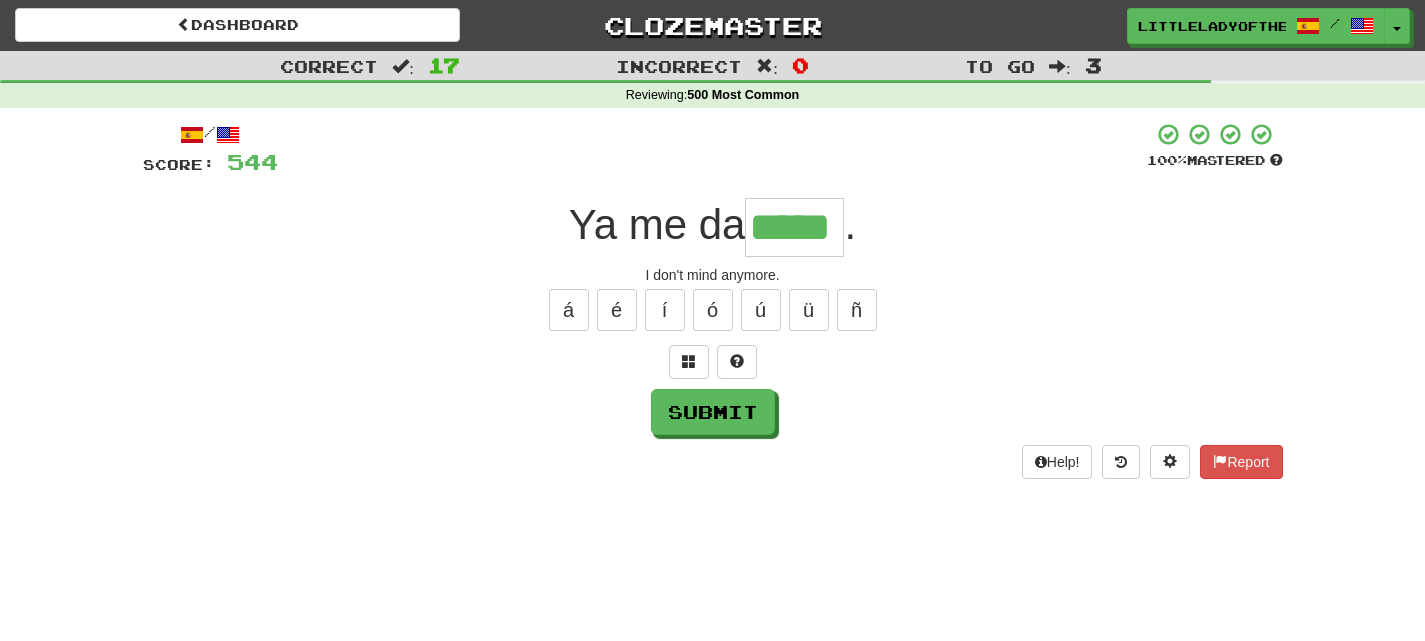 type on "*****" 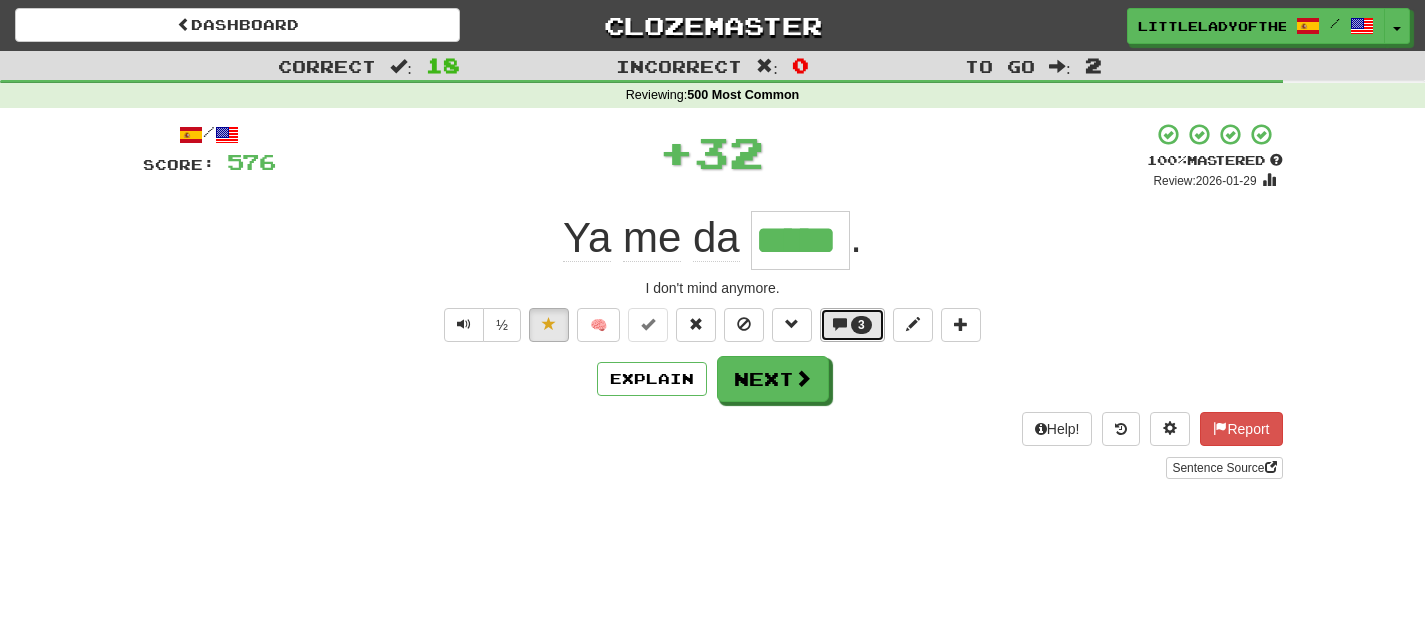 click on "3" at bounding box center [861, 325] 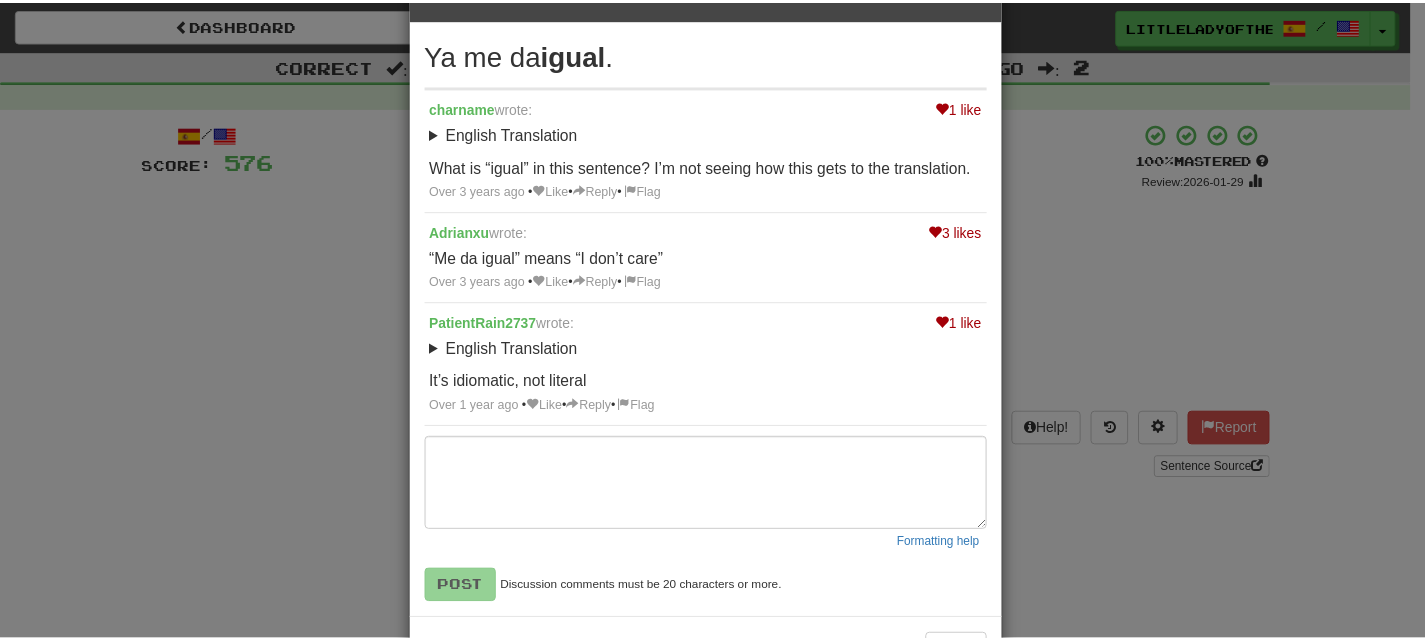 scroll, scrollTop: 63, scrollLeft: 0, axis: vertical 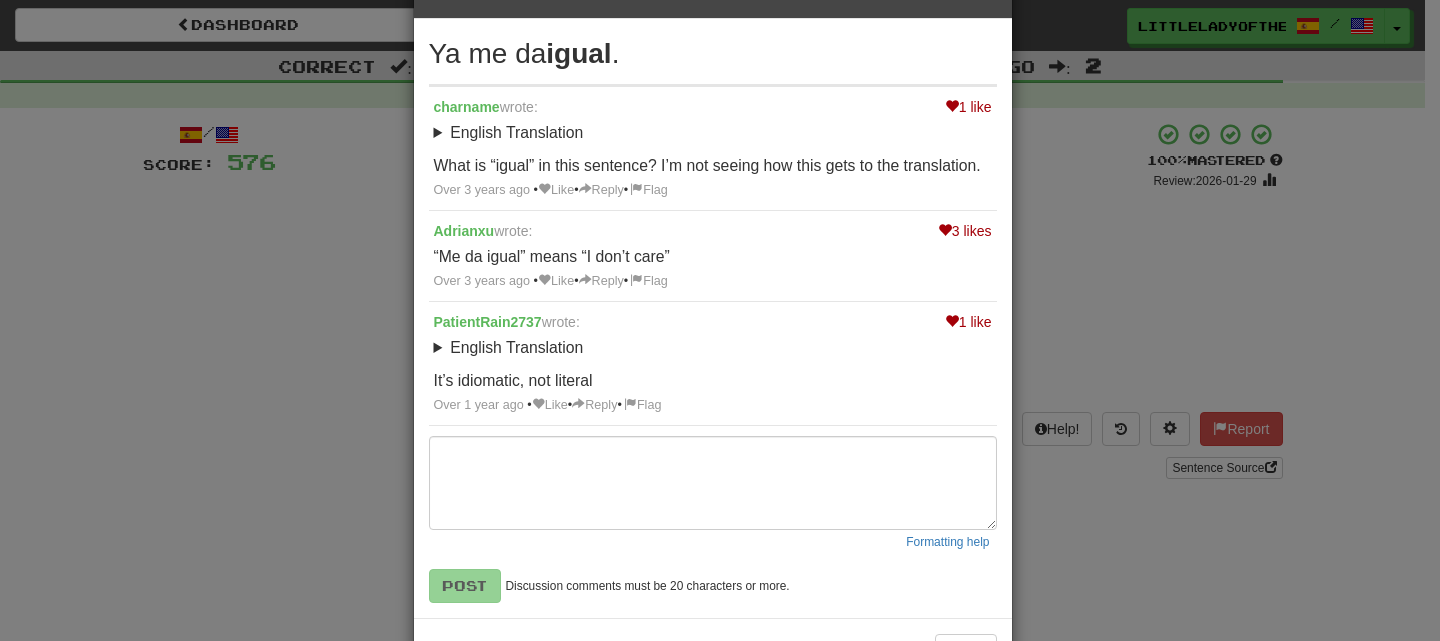 click on "× Discussion View in the forum  Ya me da  igual .
1
like
charname
wrote:
English Translation
I don’t mind anymore.
What is “igual” in this sentence?  I’m not seeing how this gets to the translation.
Over 3 years ago
•
Like
•
Reply
•
Flag
3
likes
Adrianxu
wrote:
“Me da igual” means “I don’t care”
Over 3 years ago
•
Like
•
Reply
•
Flag
1
like
PatientRain2737
wrote:
English Translation
I don’t mind anymore.
It’s idiomatic, not literal
Over 1 year ago
•
Like
•
Reply
•
Flag
Formatting help Post Discussion comments must be 20 characters or more. All sentence comments also appear in the forum -  check it out ! Close Loading" at bounding box center [720, 320] 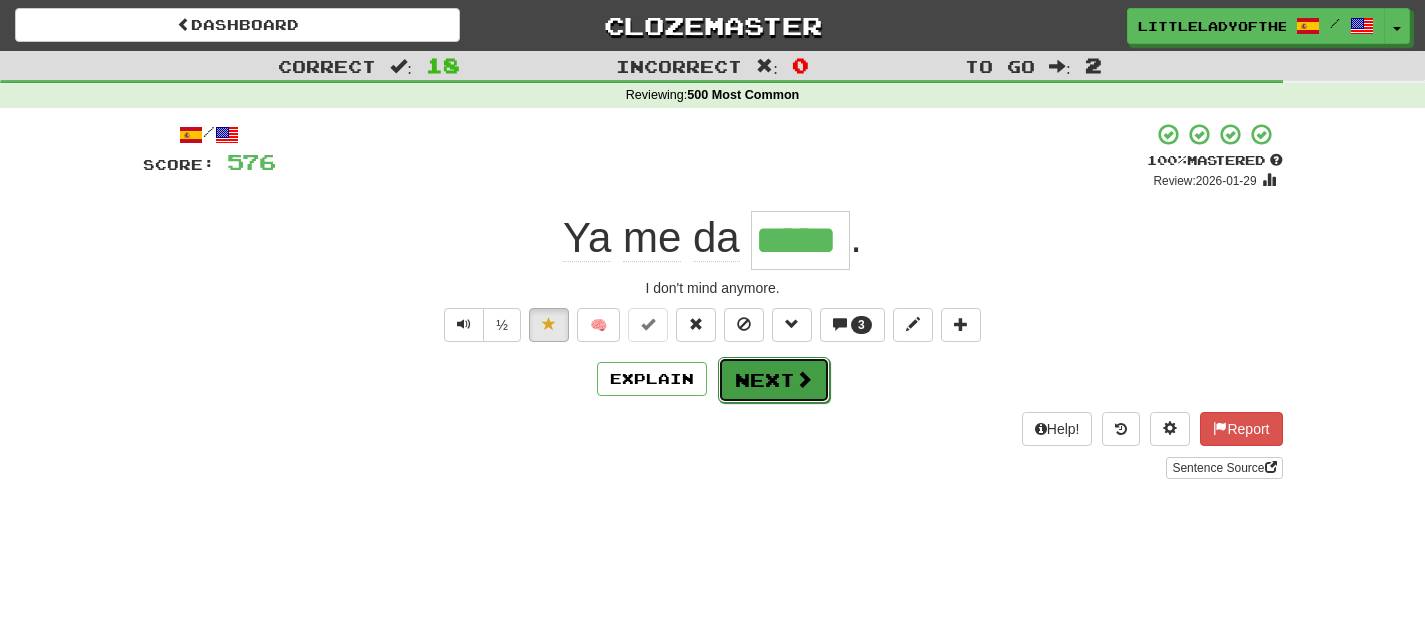 click on "Next" at bounding box center (774, 380) 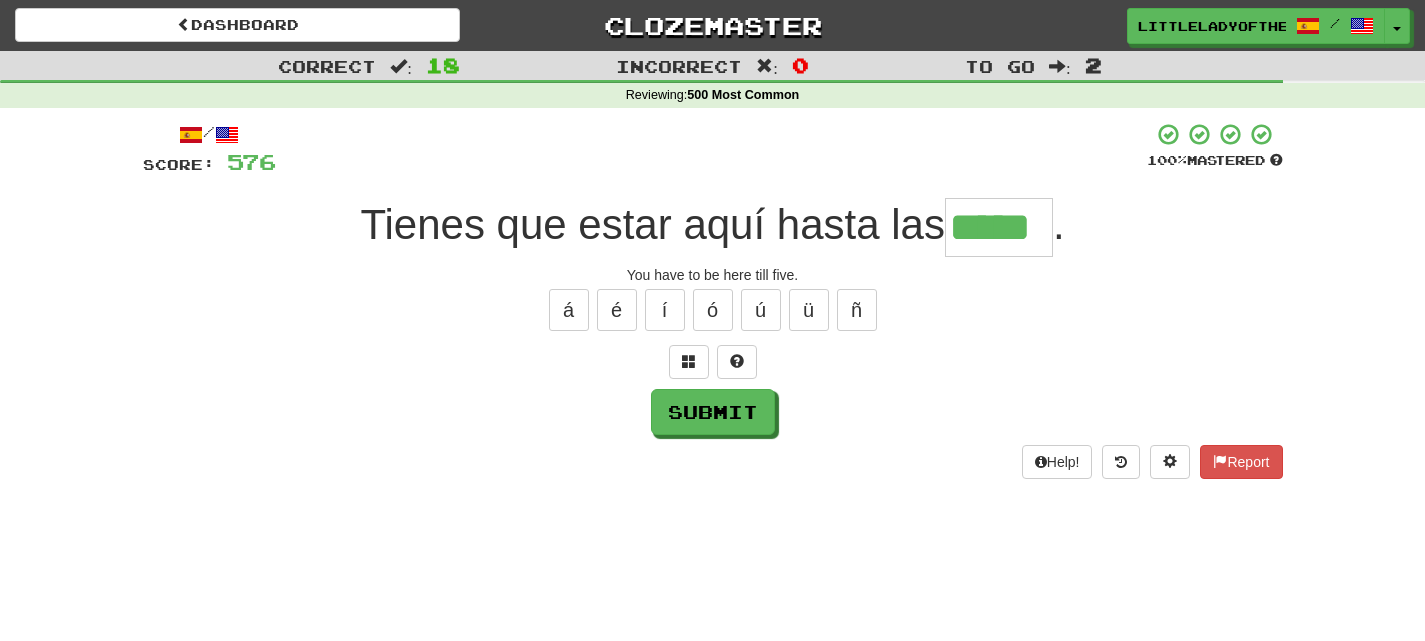 type on "*****" 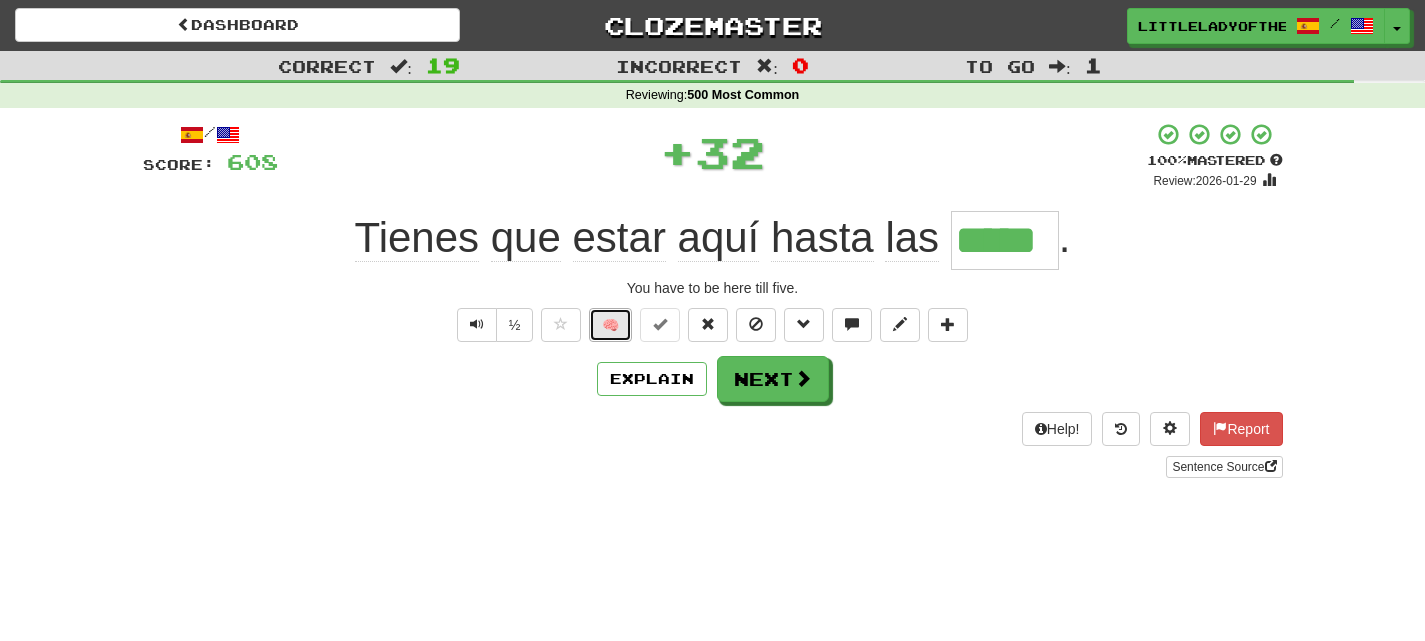 click on "🧠" at bounding box center (610, 325) 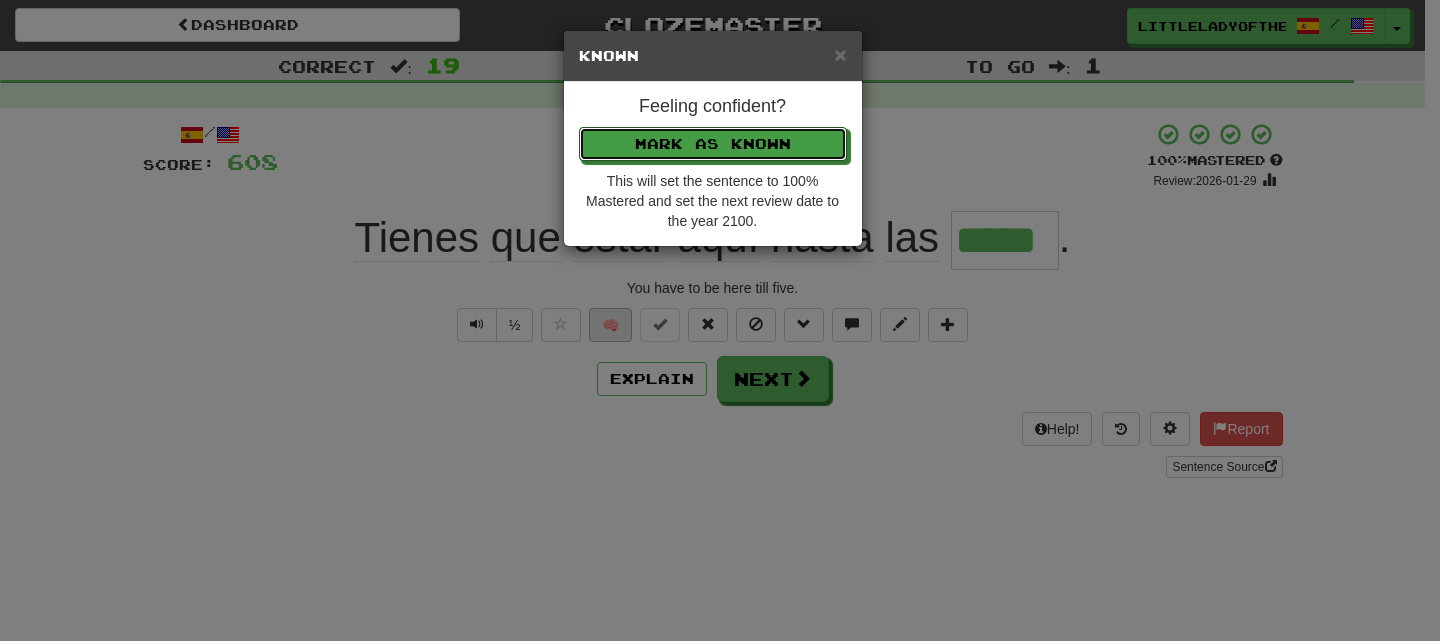 click on "Mark as Known" at bounding box center [713, 144] 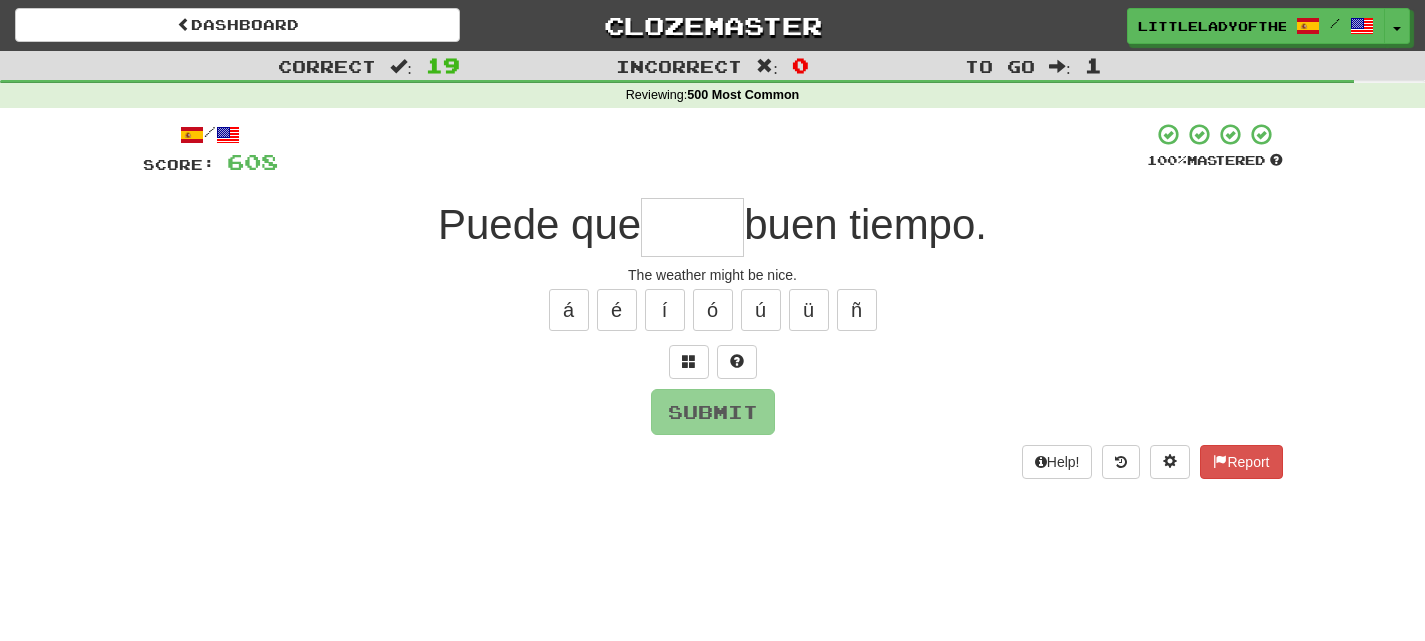 type on "*" 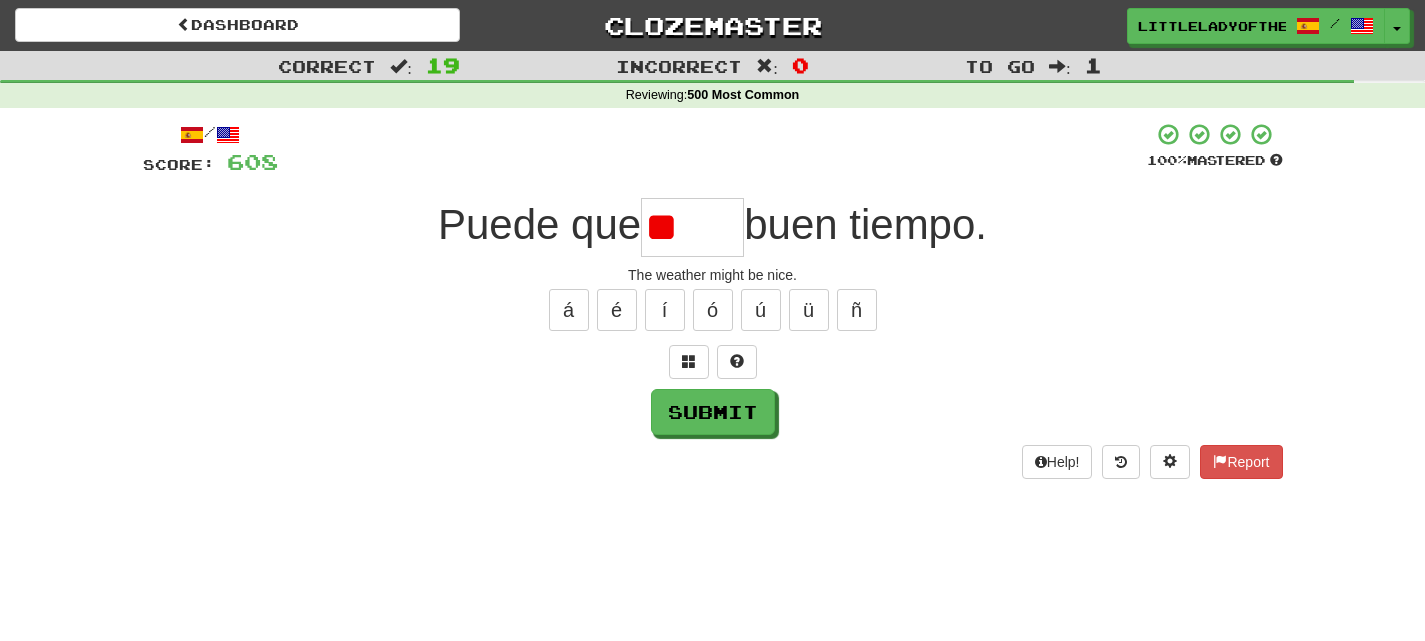 type on "*" 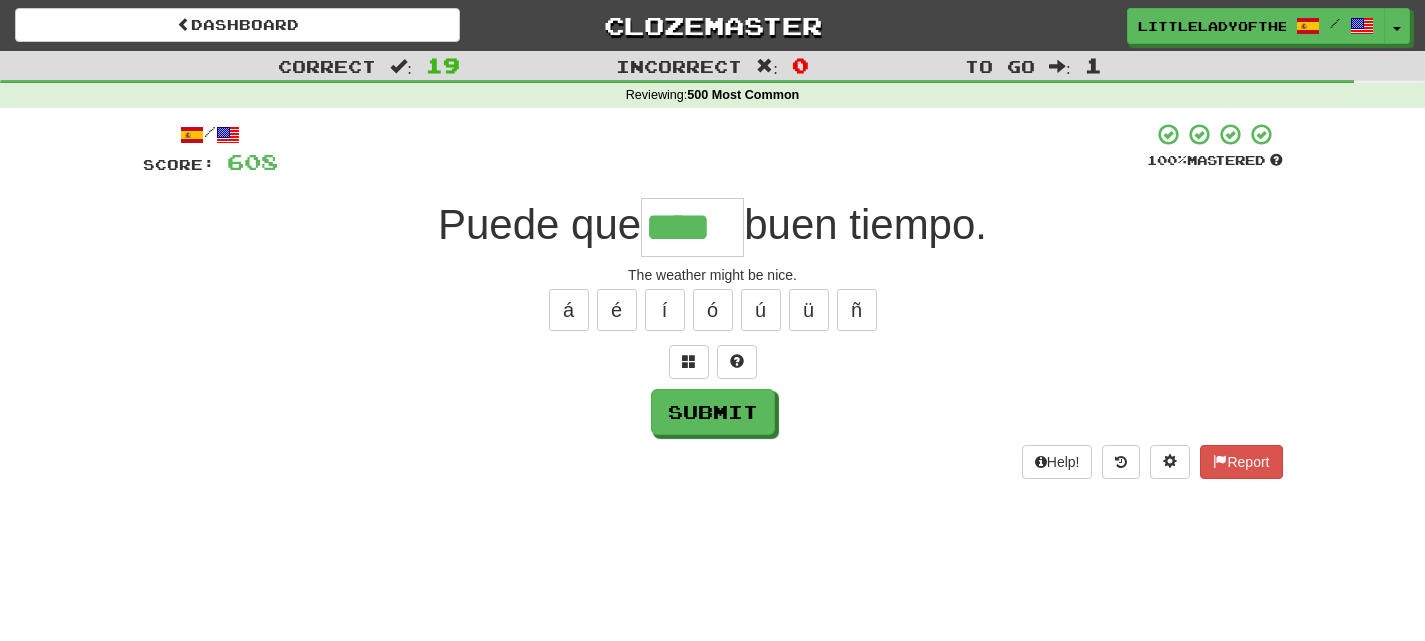 type on "****" 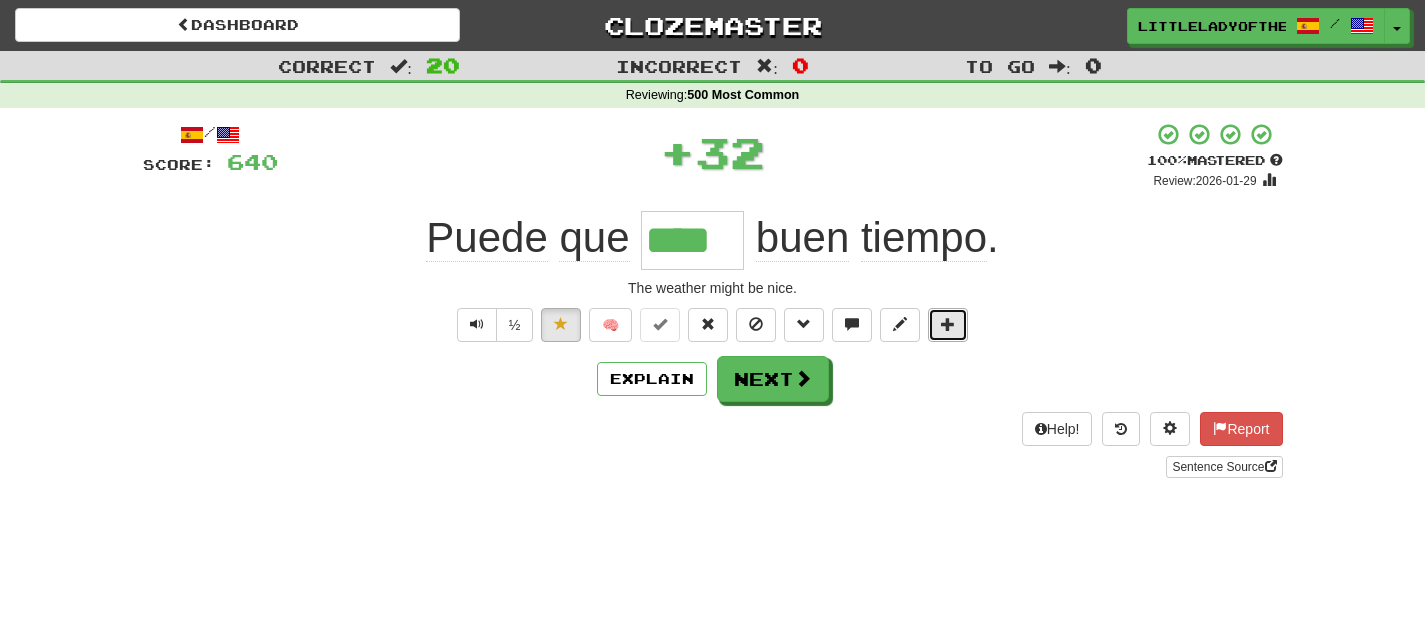 click at bounding box center [948, 325] 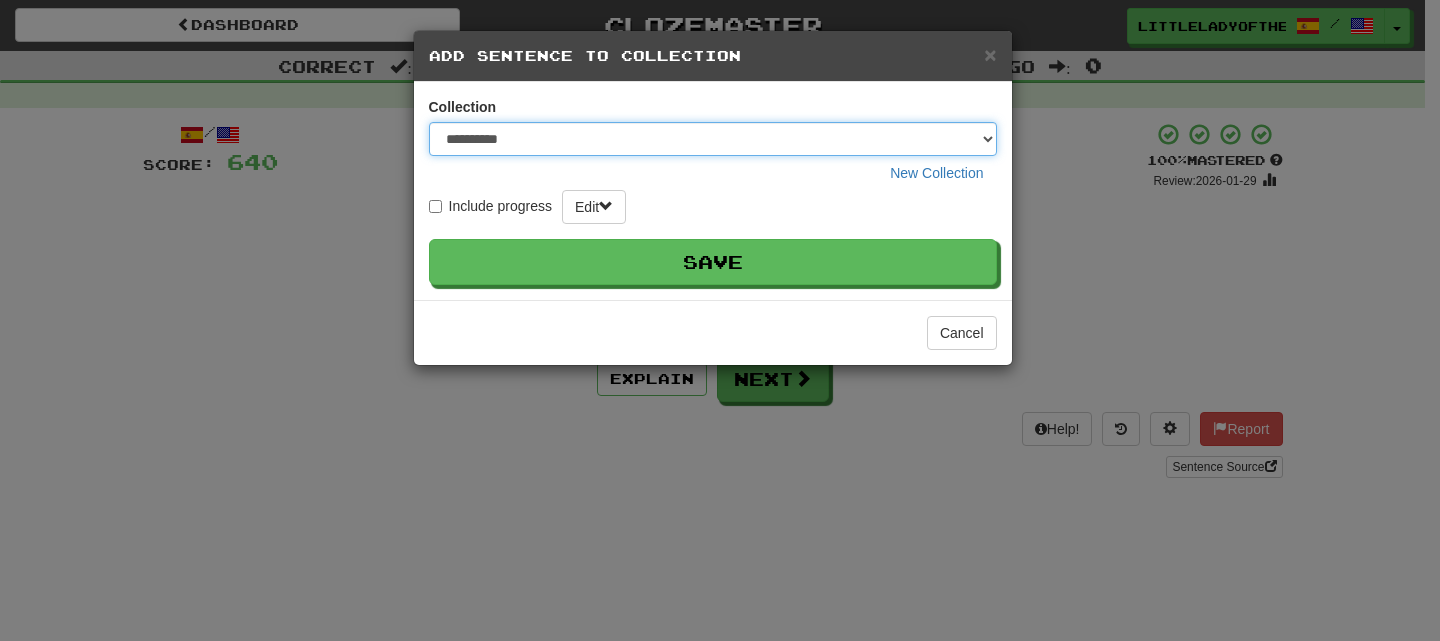 click on "**********" at bounding box center (713, 139) 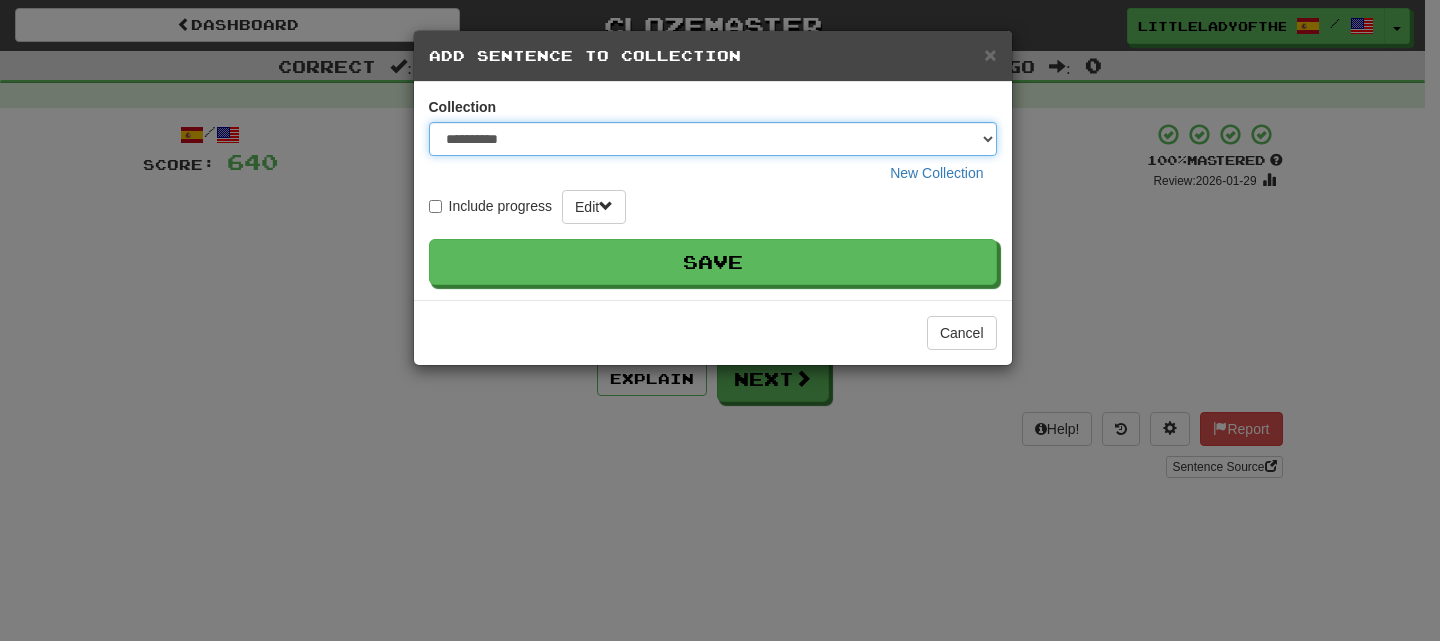 select on "*****" 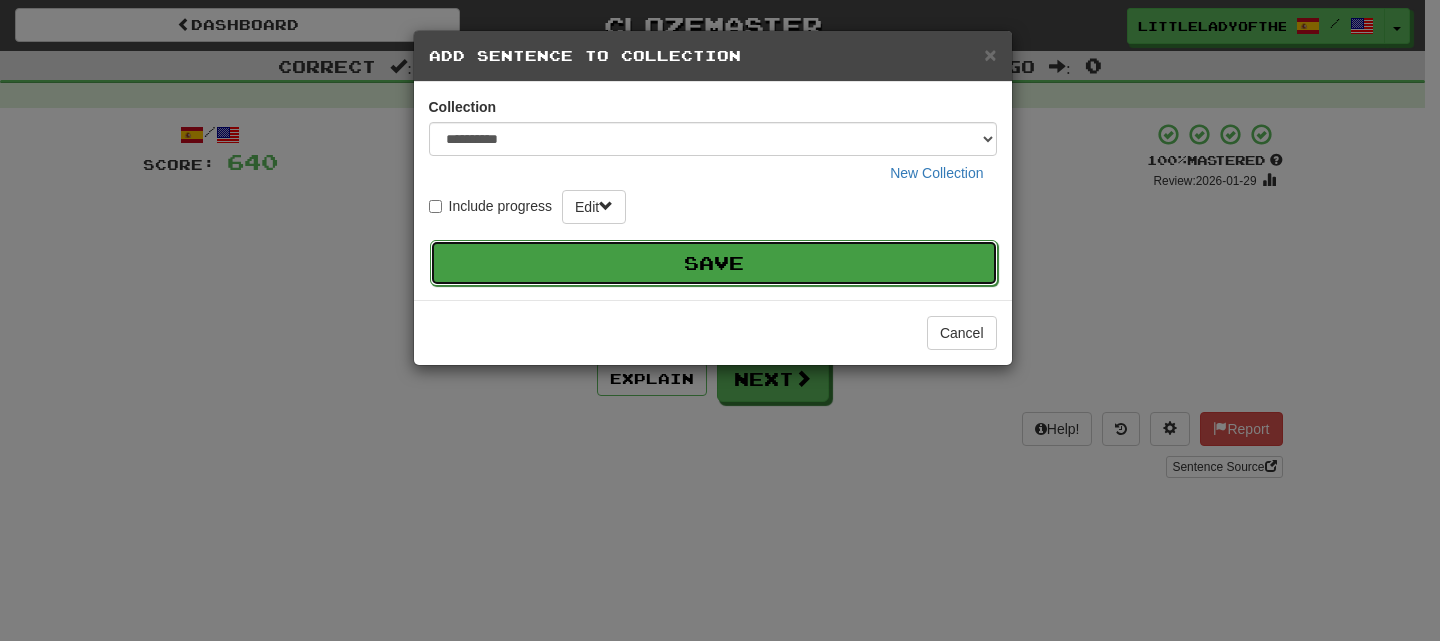 click on "Save" at bounding box center (714, 263) 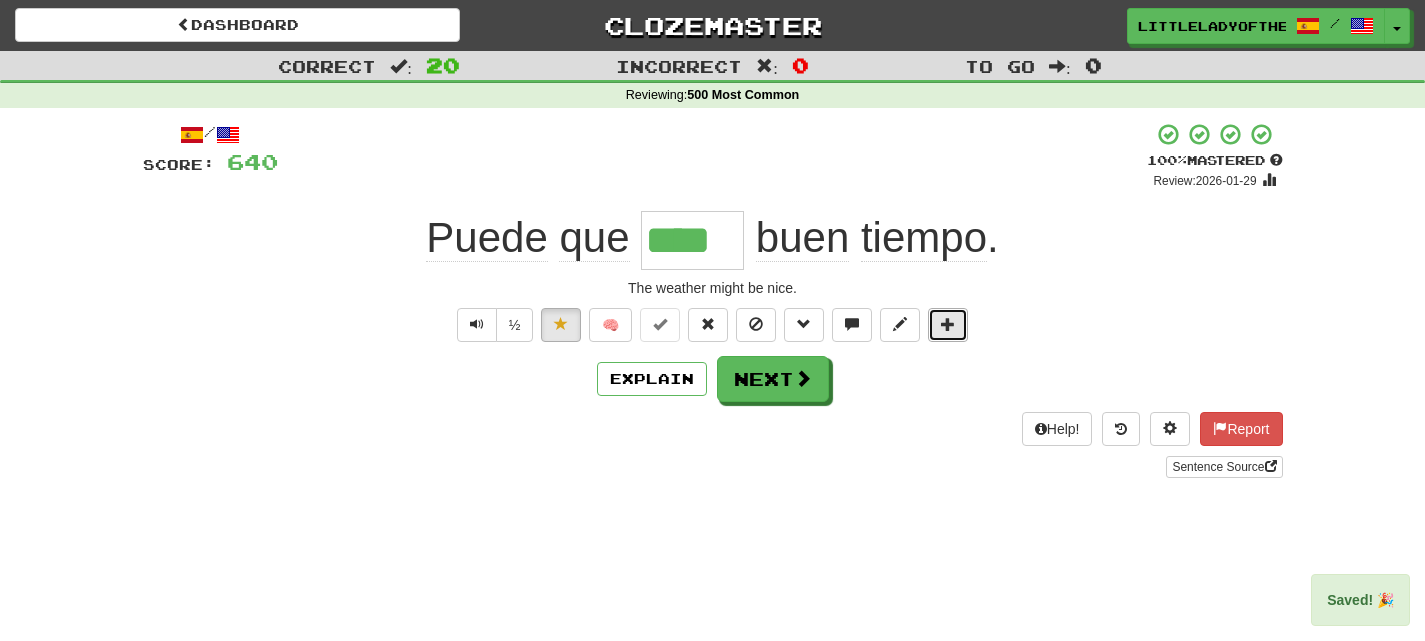 click at bounding box center (948, 325) 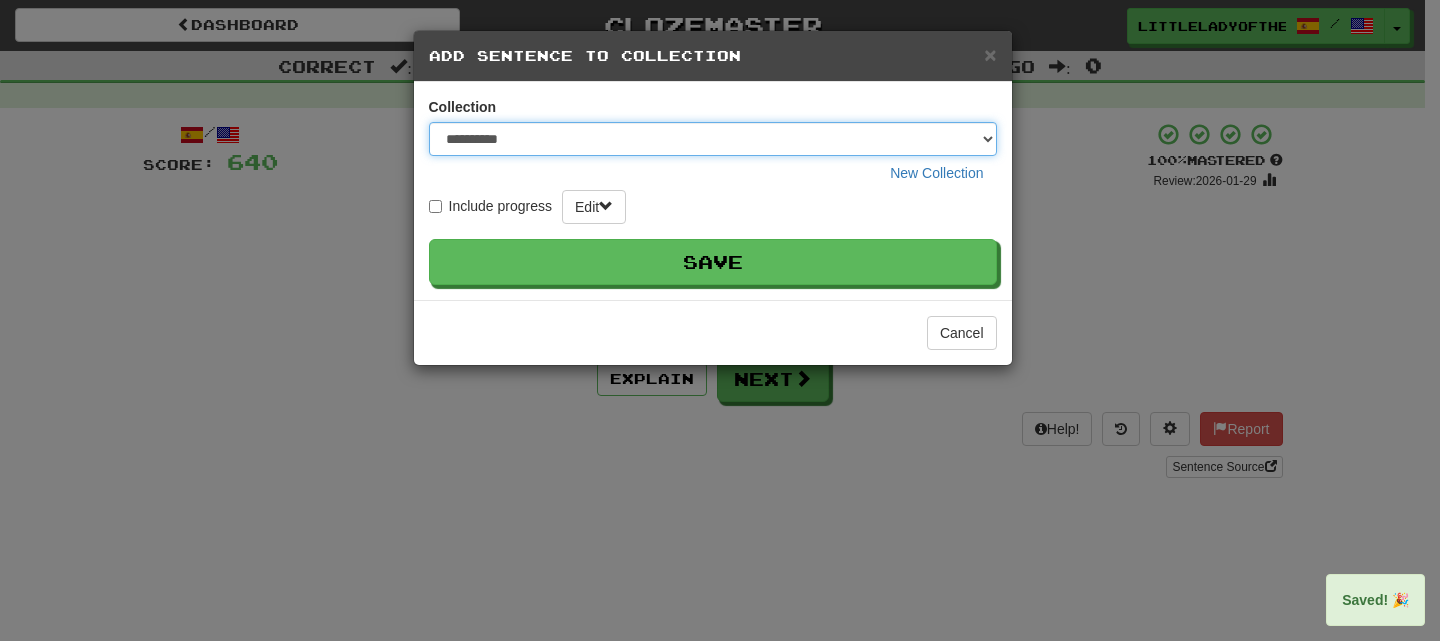 click on "**********" at bounding box center [713, 139] 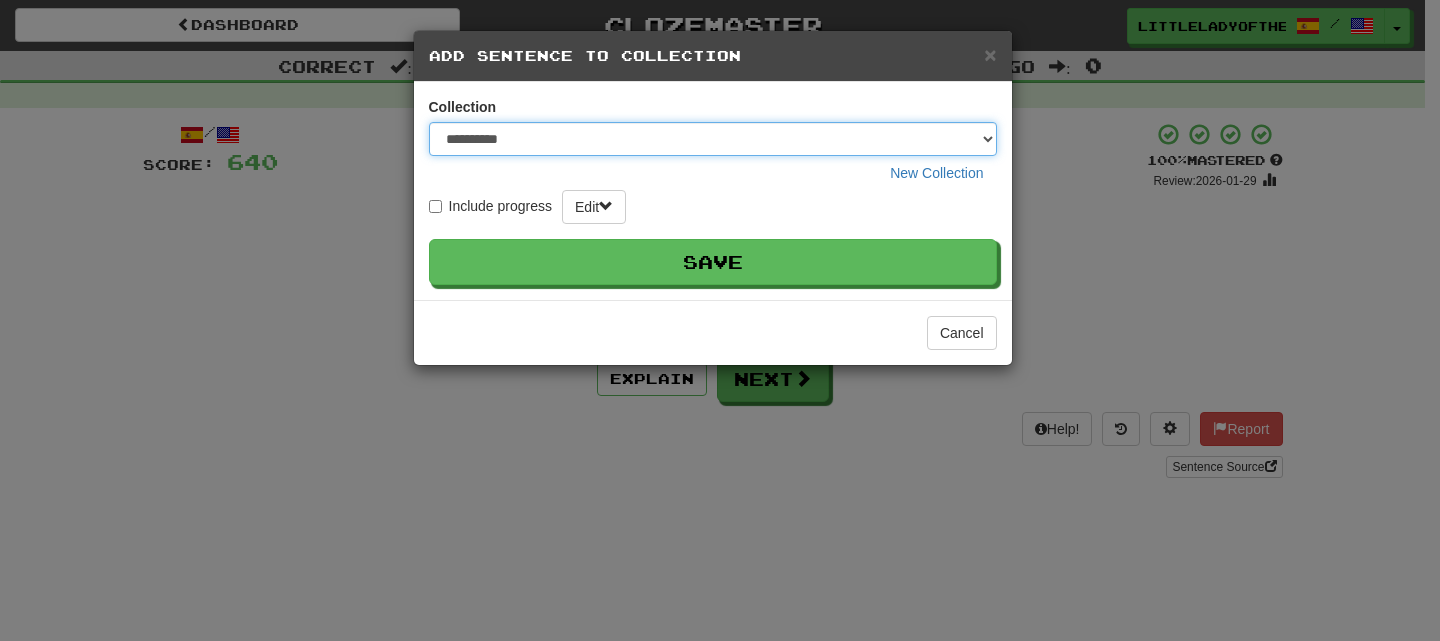 select on "*****" 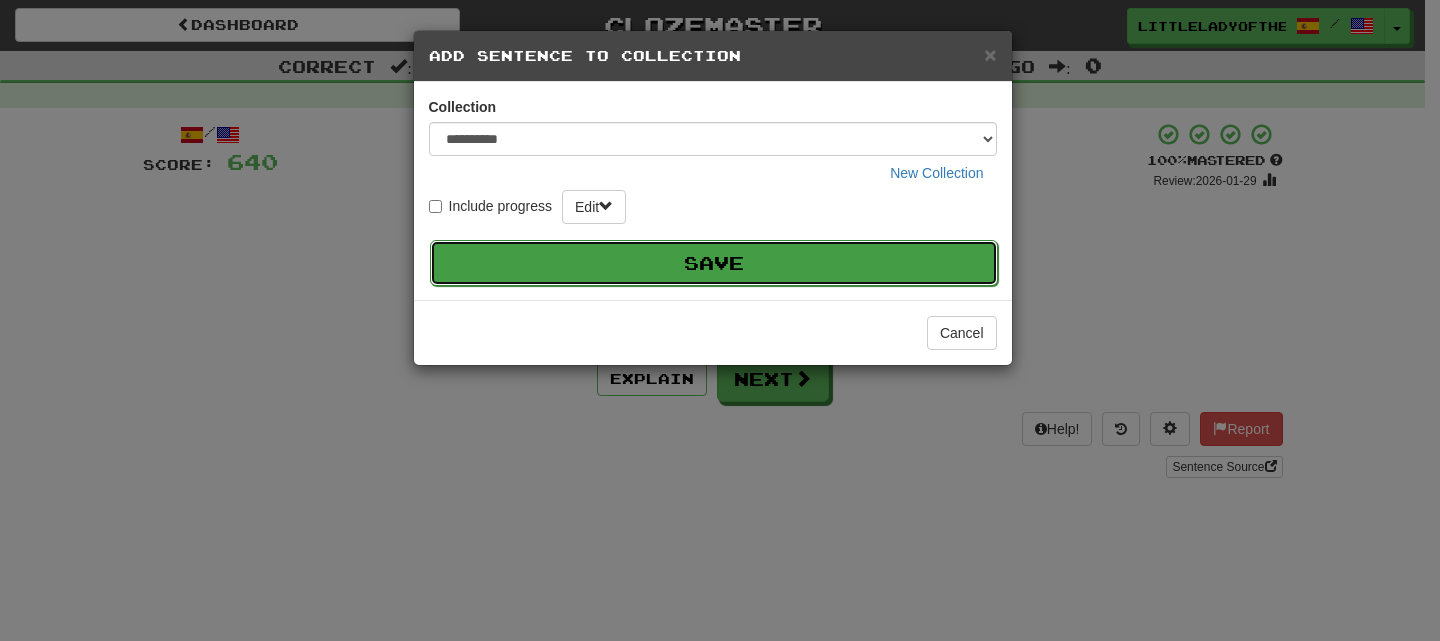 click on "Save" at bounding box center [714, 263] 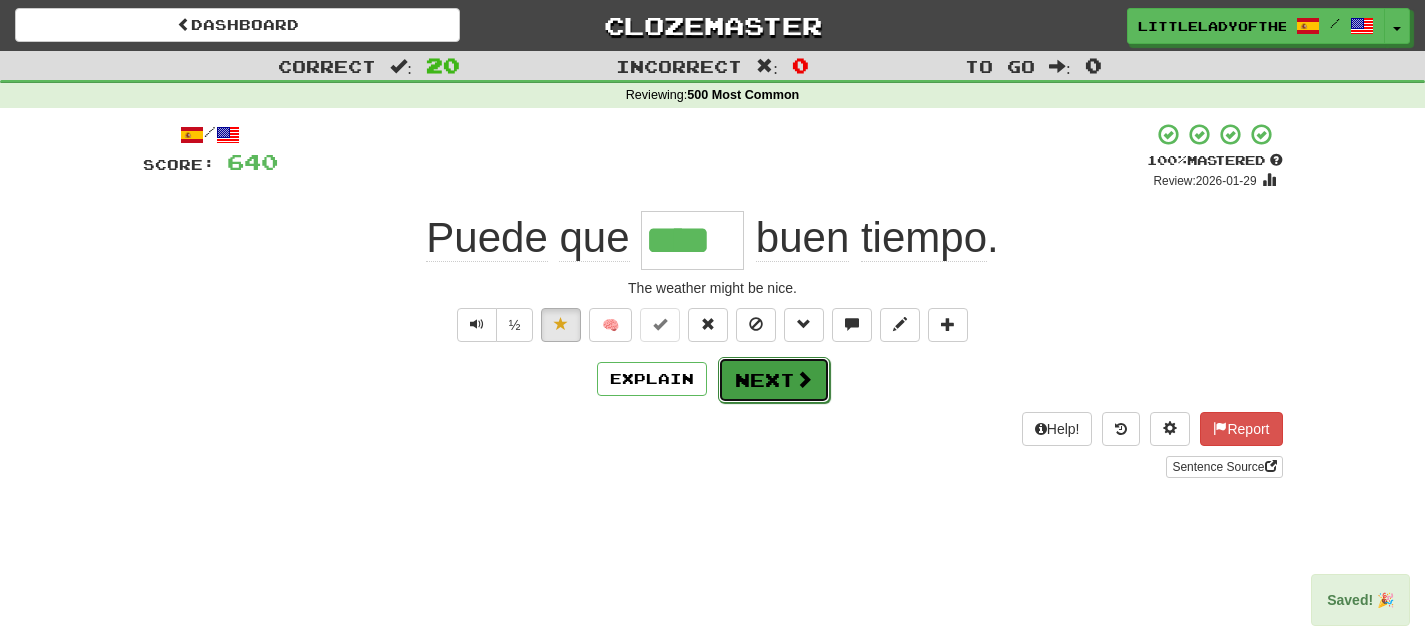 click on "Next" at bounding box center (774, 380) 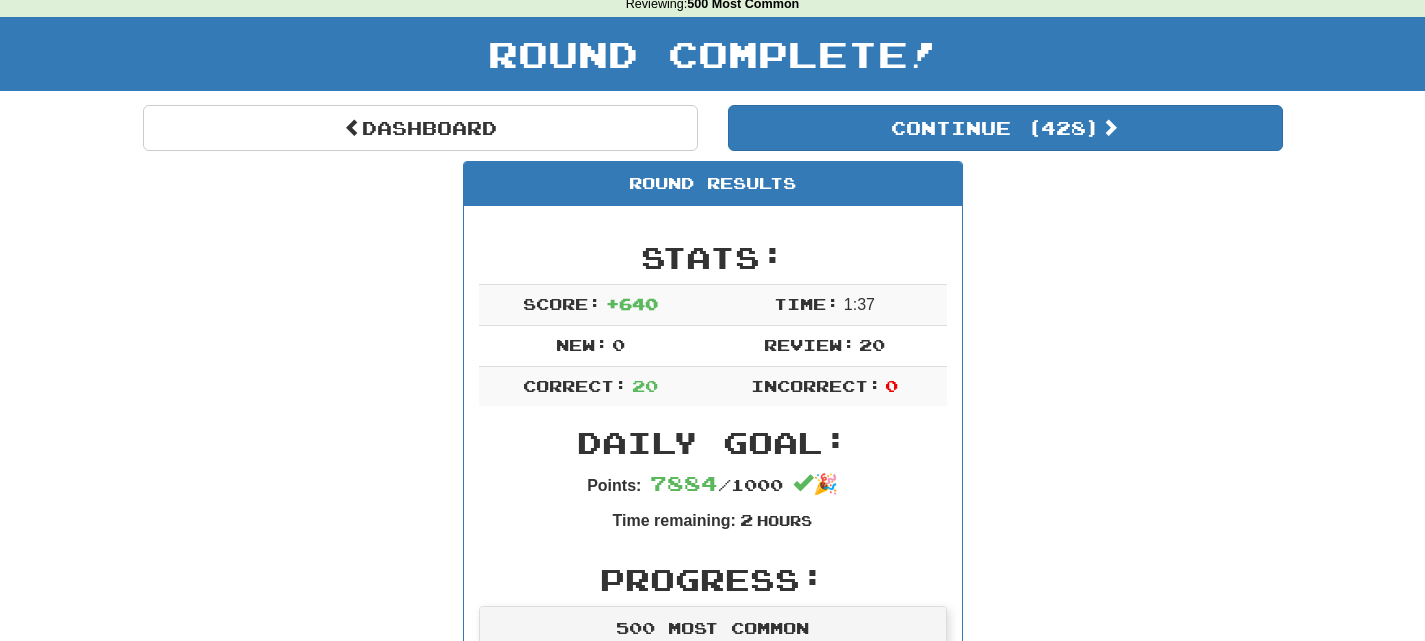 scroll, scrollTop: 0, scrollLeft: 0, axis: both 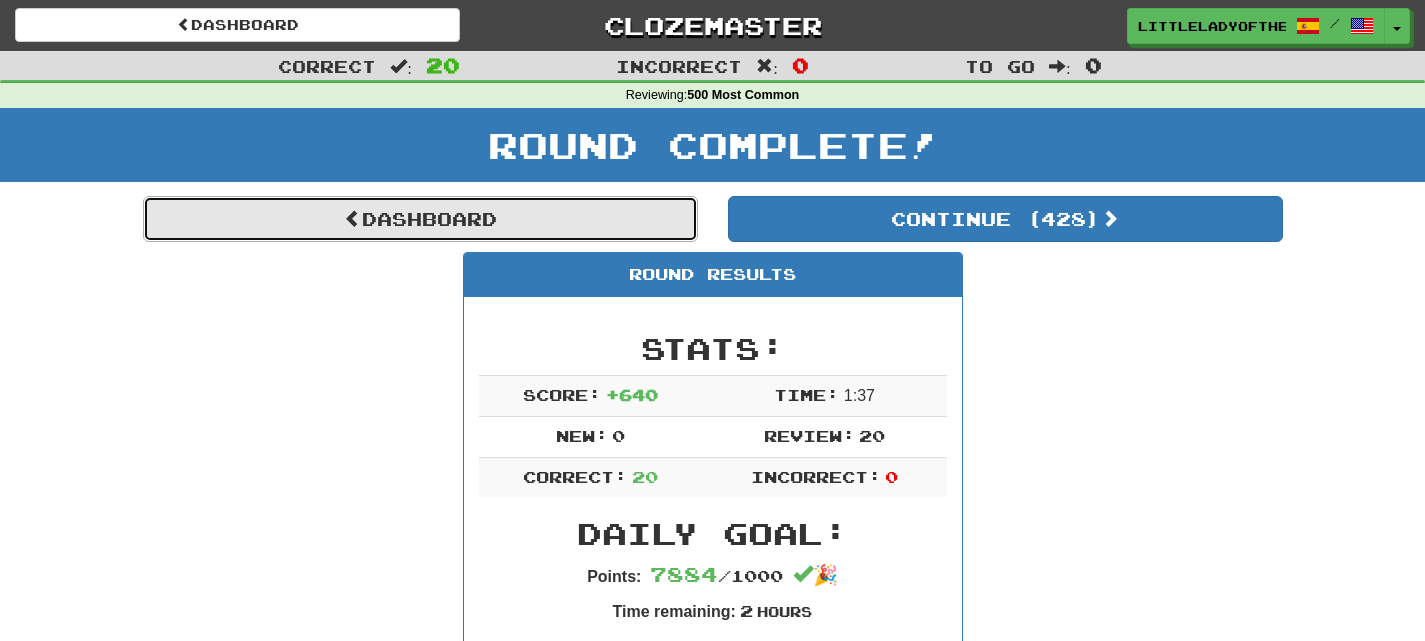 click on "Dashboard" at bounding box center [420, 219] 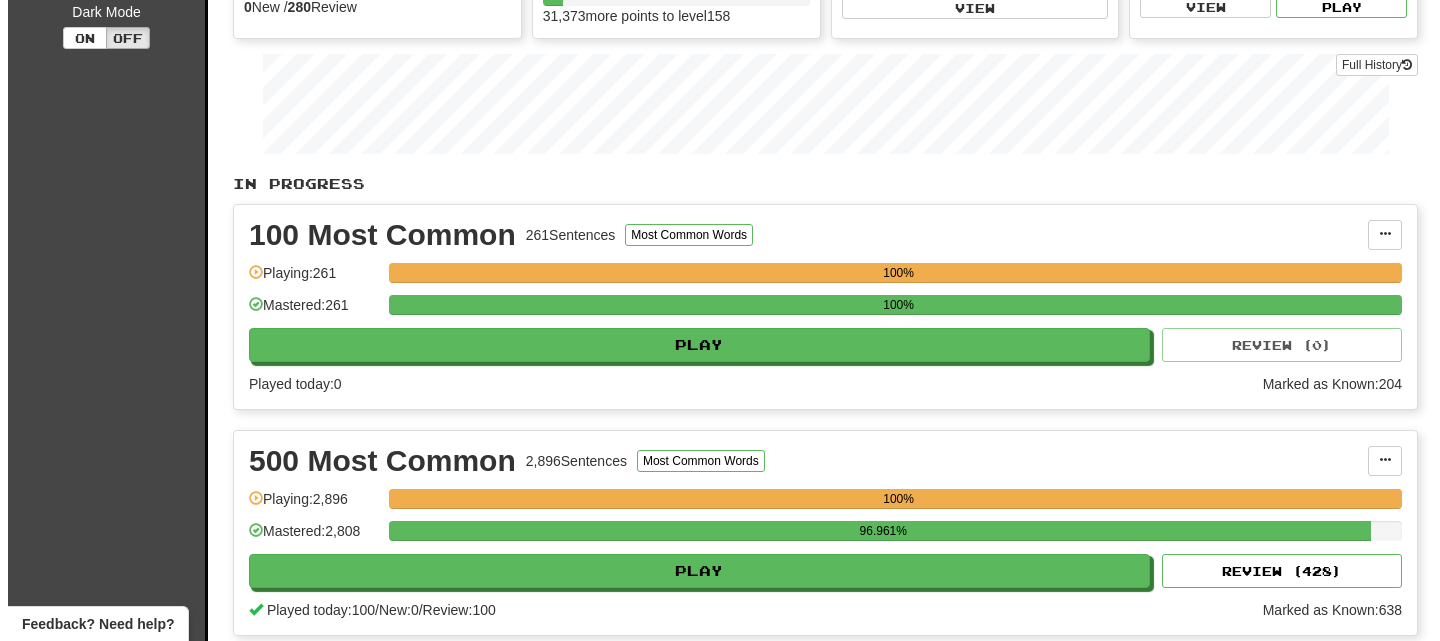 scroll, scrollTop: 0, scrollLeft: 0, axis: both 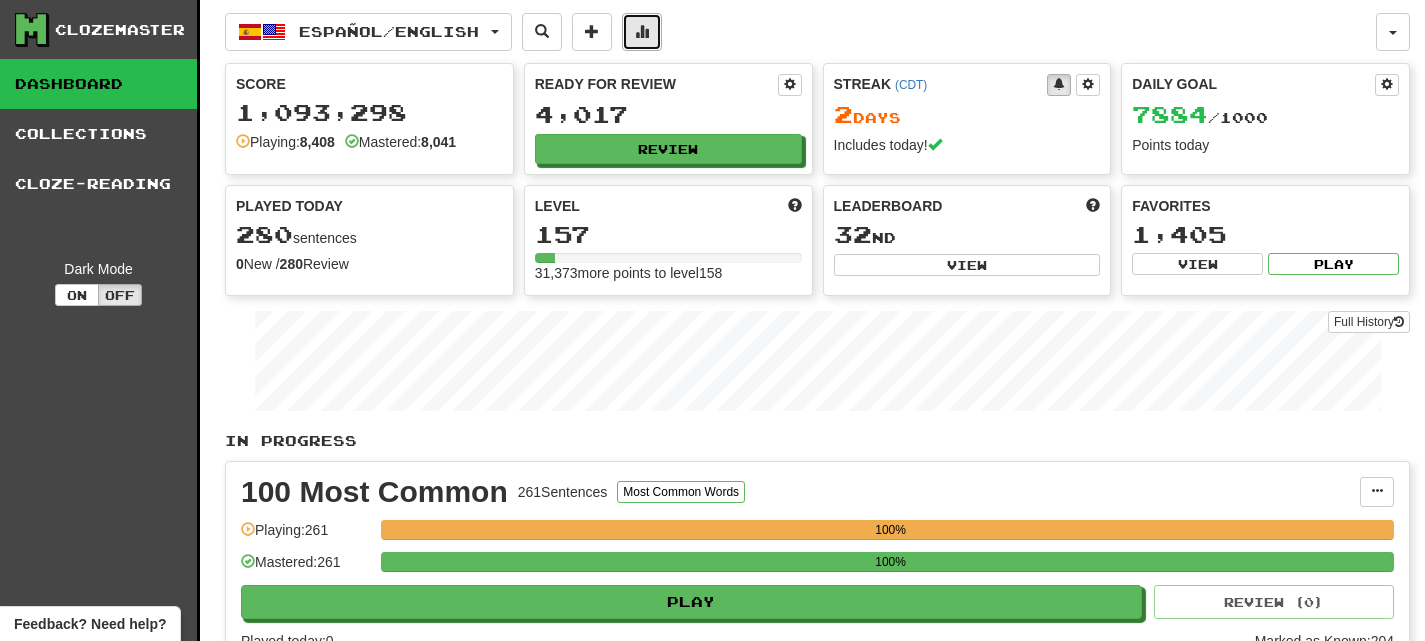 click at bounding box center (642, 31) 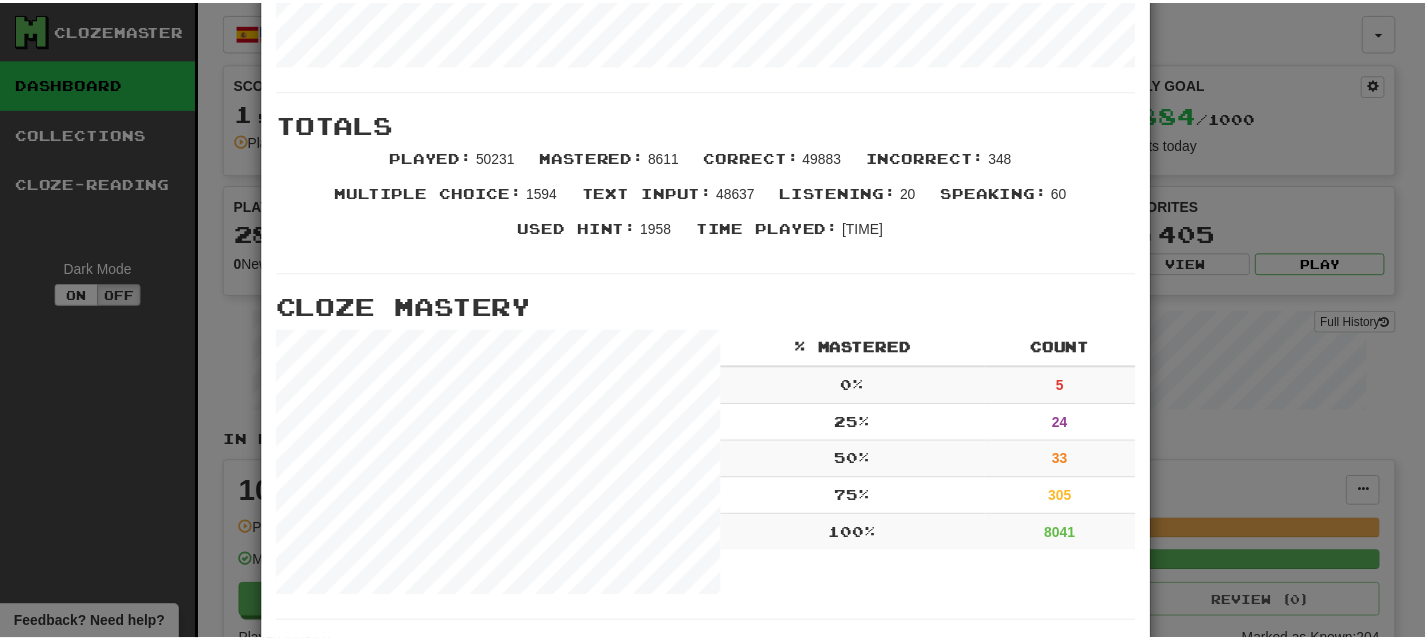scroll, scrollTop: 369, scrollLeft: 0, axis: vertical 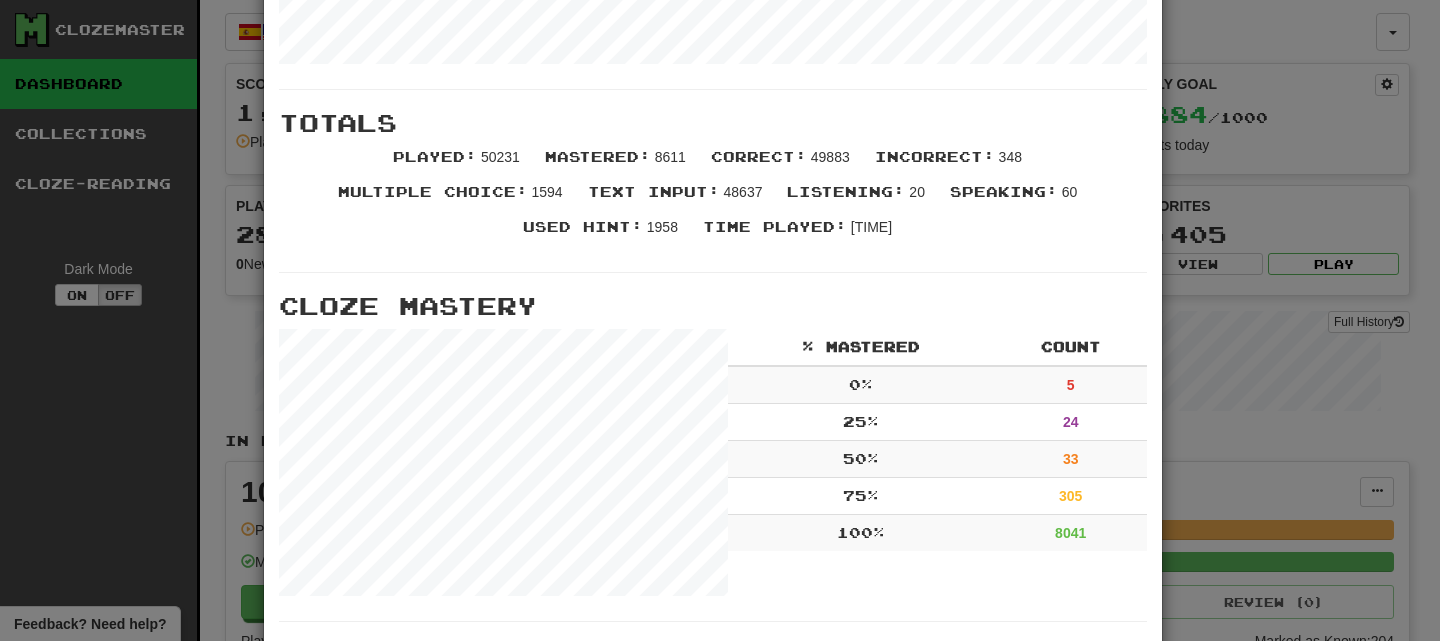 click on "× More Stats Review Forecast Totals Played :   50231 Mastered :   8611 Correct :   49883 Incorrect :   348 Multiple Choice :   1594 Text Input :   48637 Listening :   20 Speaking :   60 Used Hint :   1958 Time Played :   107:27:20 Cloze Mastery % Mastered Count 0 % 5 25 % 24 50 % 33 75 % 305 100 % 8041 Stats Per Day Close" at bounding box center [720, 320] 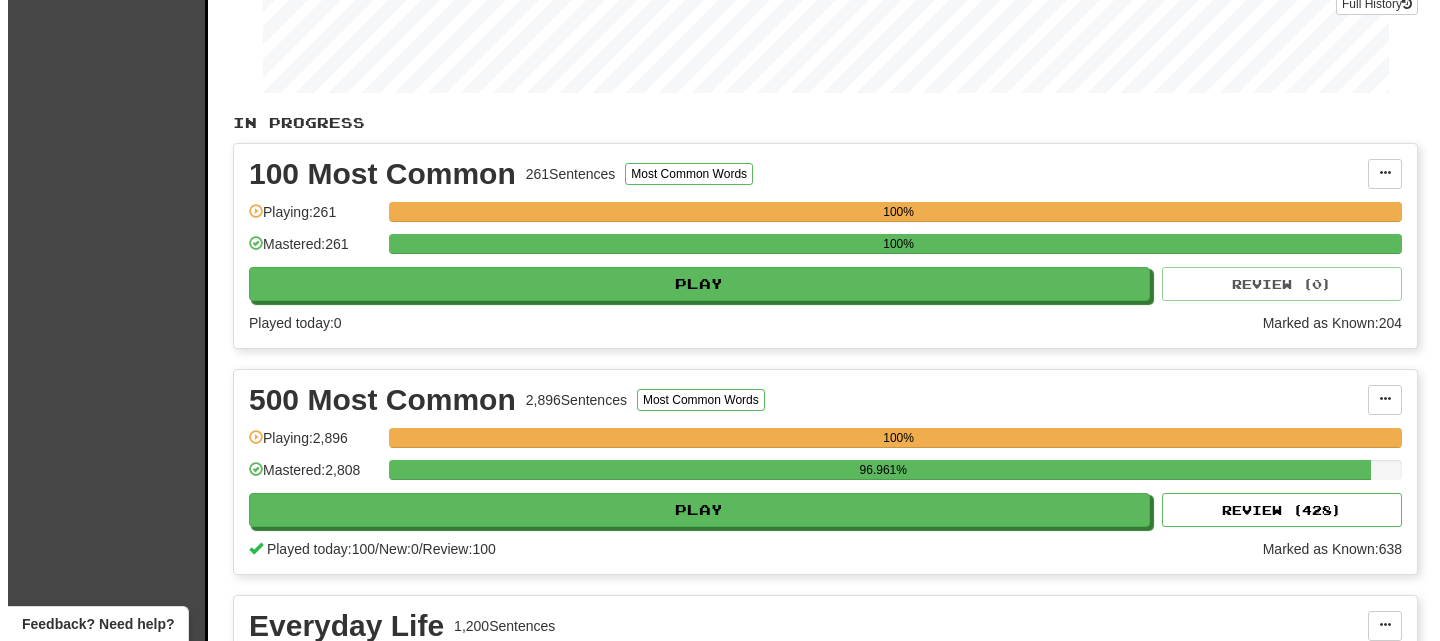 scroll, scrollTop: 0, scrollLeft: 0, axis: both 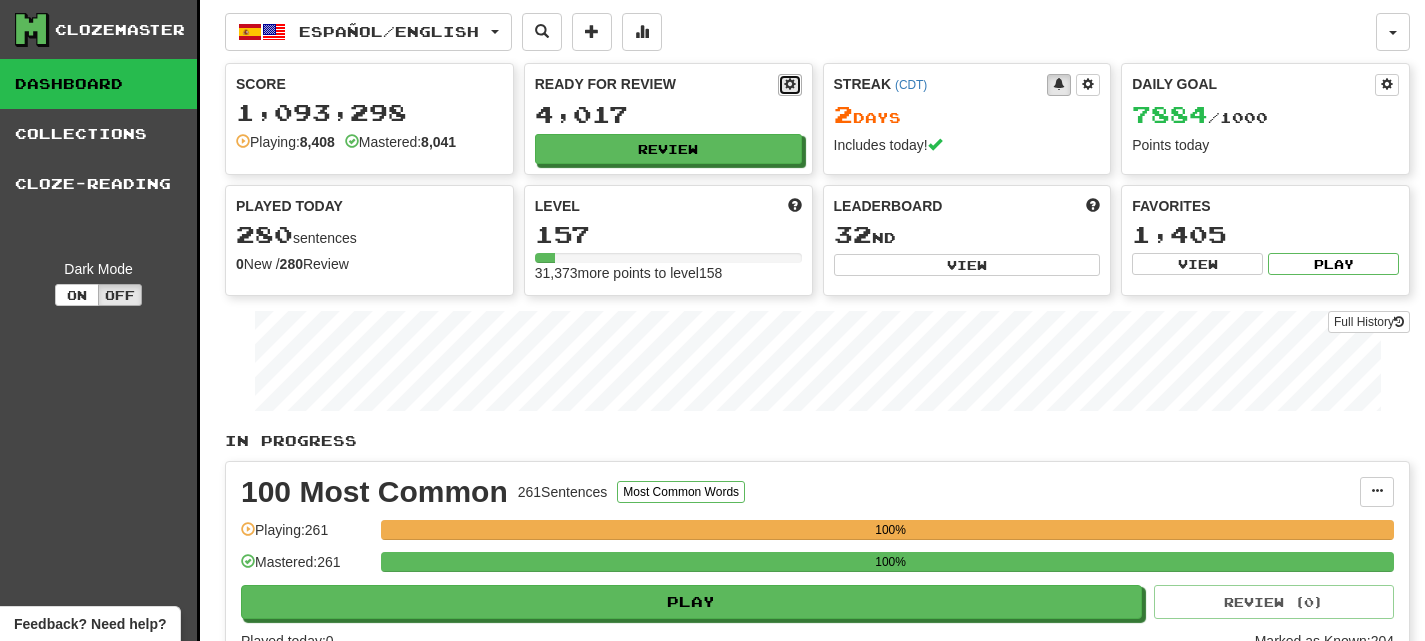 click at bounding box center [790, 84] 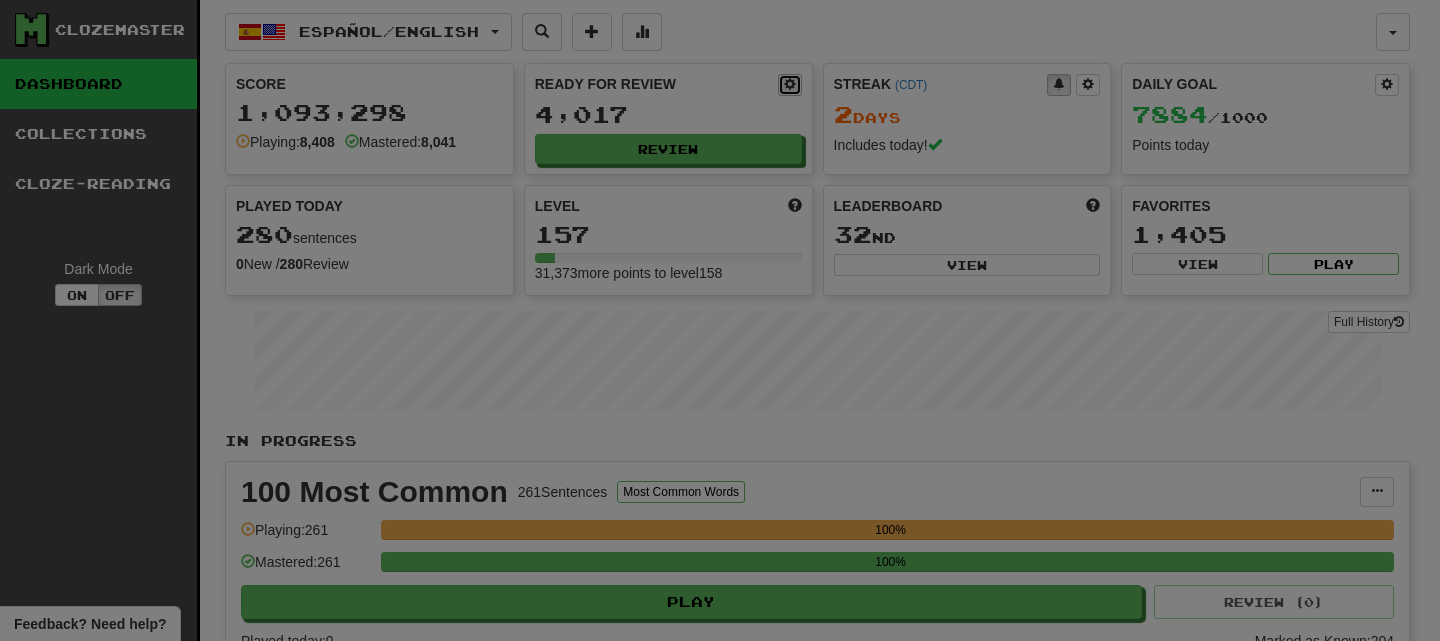 select on "*********" 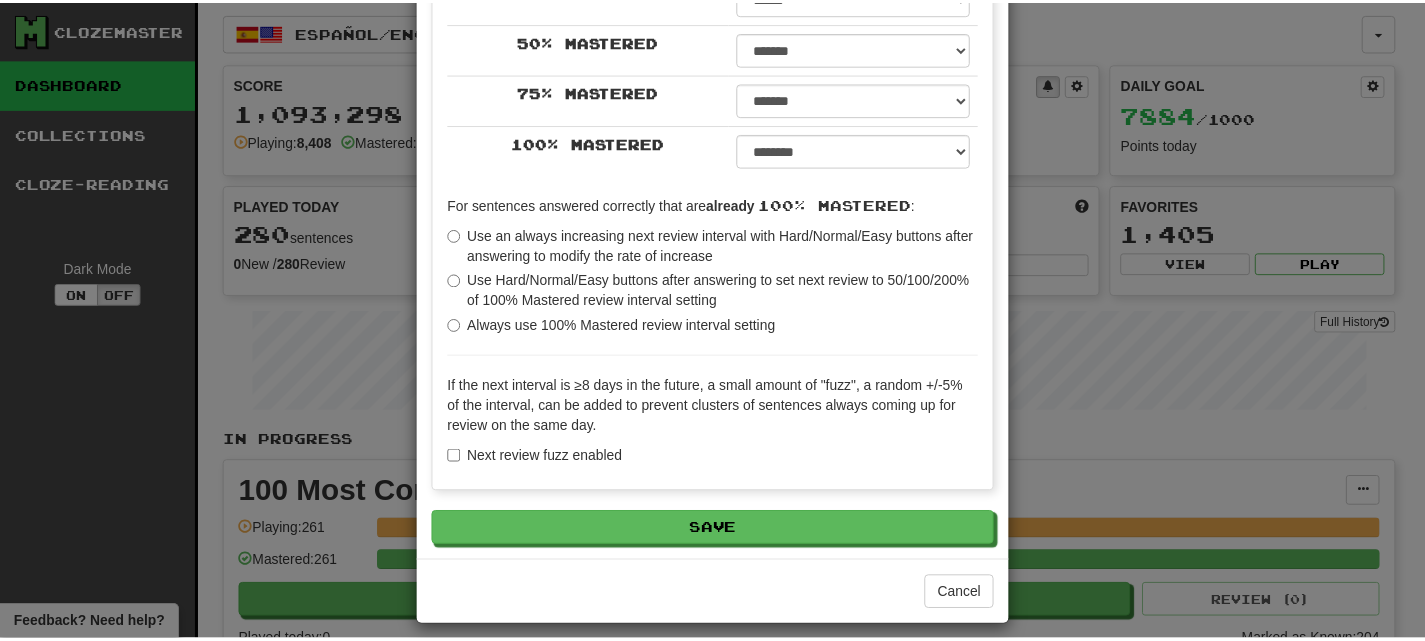 scroll, scrollTop: 448, scrollLeft: 0, axis: vertical 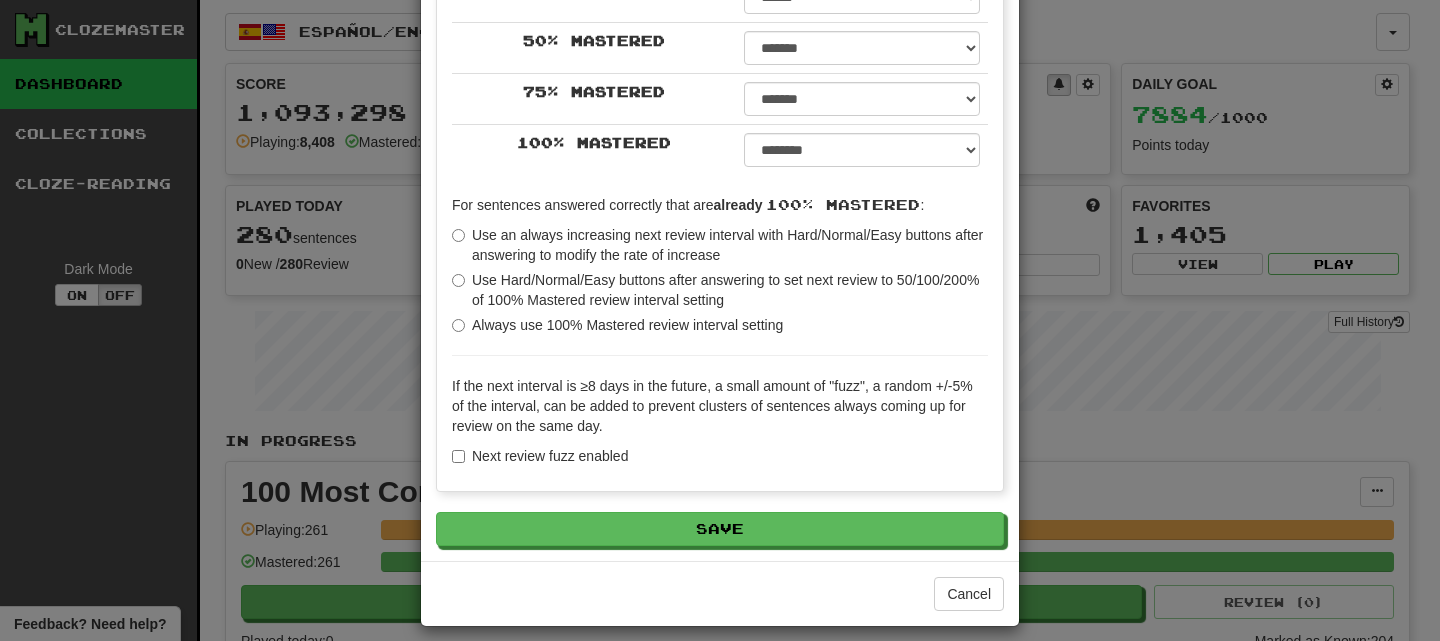 click on "Use Hard/Normal/Easy buttons after answering to set next review to 50/100/200% of 100% Mastered review interval setting" at bounding box center (720, 290) 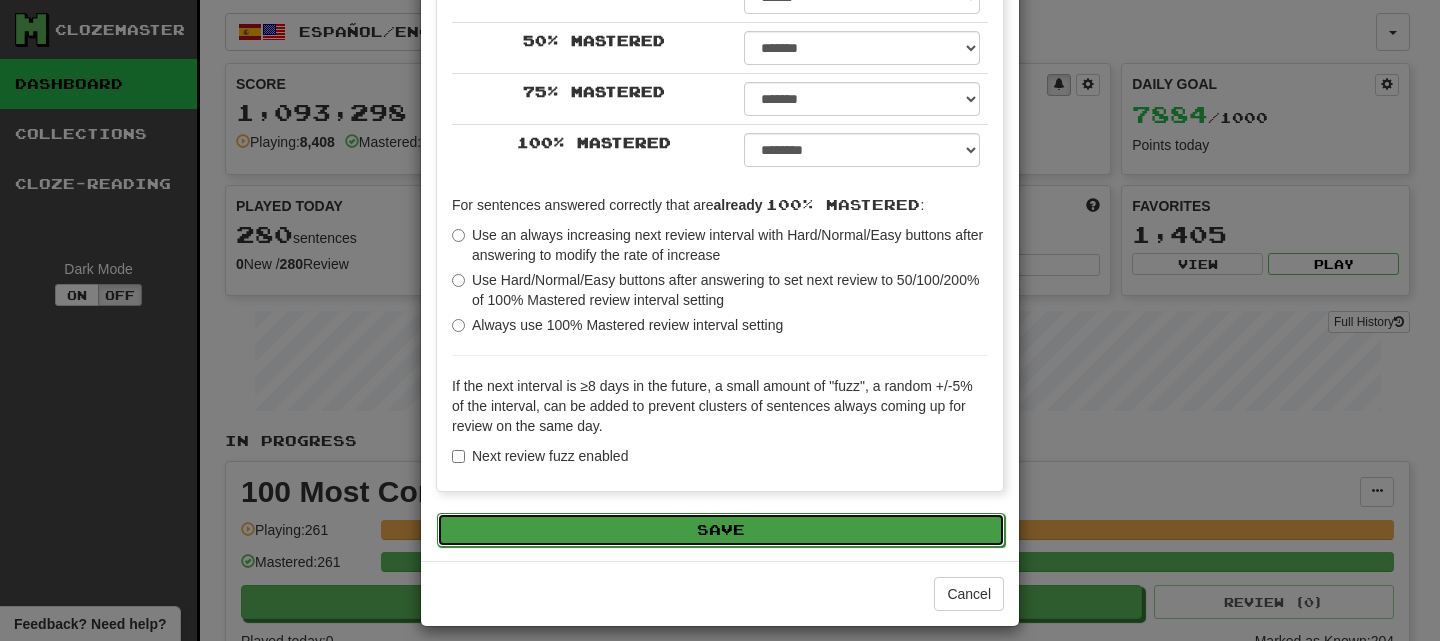 click on "Save" at bounding box center (721, 530) 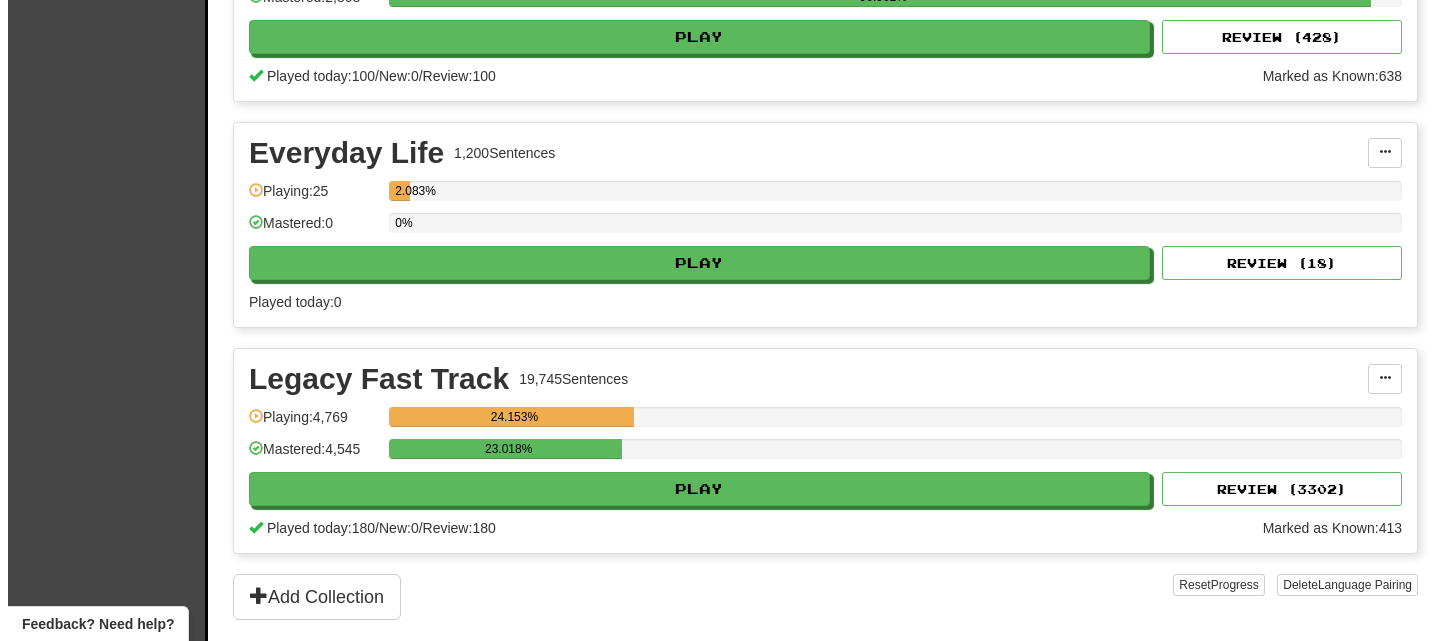 scroll, scrollTop: 827, scrollLeft: 0, axis: vertical 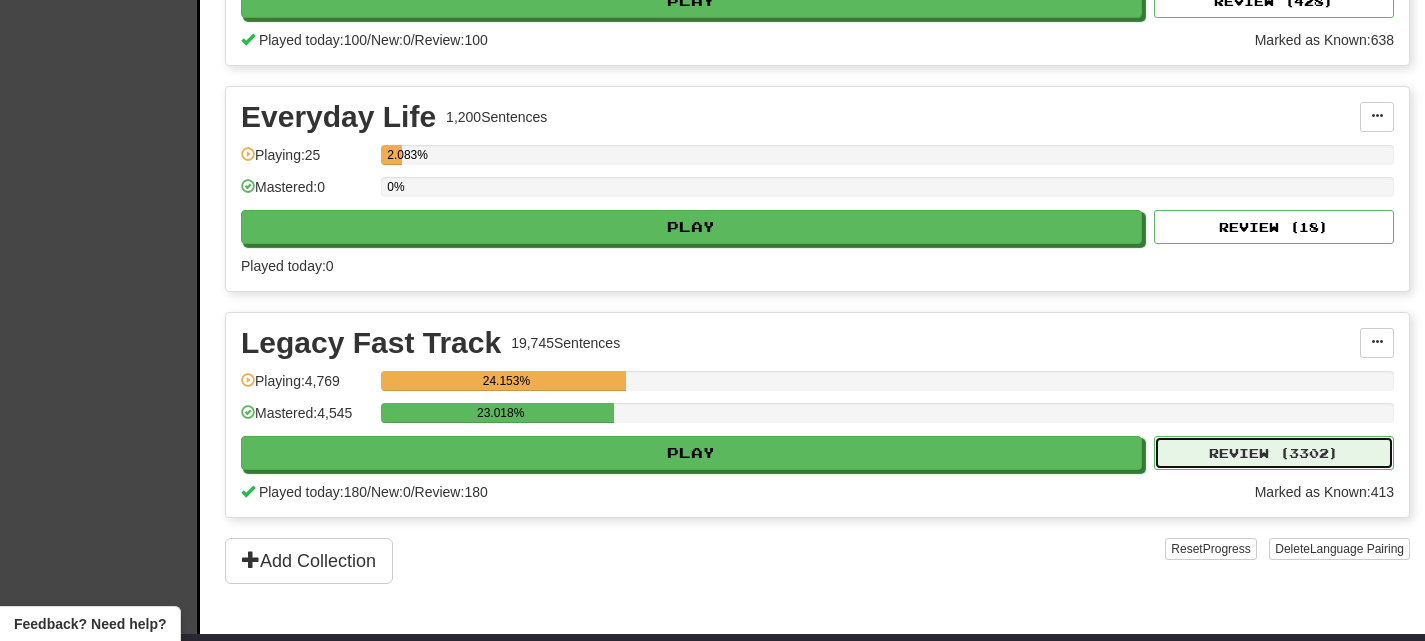 click on "Review ( 3302 )" at bounding box center [1274, 453] 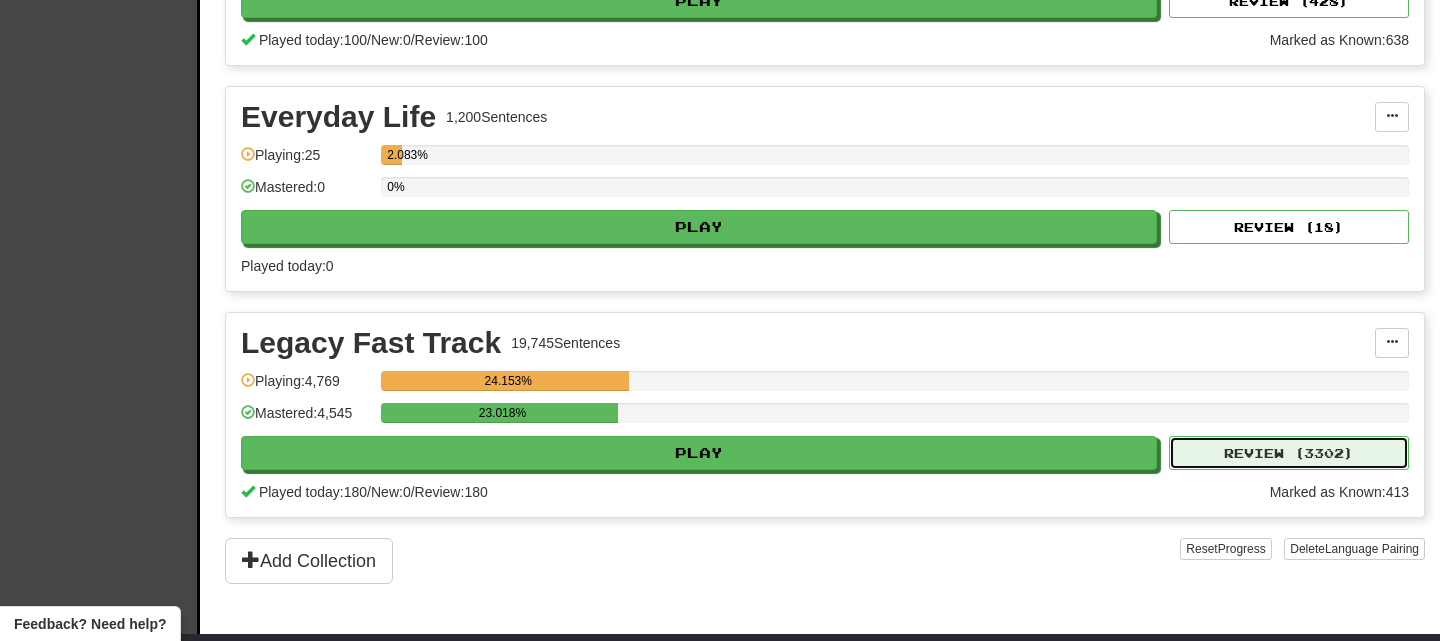 select on "**" 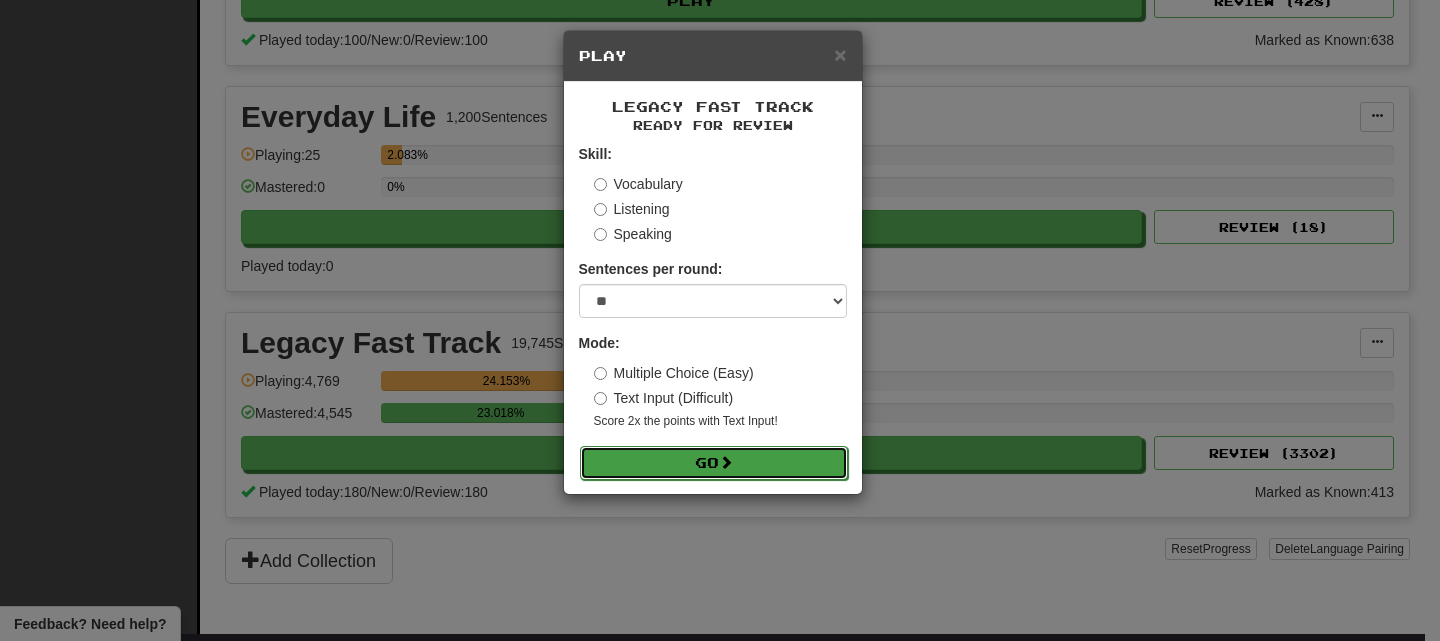 click on "Go" at bounding box center (714, 463) 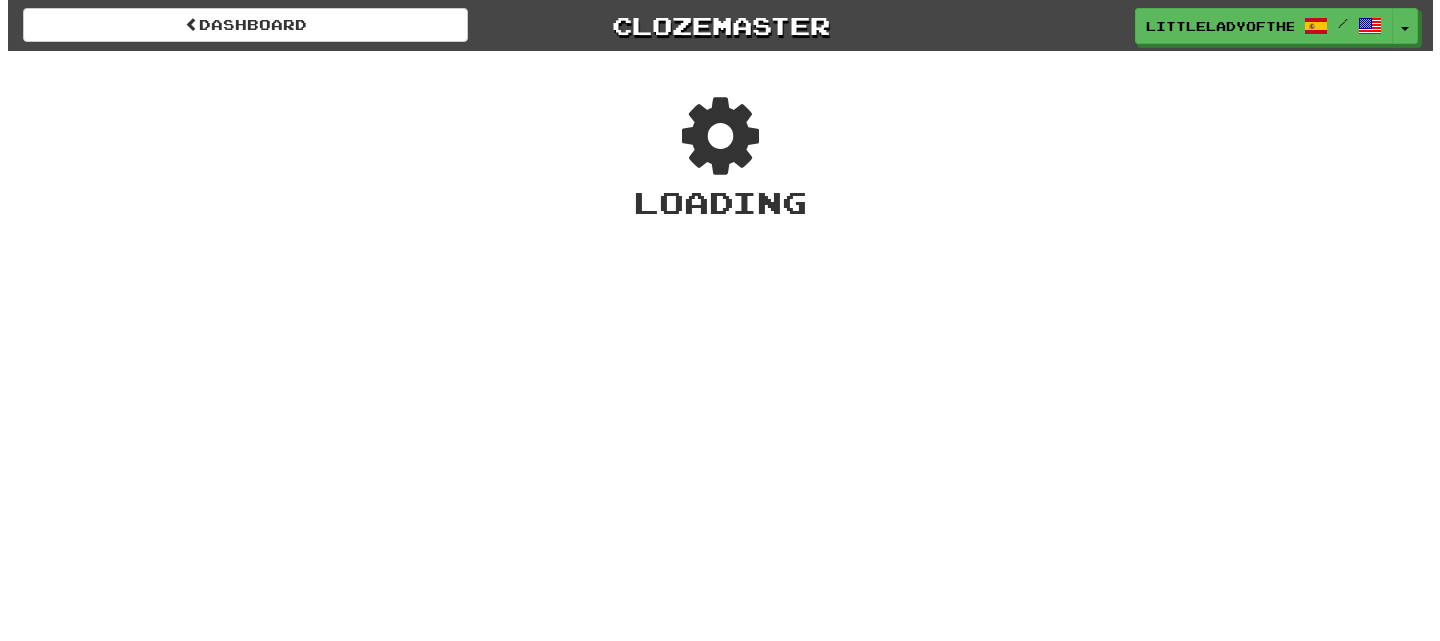 scroll, scrollTop: 0, scrollLeft: 0, axis: both 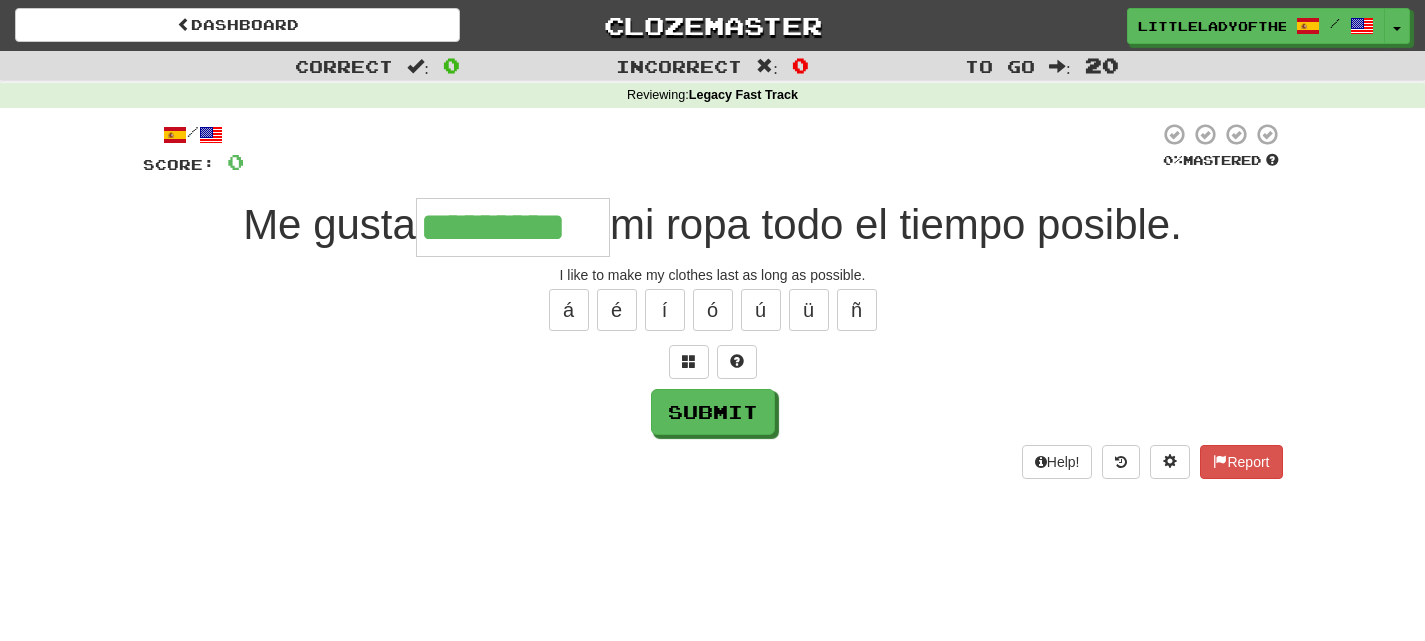 type on "*********" 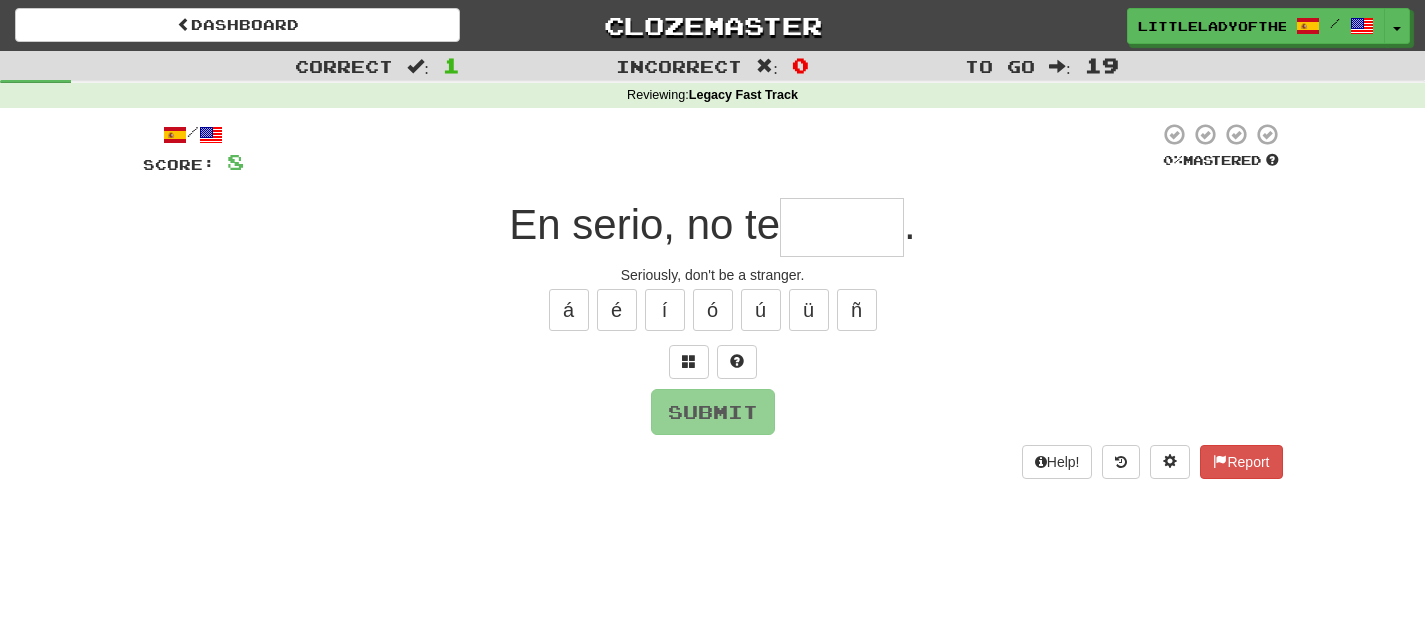 type on "*" 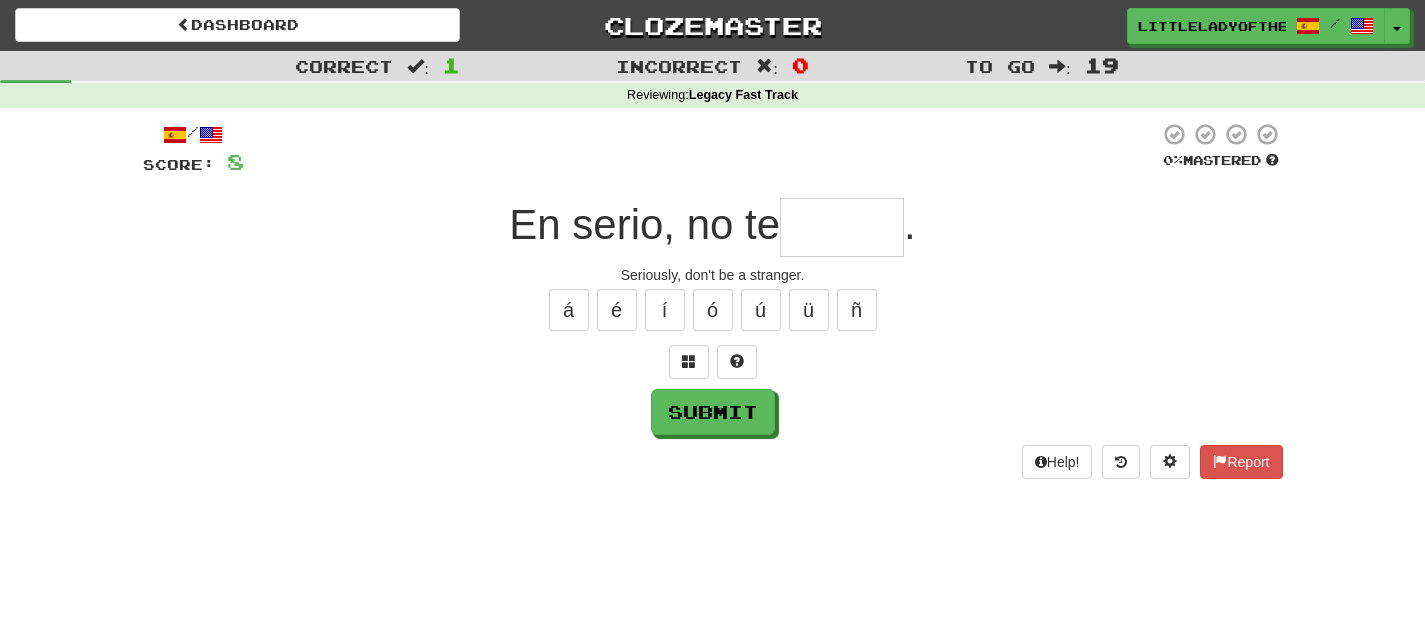 type on "*" 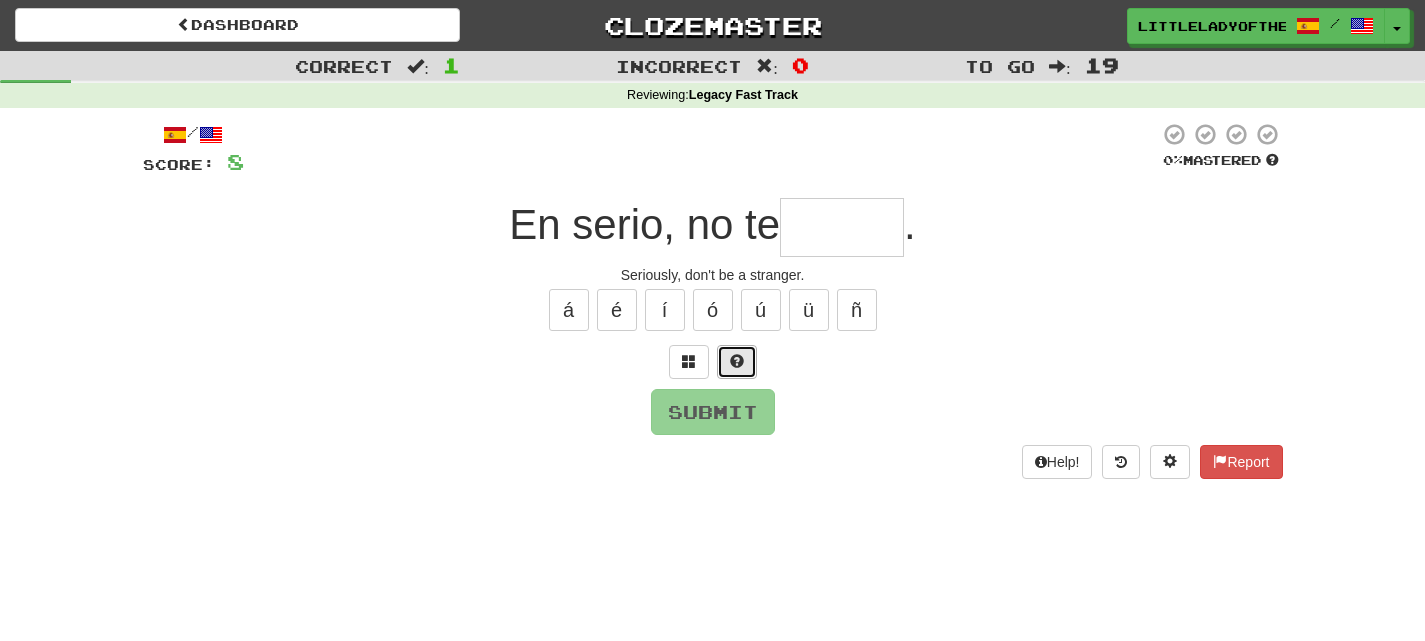 click at bounding box center [737, 361] 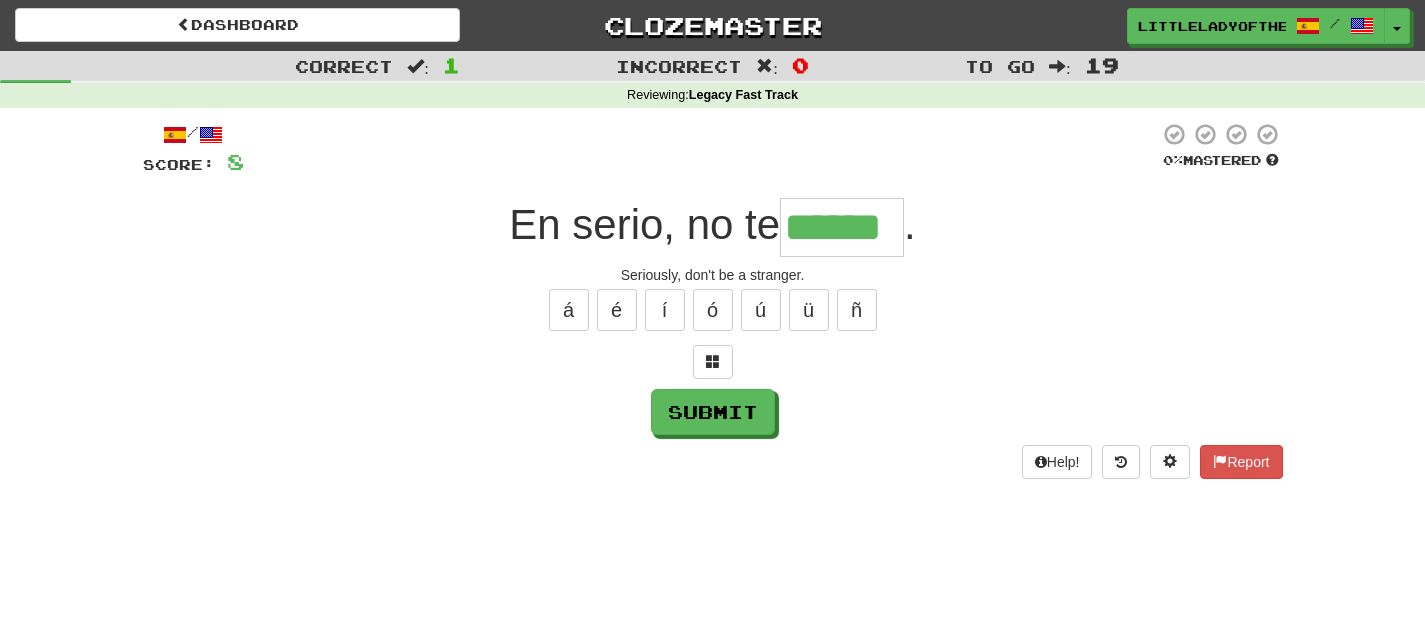 type on "******" 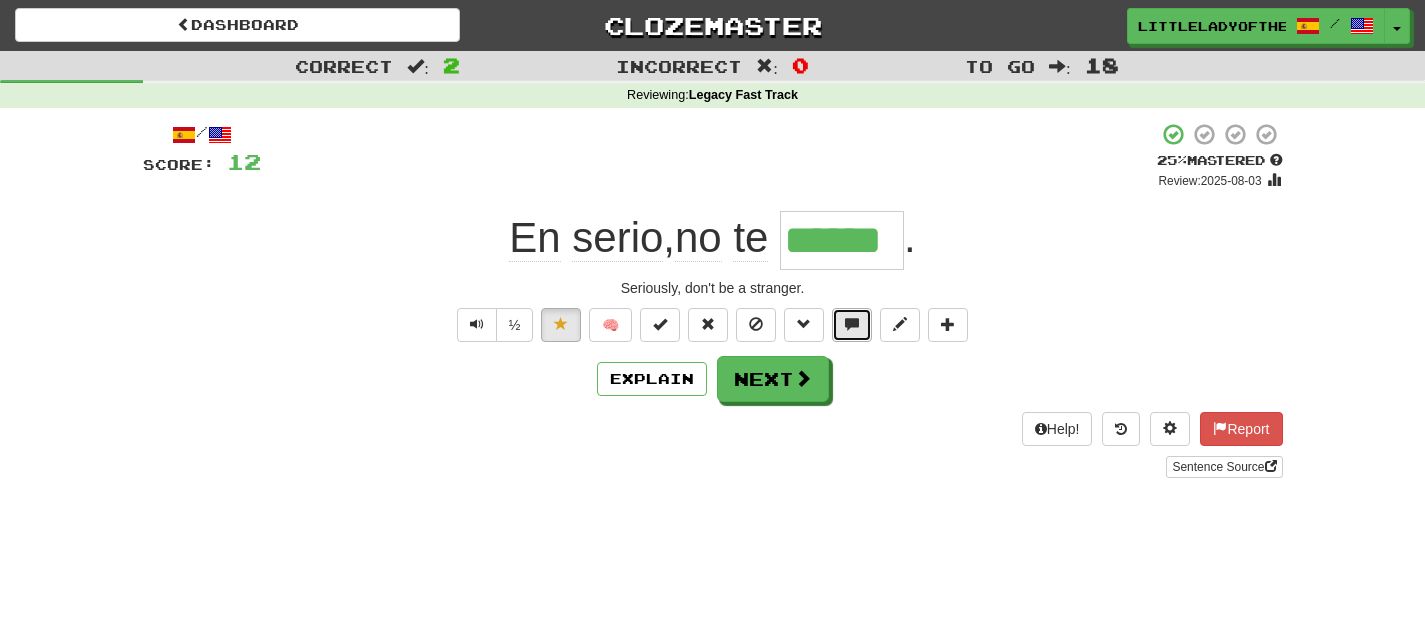 click at bounding box center [852, 325] 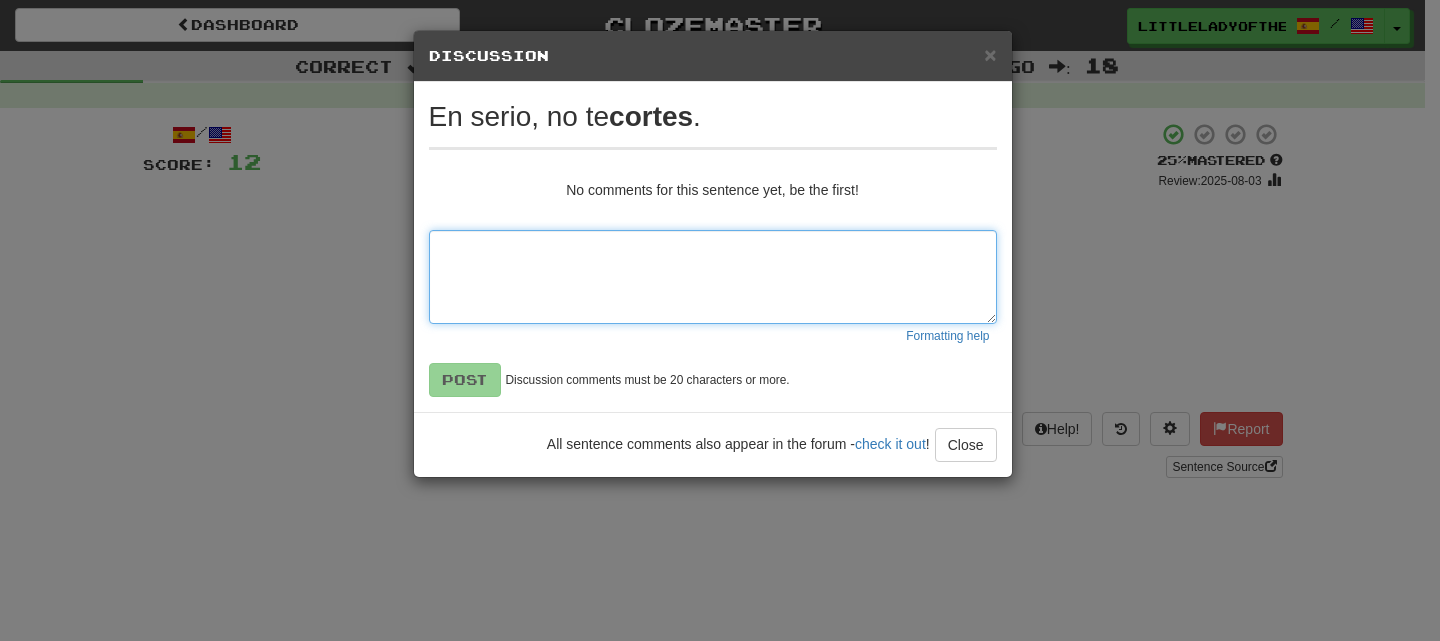 click at bounding box center [713, 277] 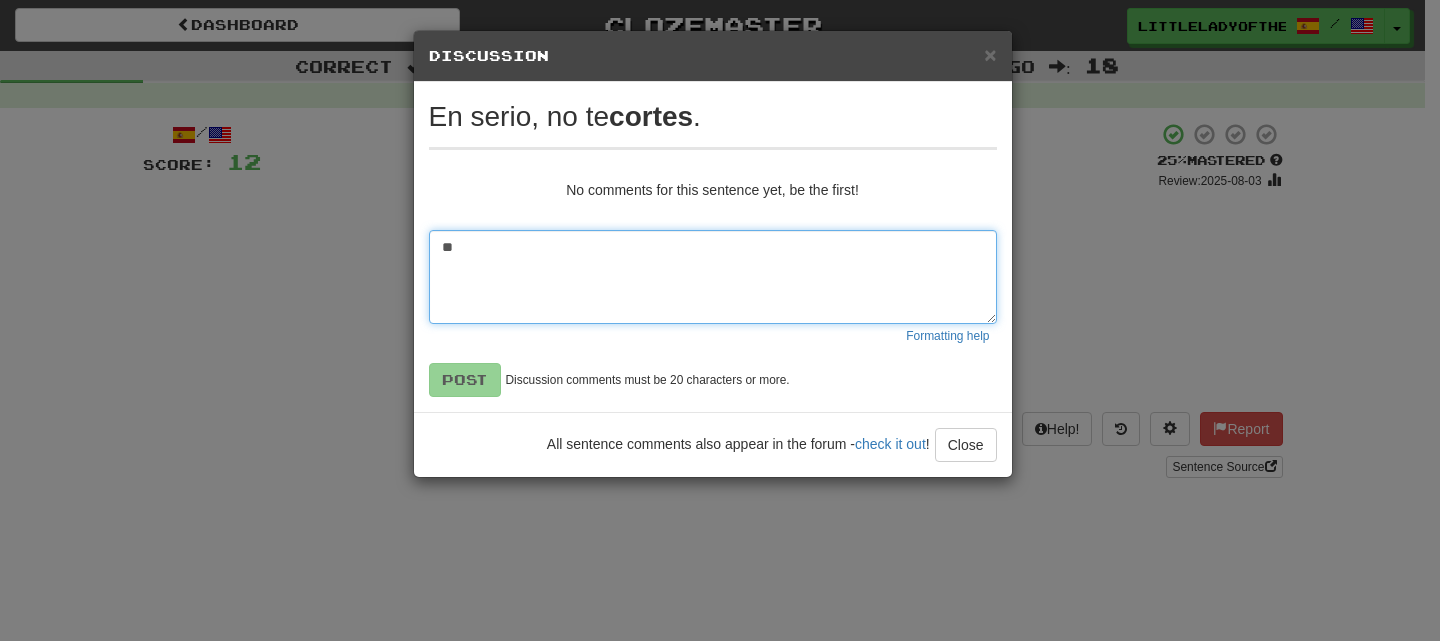 type on "*" 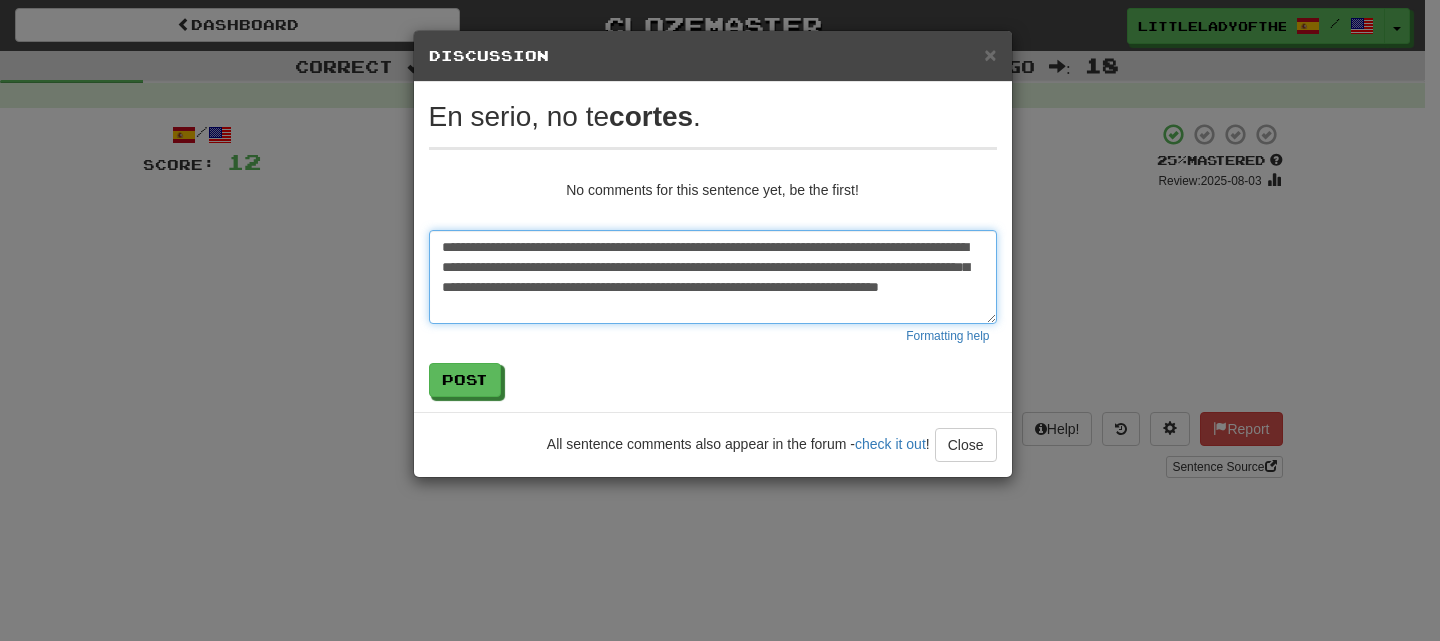 click on "**********" at bounding box center [713, 277] 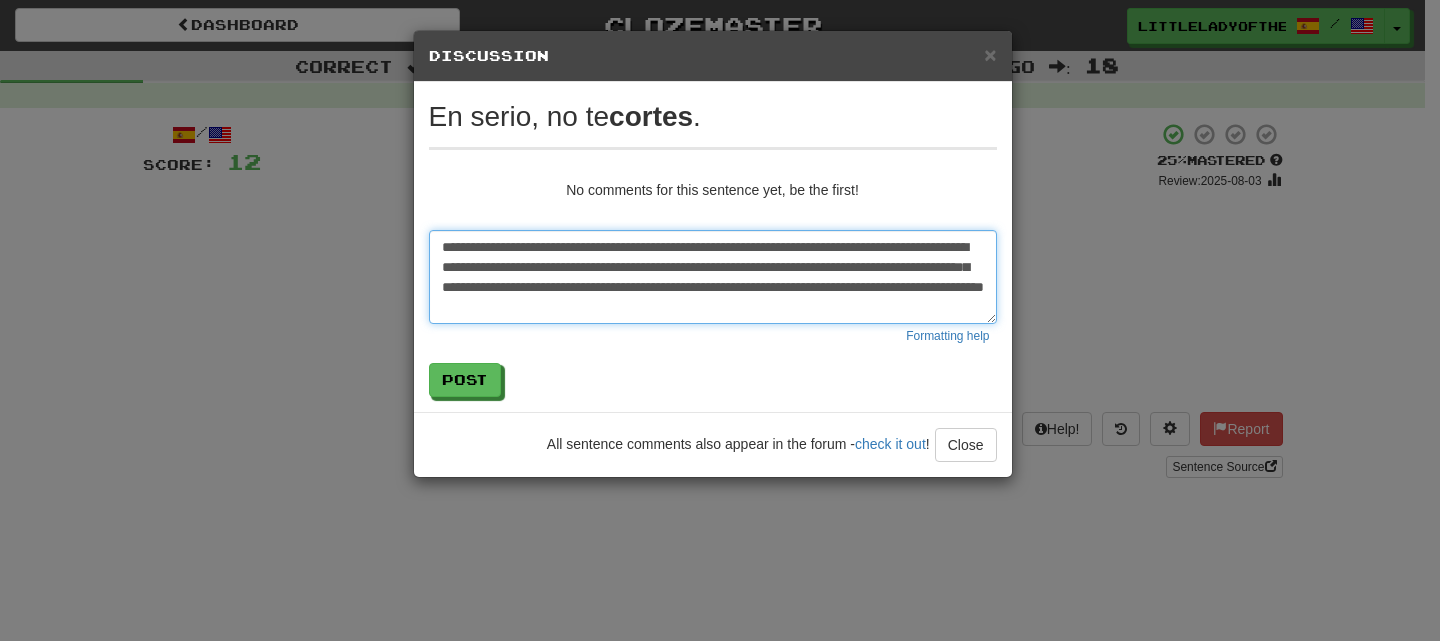 click on "**********" at bounding box center (713, 277) 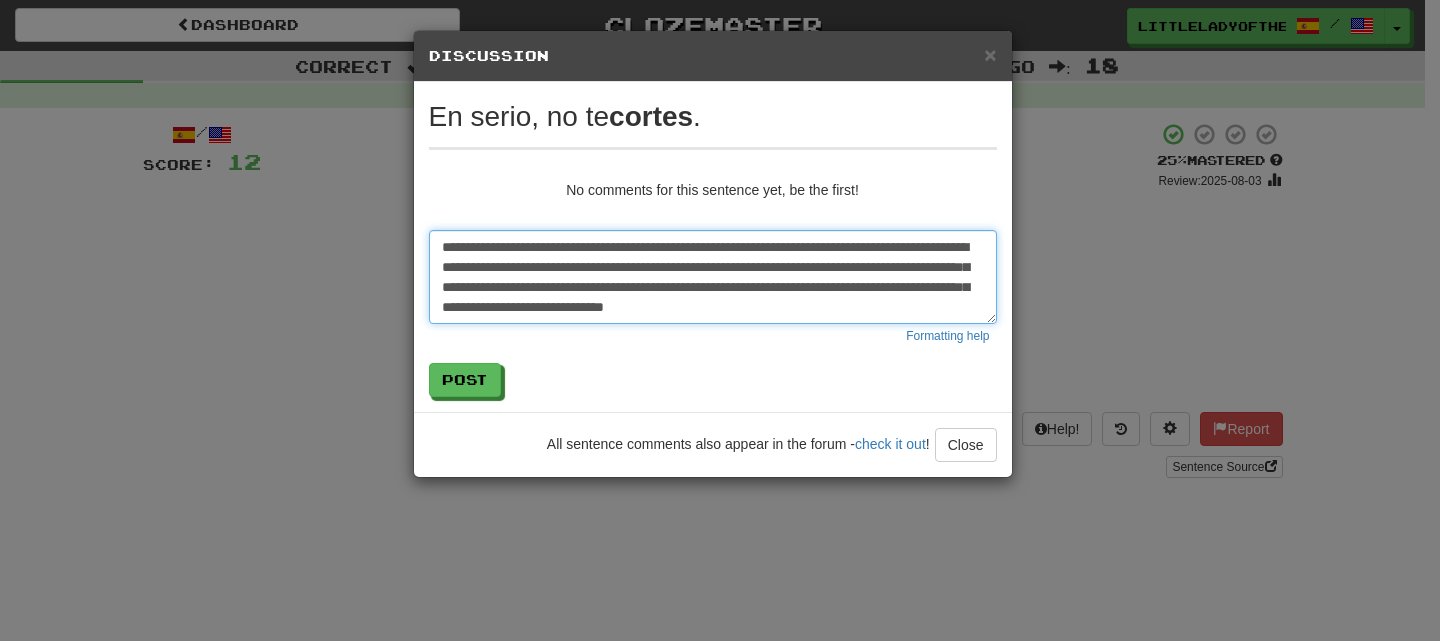 click on "**********" at bounding box center [713, 277] 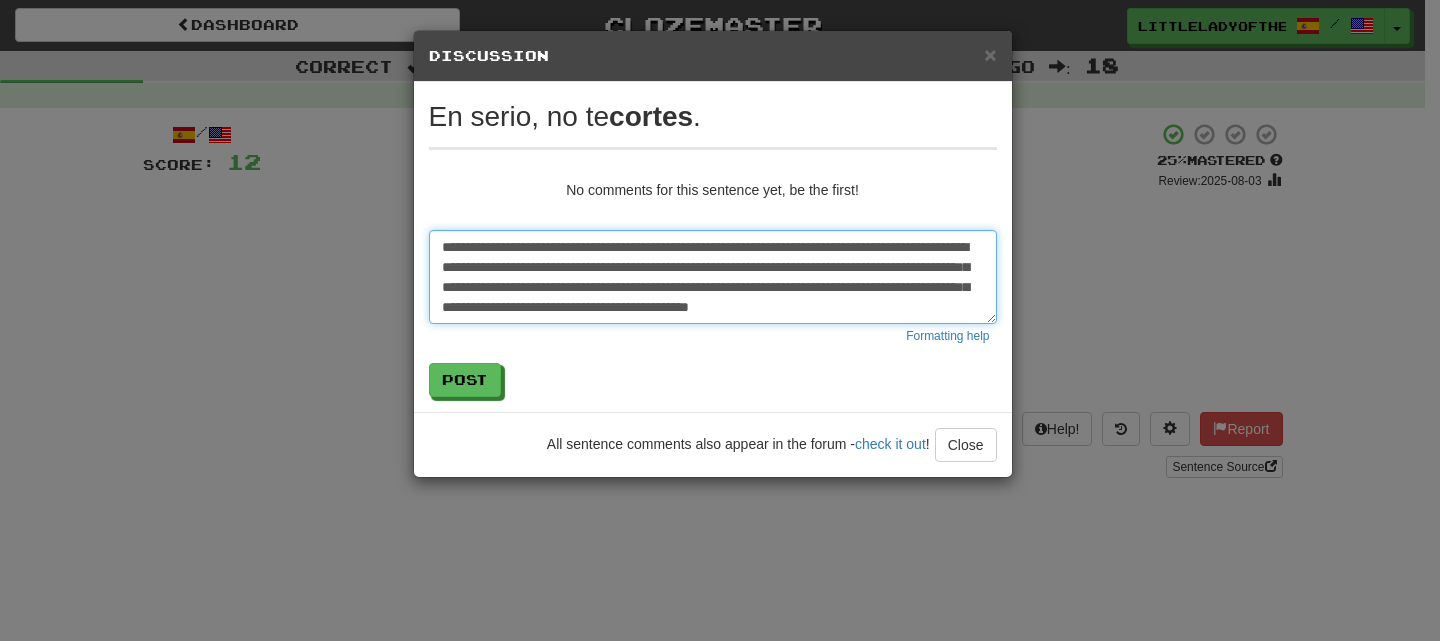 scroll, scrollTop: 11, scrollLeft: 0, axis: vertical 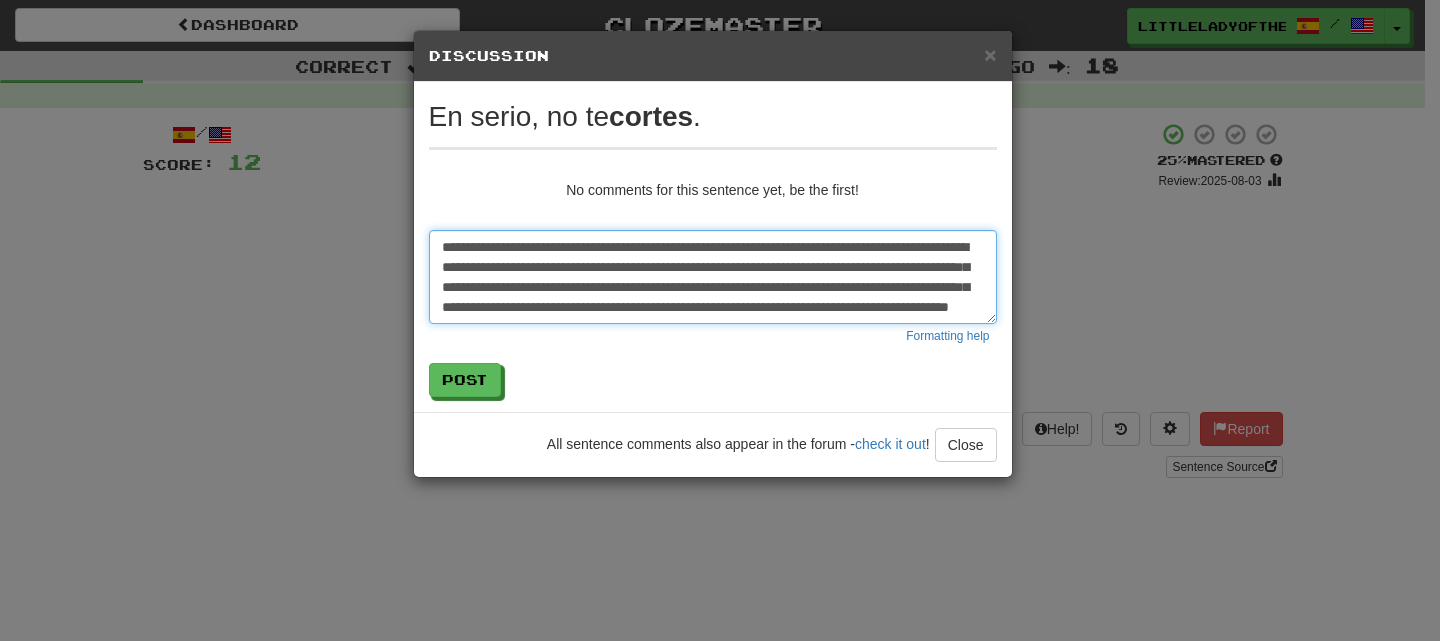 click on "**********" at bounding box center [713, 277] 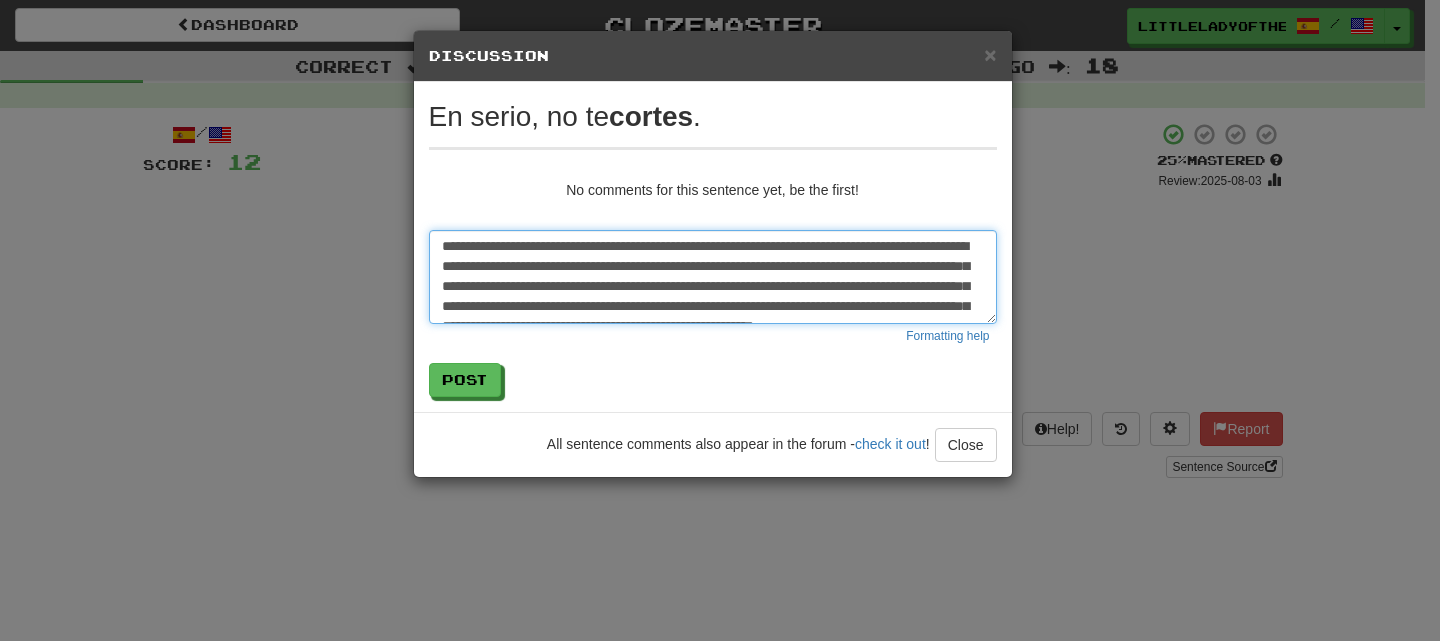 click on "**********" at bounding box center (713, 277) 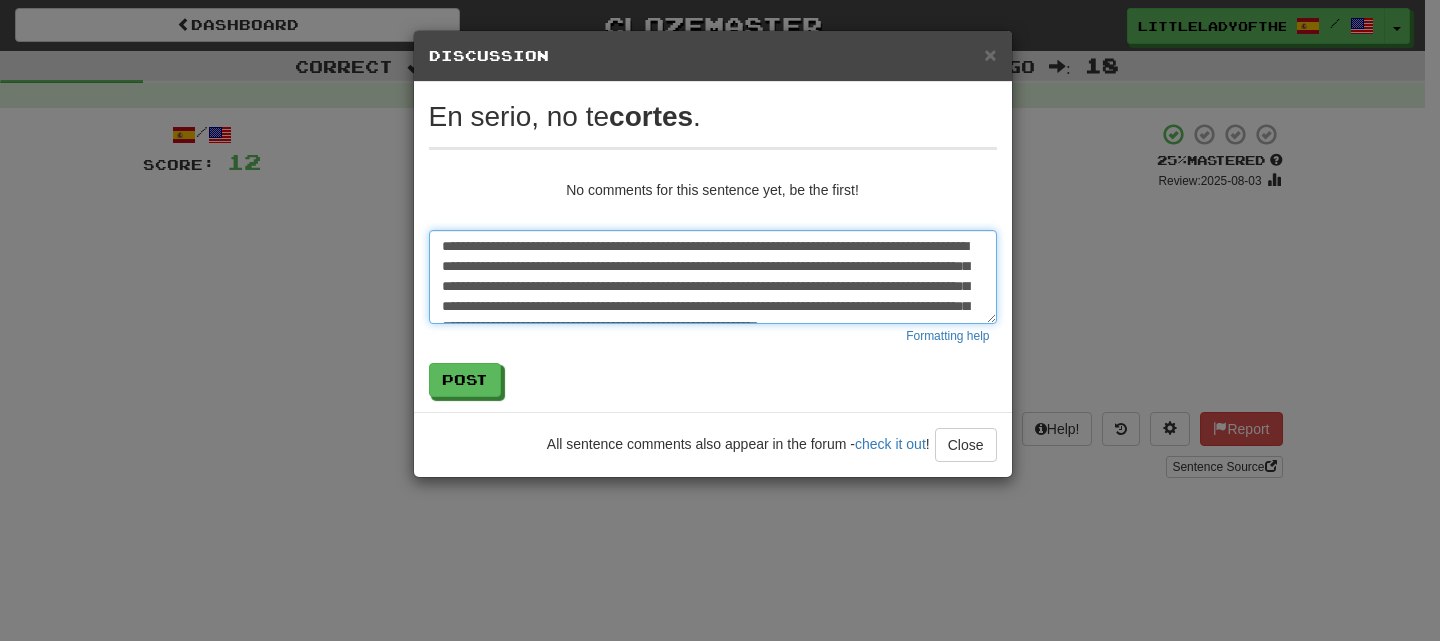 click on "**********" at bounding box center (713, 277) 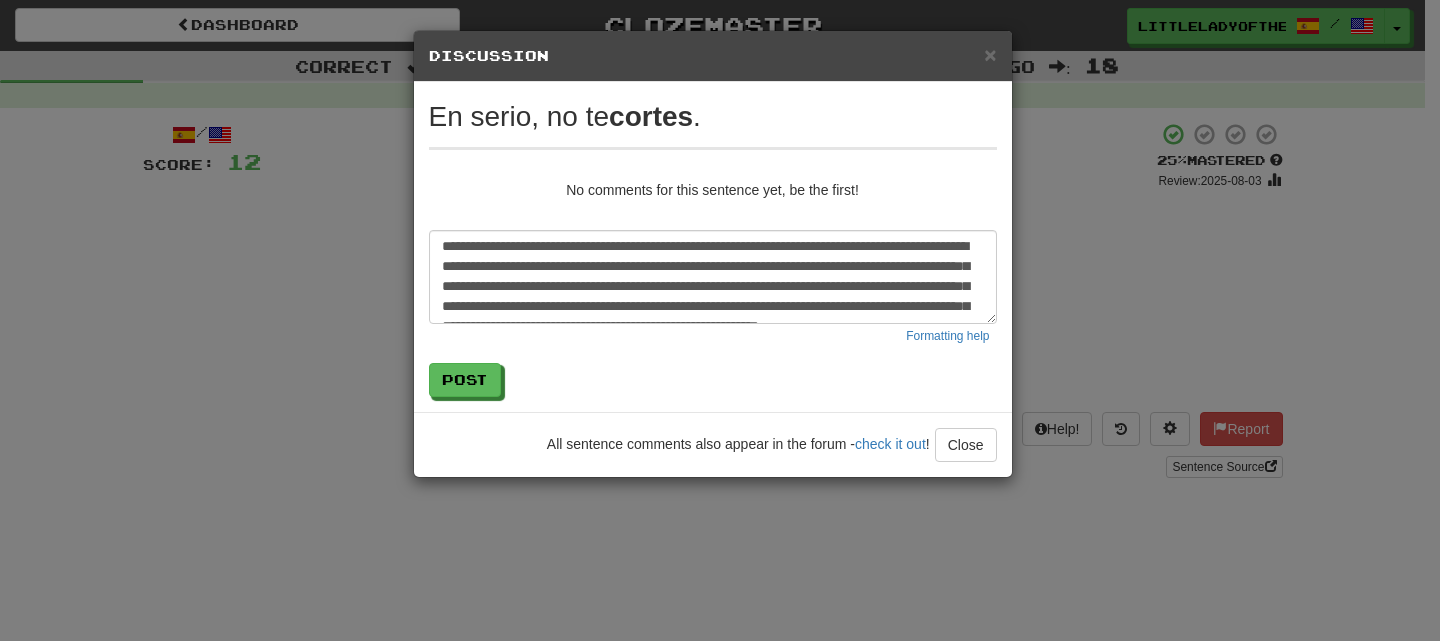 click on "Formatting help" at bounding box center (713, 336) 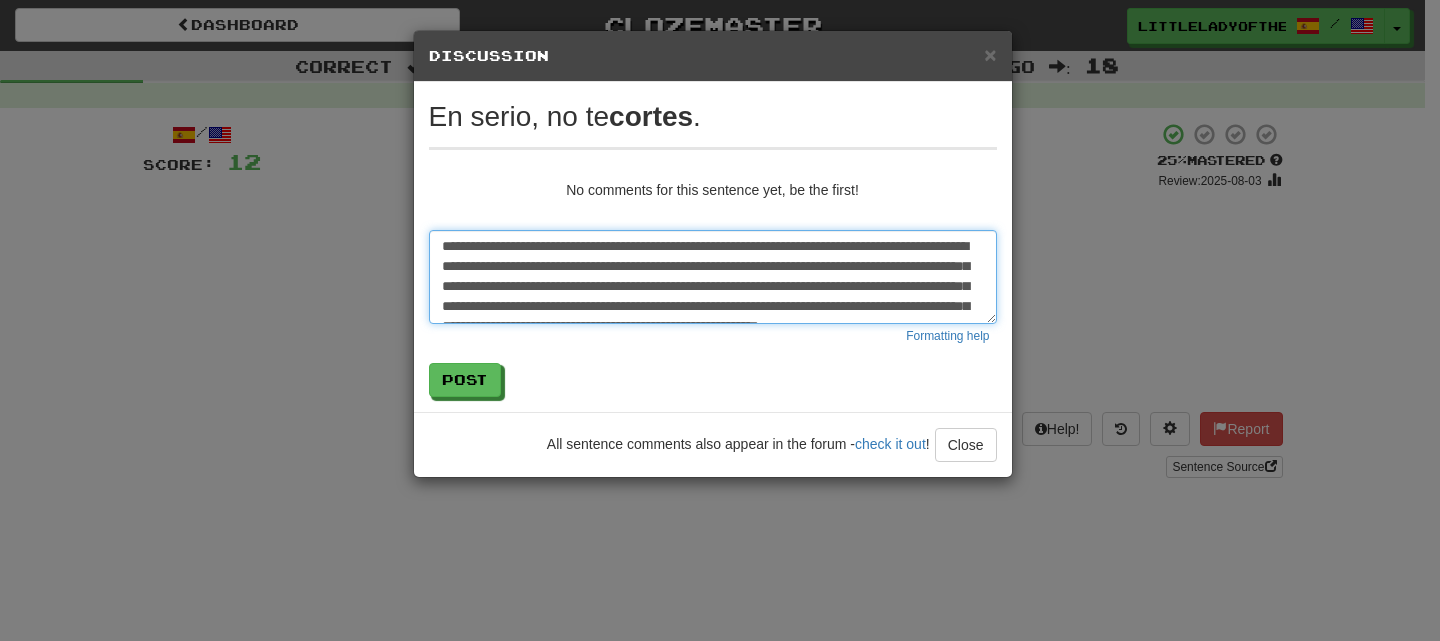 click on "**********" at bounding box center (713, 277) 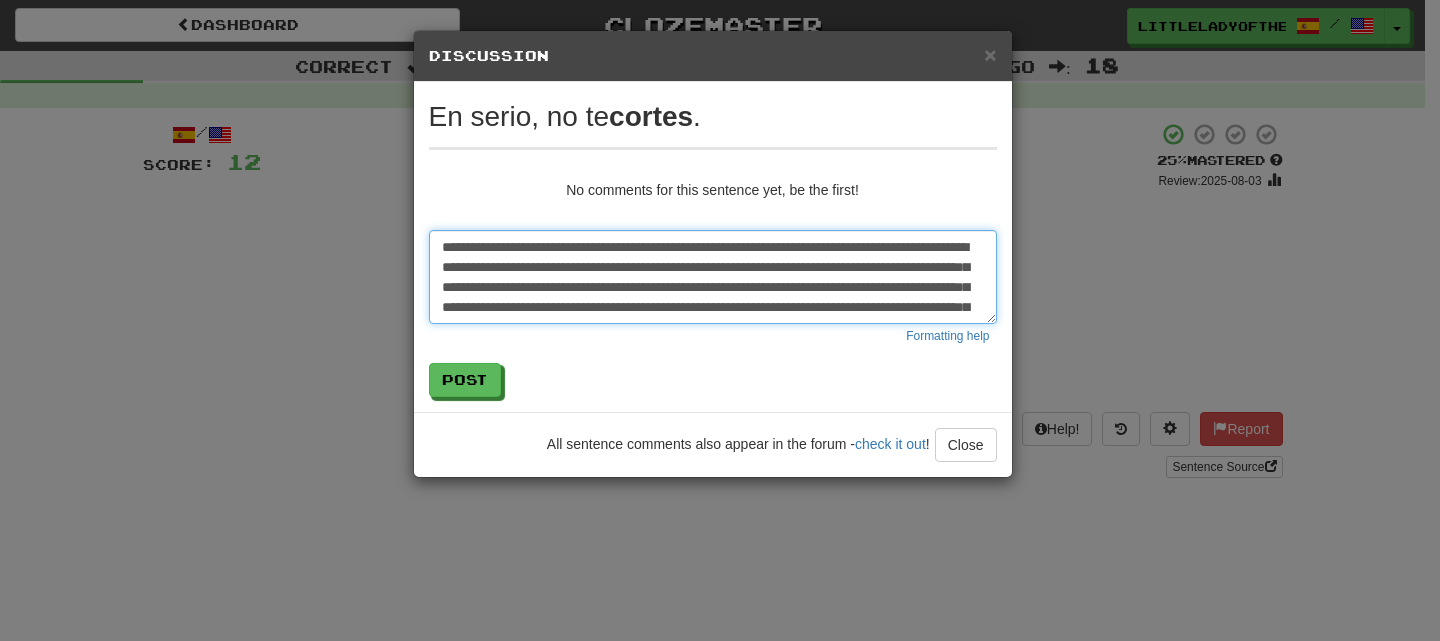 scroll, scrollTop: 40, scrollLeft: 0, axis: vertical 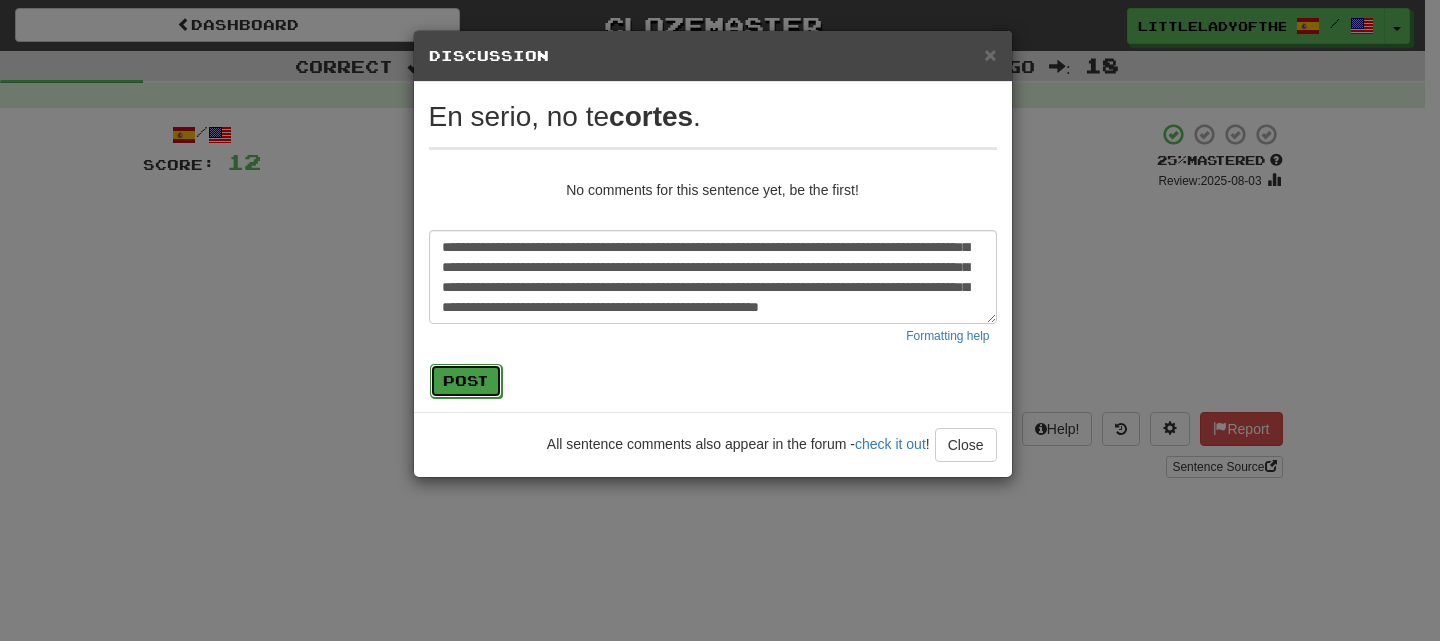 click on "Post" at bounding box center (466, 381) 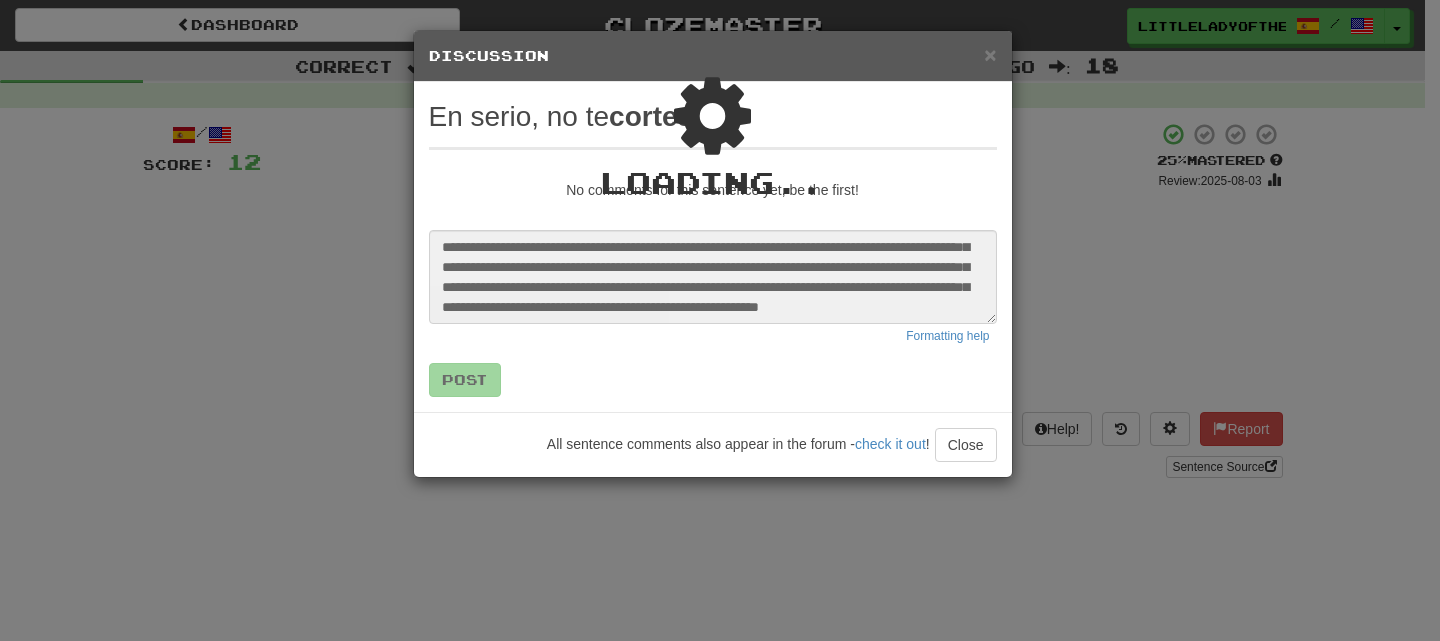 type 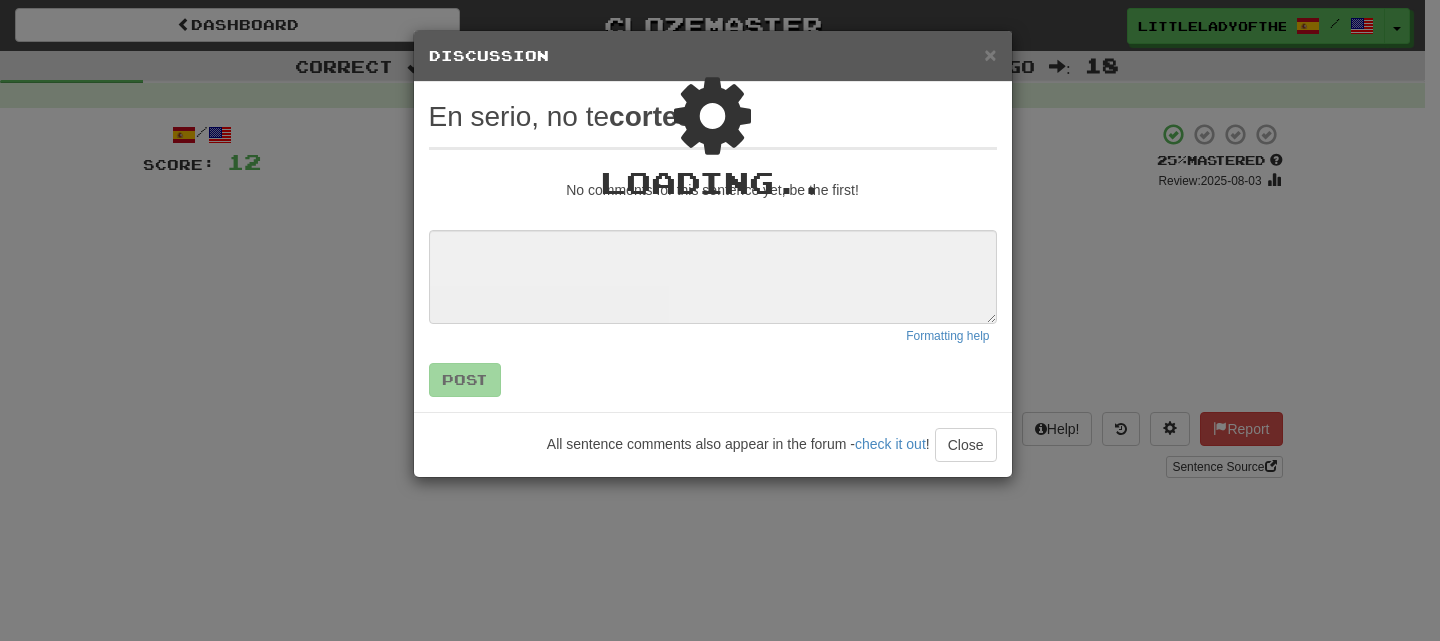 scroll, scrollTop: 0, scrollLeft: 0, axis: both 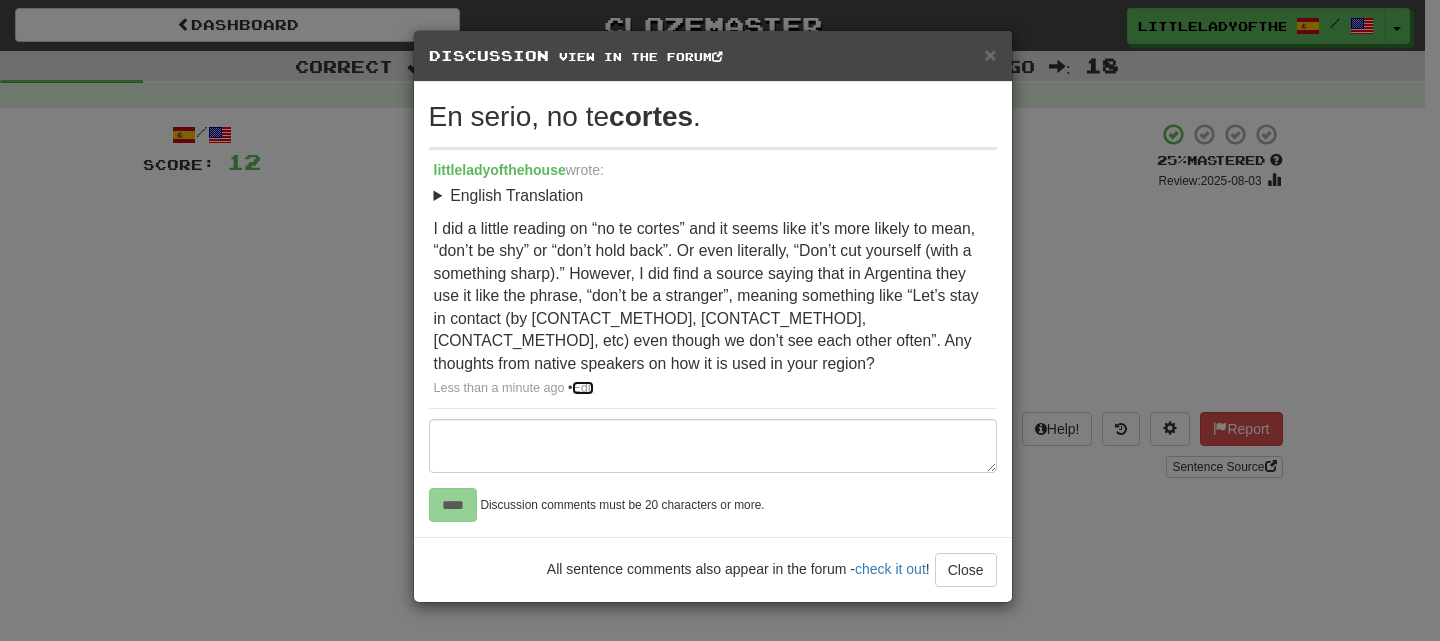 click on "Edit" at bounding box center [583, 388] 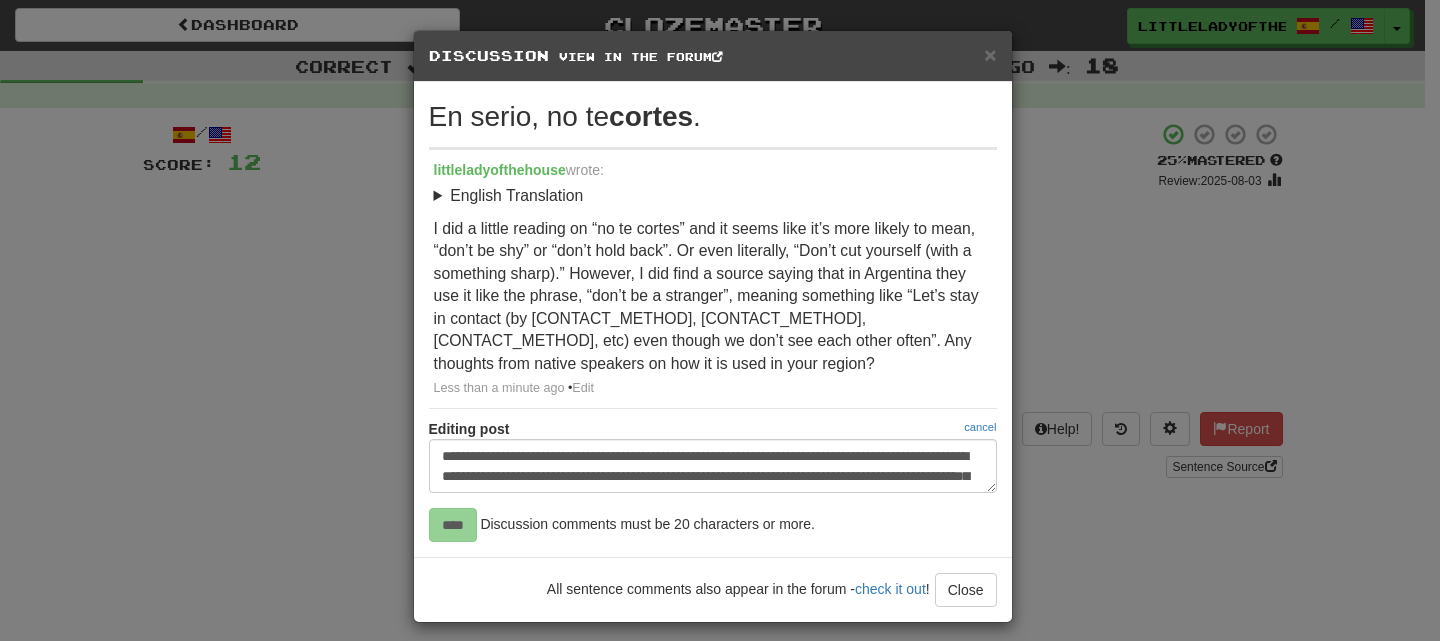 click on "I did a little reading on “no te cortes” and it seems like it’s more likely to mean, “don’t be shy” or “don’t hold back”.  Or even literally, “Don’t cut yourself (with a something sharp).”  However, I did find a source saying that in Argentina they use it like the phrase, “don’t be a stranger”, meaning something like “Let’s stay in contact (by phone, email, text, etc) even though we don’t see each other often”.  Any thoughts from native speakers on how it is used in your region?" at bounding box center [713, 297] 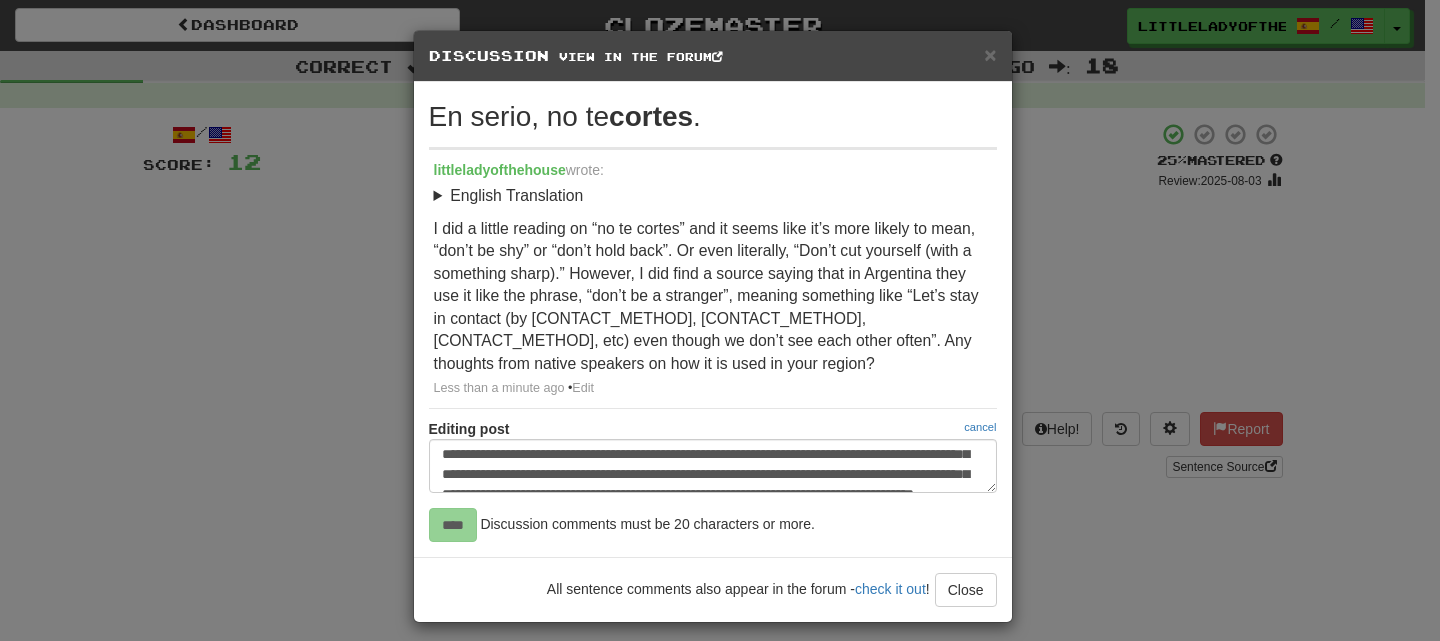 scroll, scrollTop: 43, scrollLeft: 0, axis: vertical 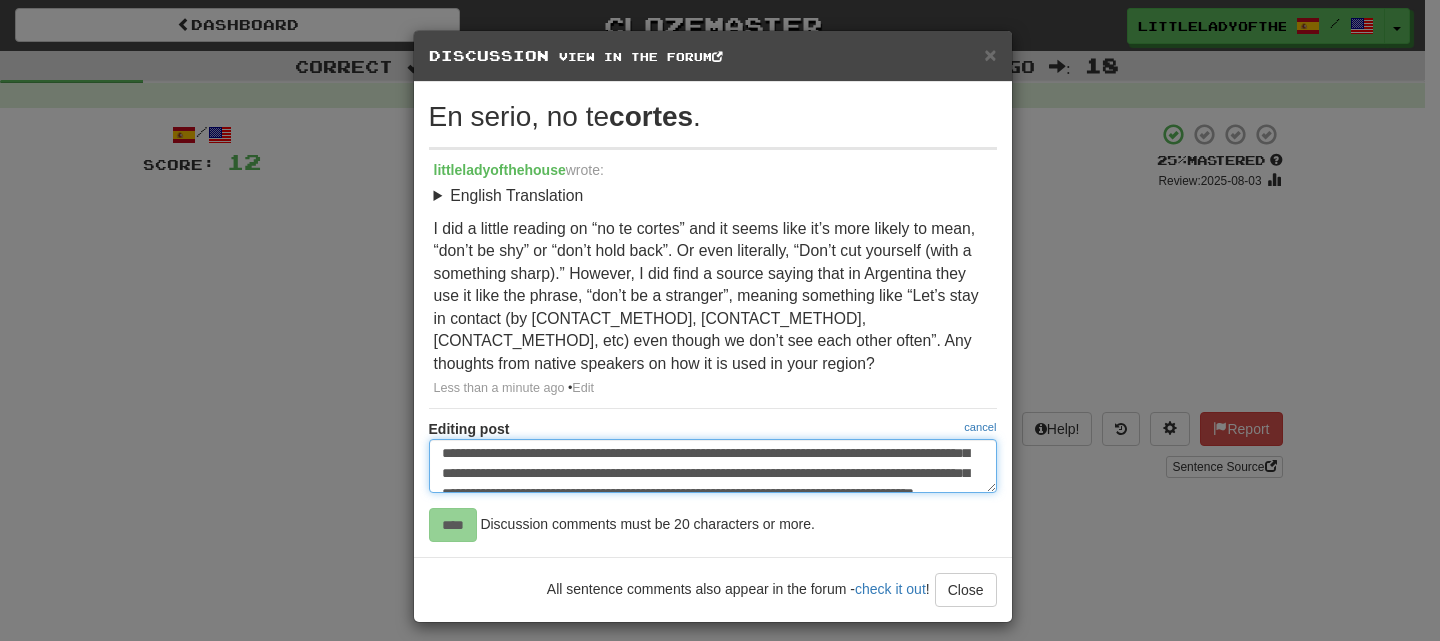 click on "**********" at bounding box center [713, 466] 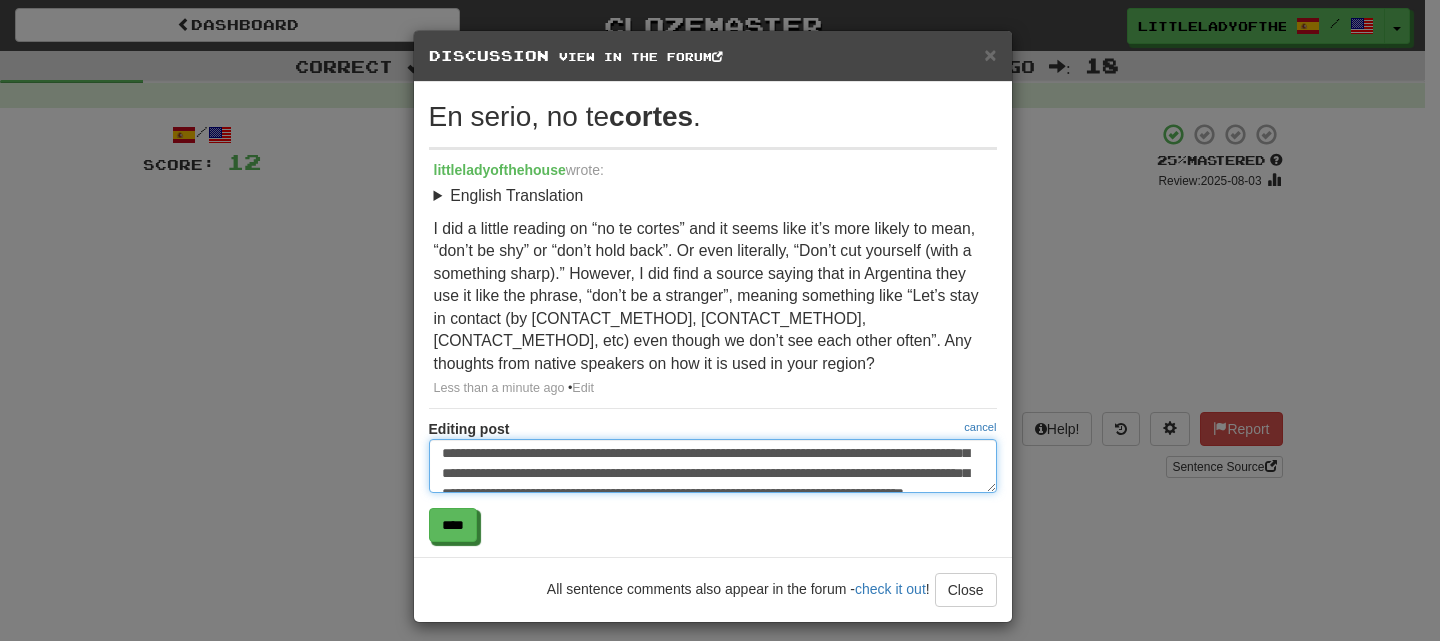 click on "**********" at bounding box center [713, 466] 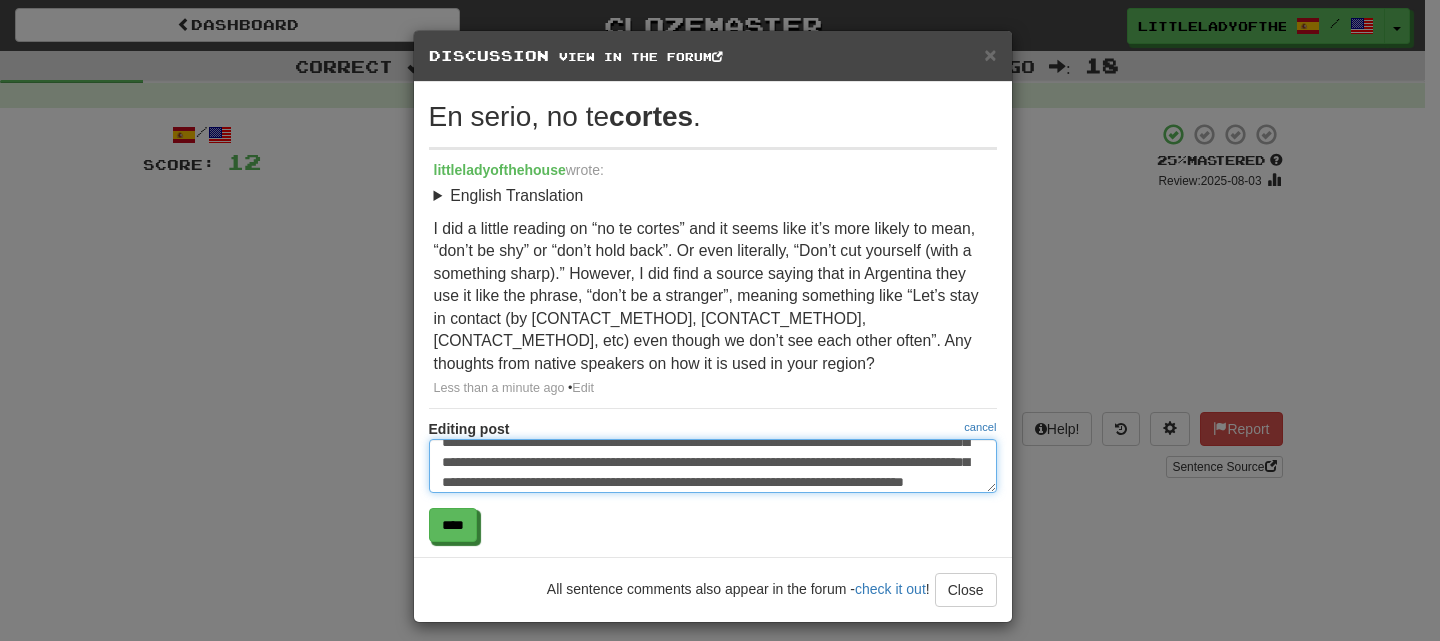 scroll, scrollTop: 55, scrollLeft: 0, axis: vertical 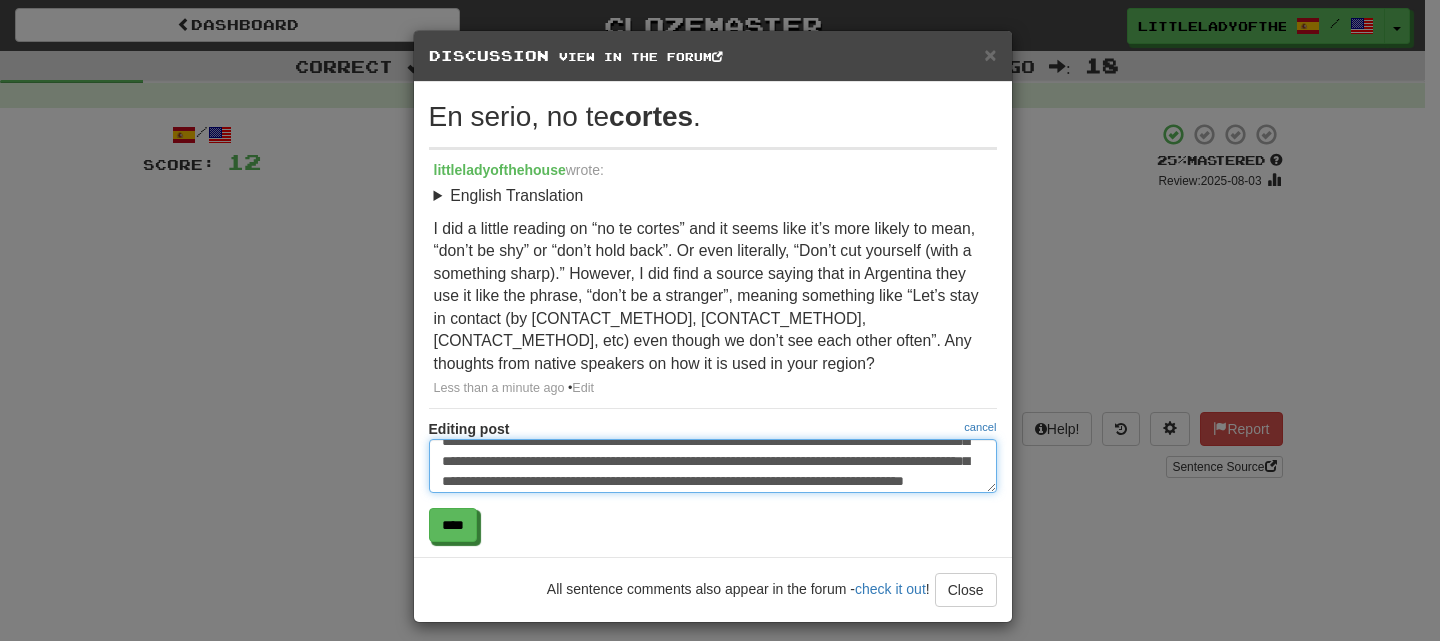 click on "**********" at bounding box center (713, 466) 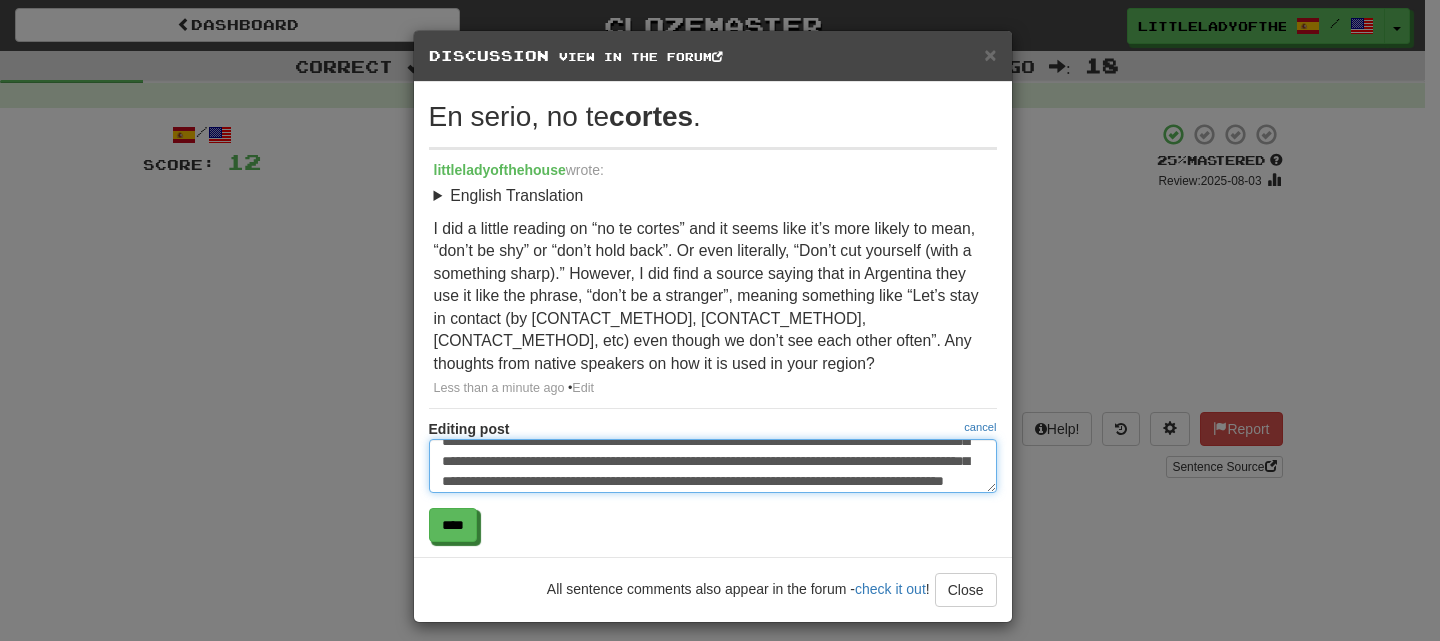 click on "**********" at bounding box center (713, 466) 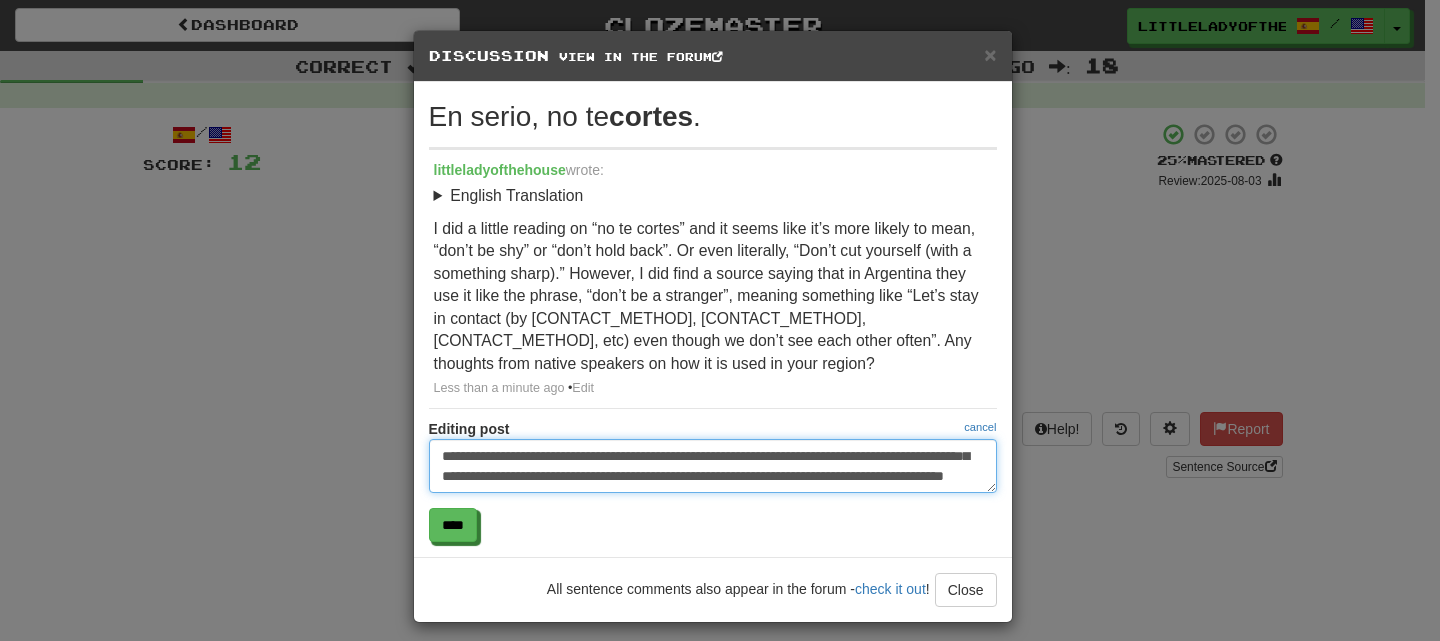 scroll, scrollTop: 100, scrollLeft: 0, axis: vertical 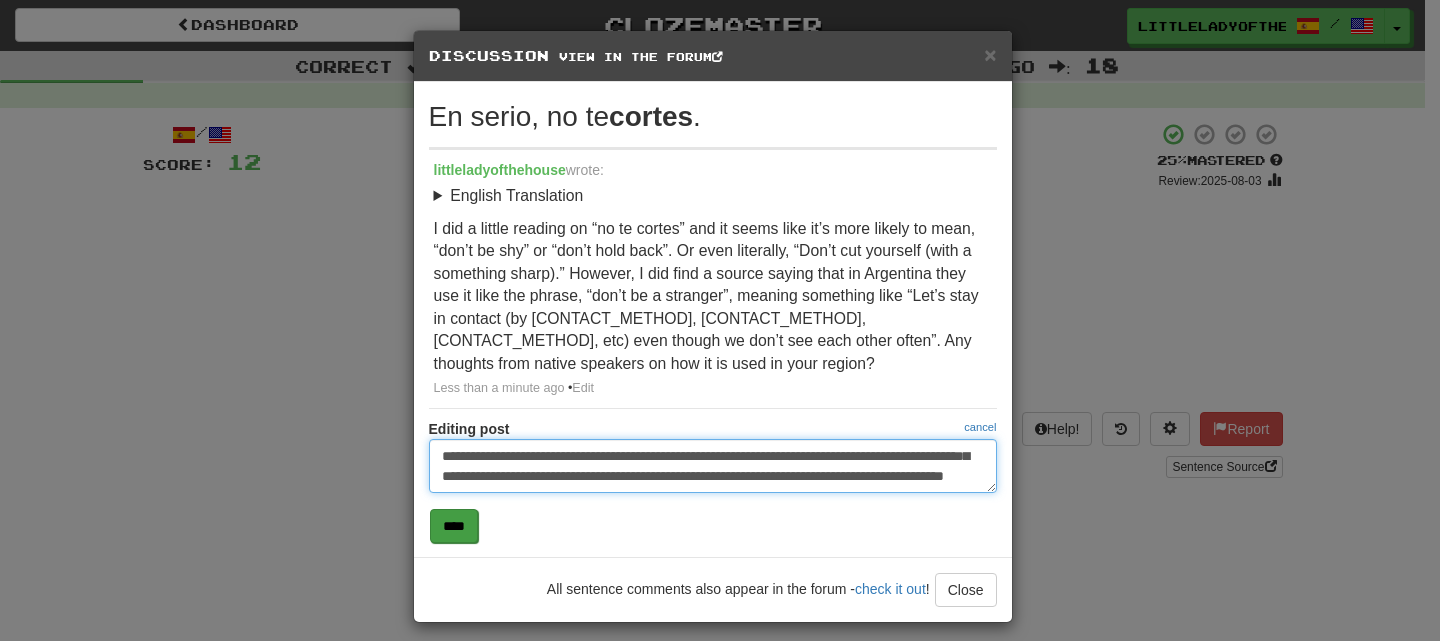 type on "**********" 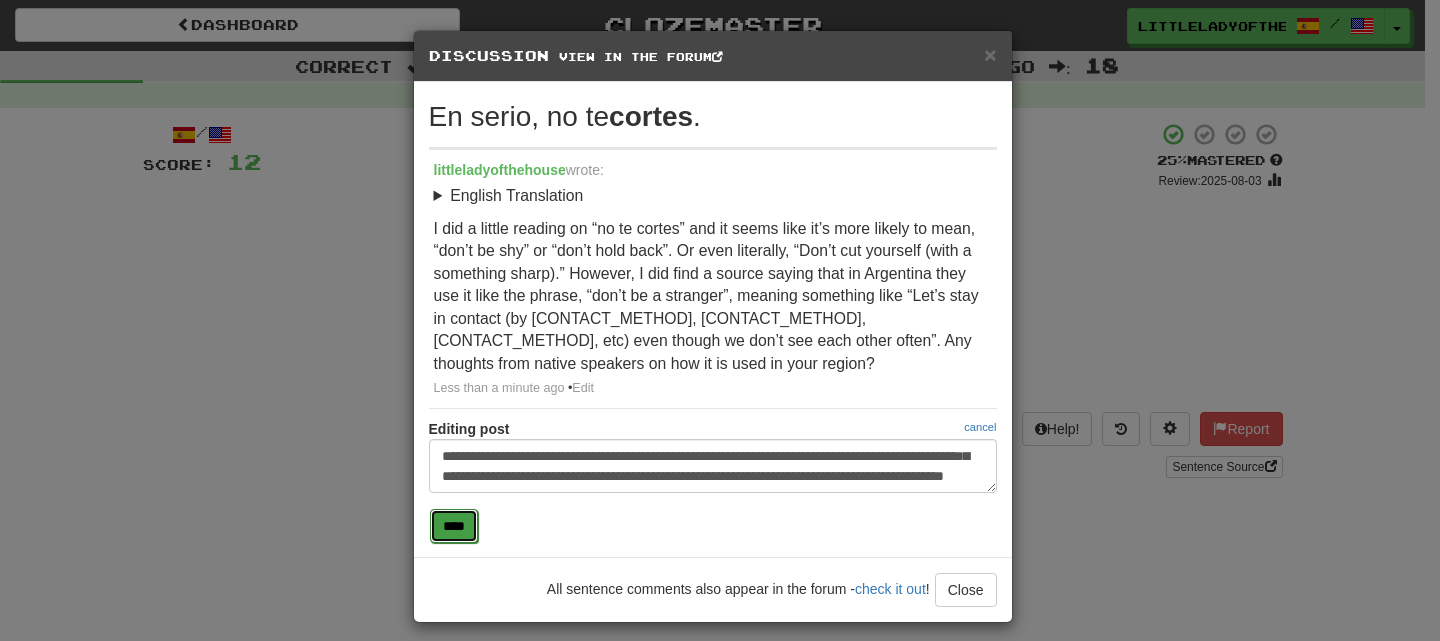 click on "****" at bounding box center [454, 526] 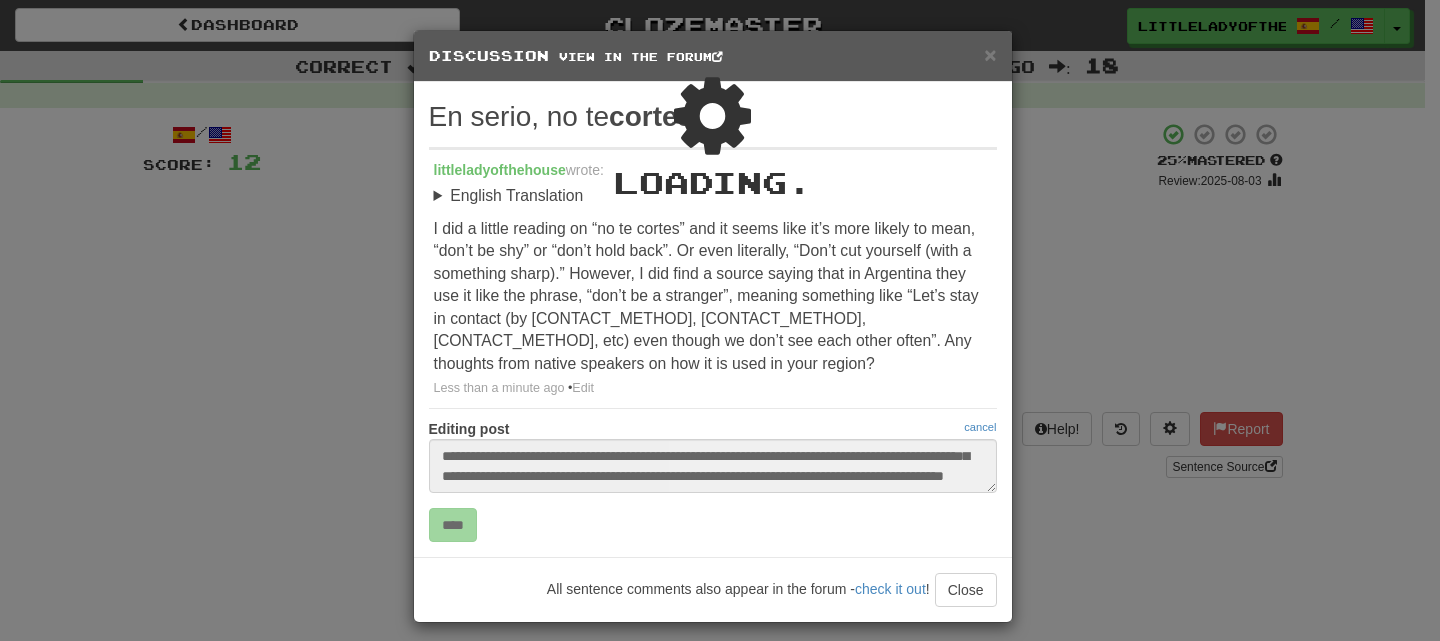 type 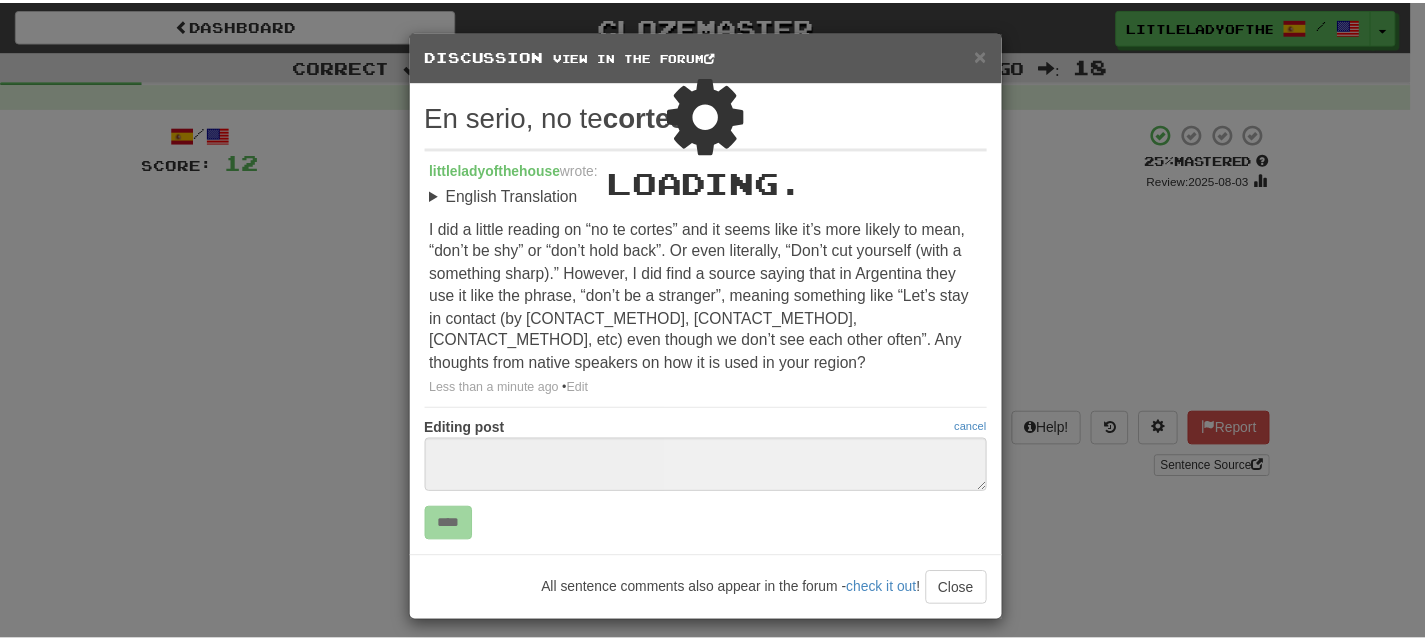 scroll, scrollTop: 0, scrollLeft: 0, axis: both 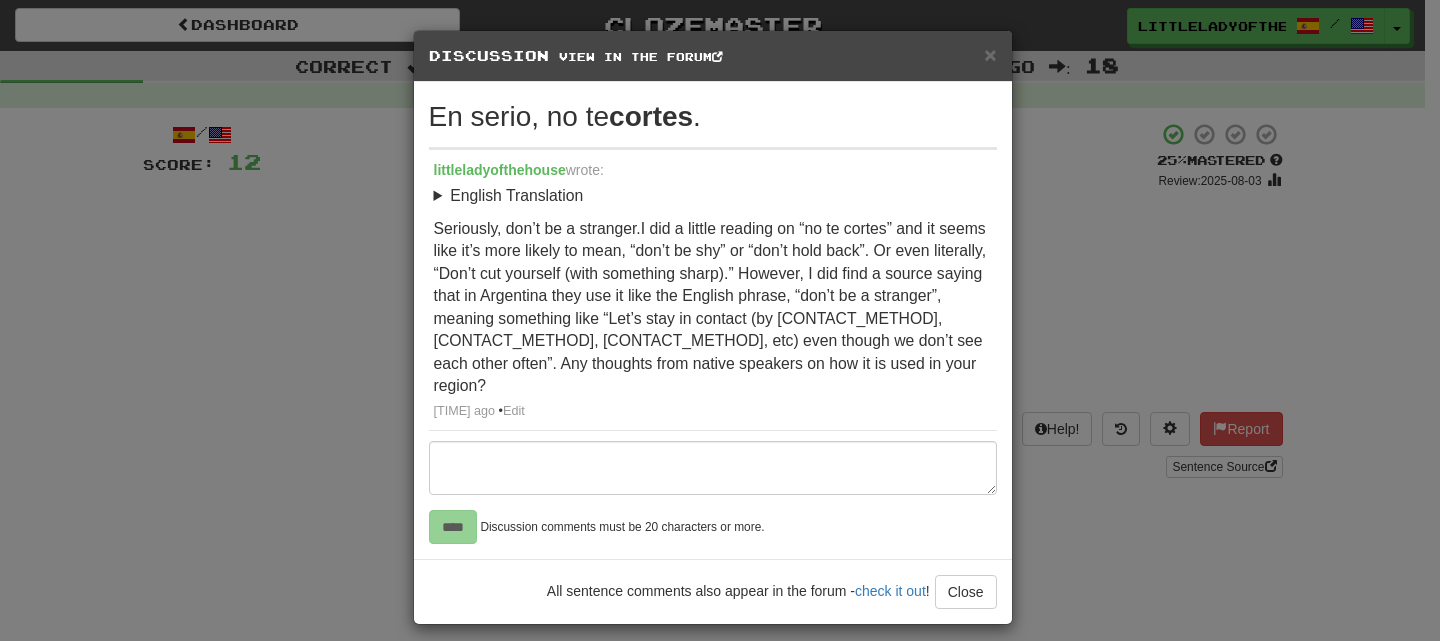 click on "Seriously, don’t be a stranger.I did a little reading on “no te cortes” and it seems like it’s more likely to mean, “don’t be shy” or “don’t hold back”.  Or even literally, “Don’t cut yourself (with something sharp).”  However, I did find a source saying that in Argentina they use it like the English phrase, “don’t be a stranger”, meaning something like “Let’s stay in contact (by phone, email, text, etc) even though we don’t see each other often”.  Any thoughts from native speakers on how it is used in your region?" at bounding box center [713, 308] 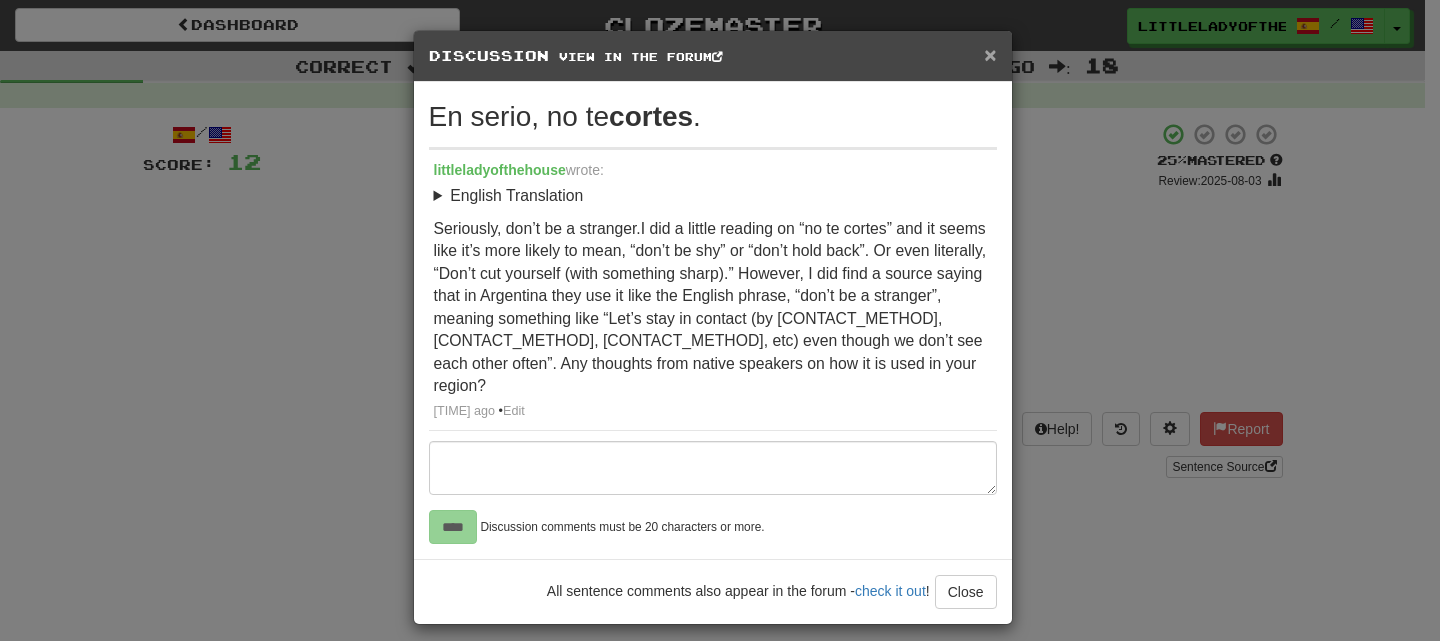 click on "×" at bounding box center (990, 54) 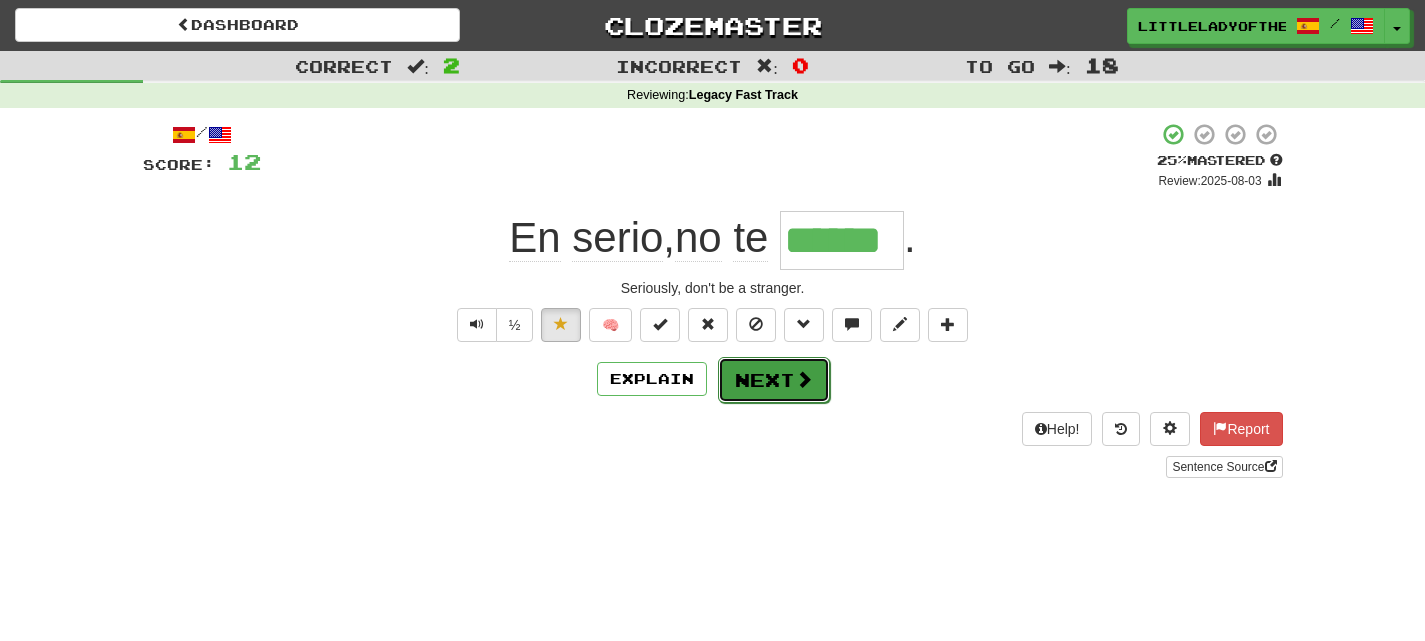 click on "Next" at bounding box center [774, 380] 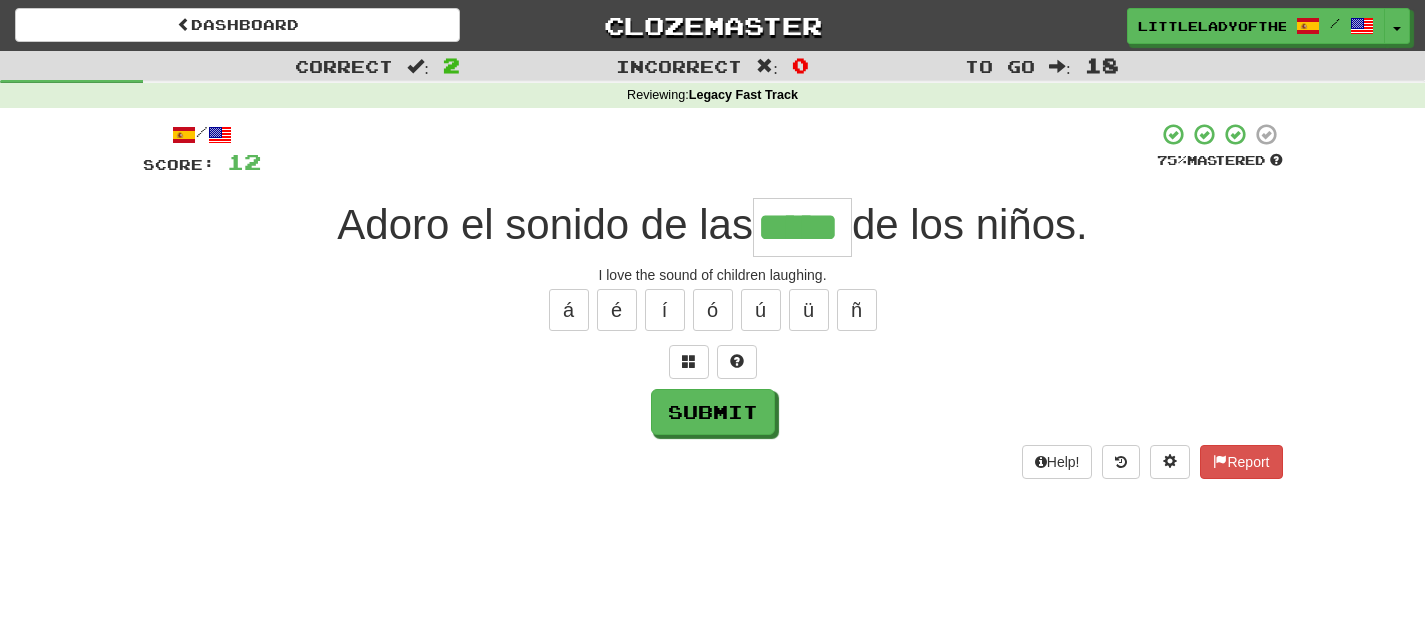 type on "*****" 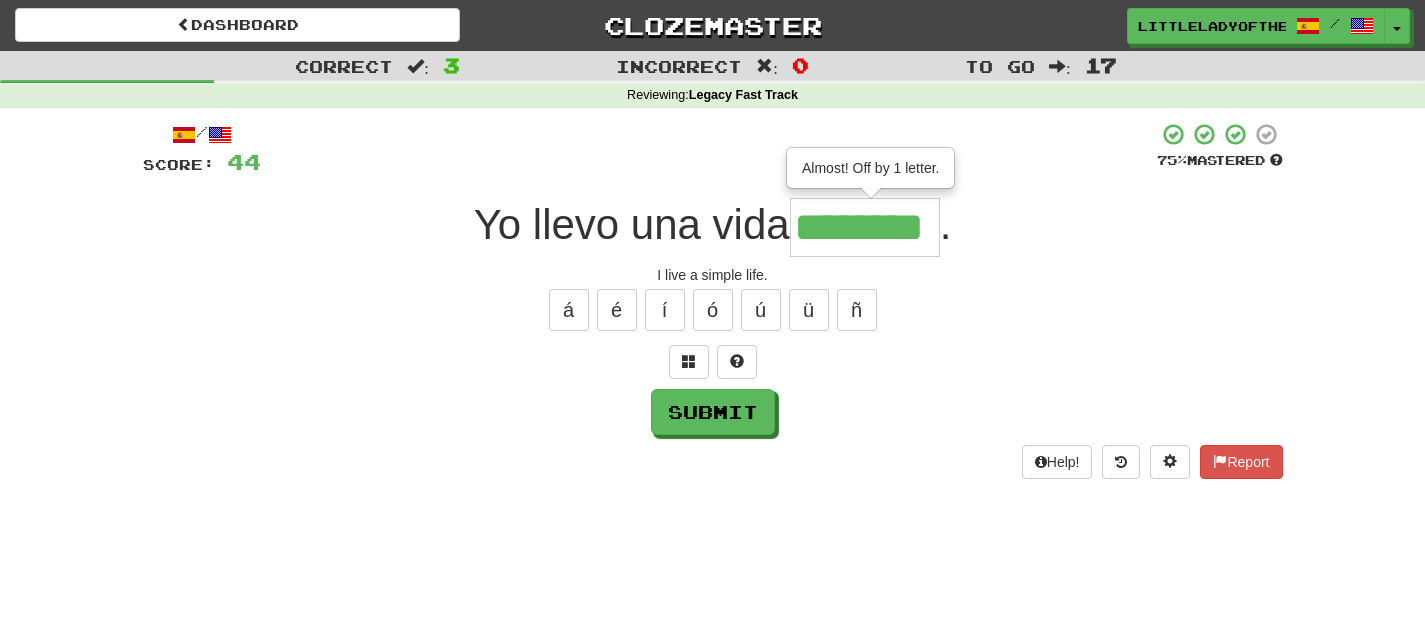 type on "********" 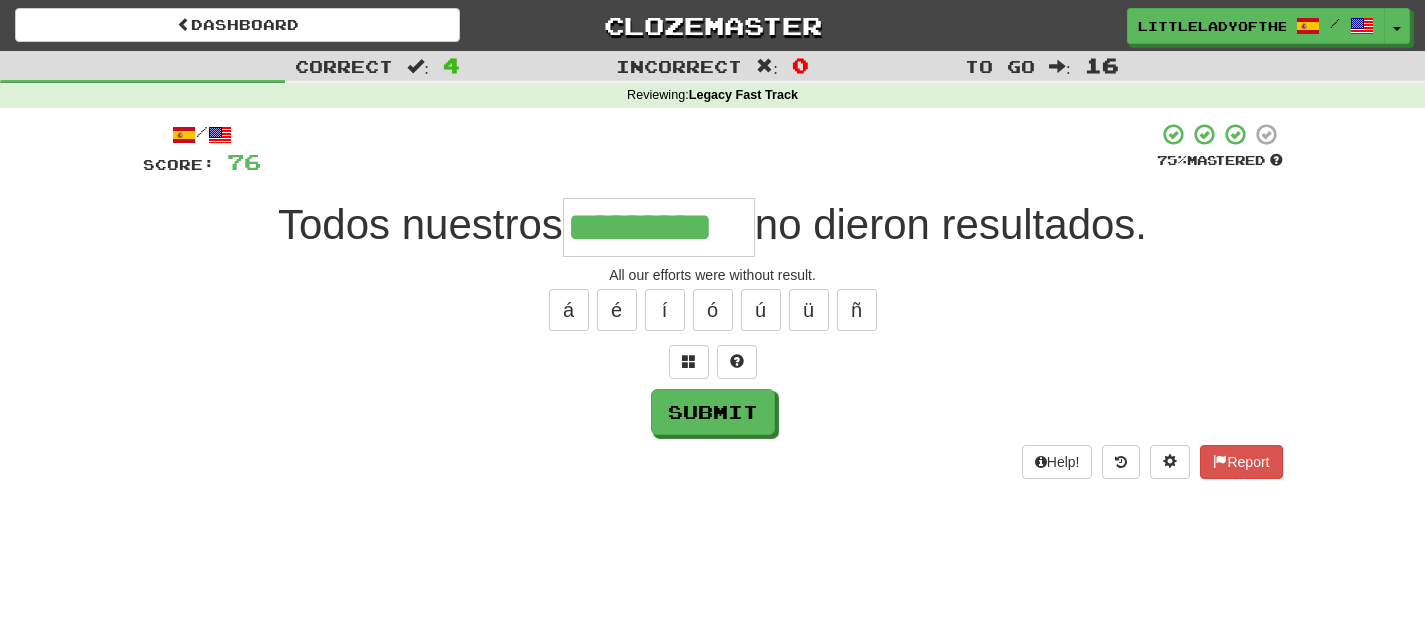 type on "*********" 